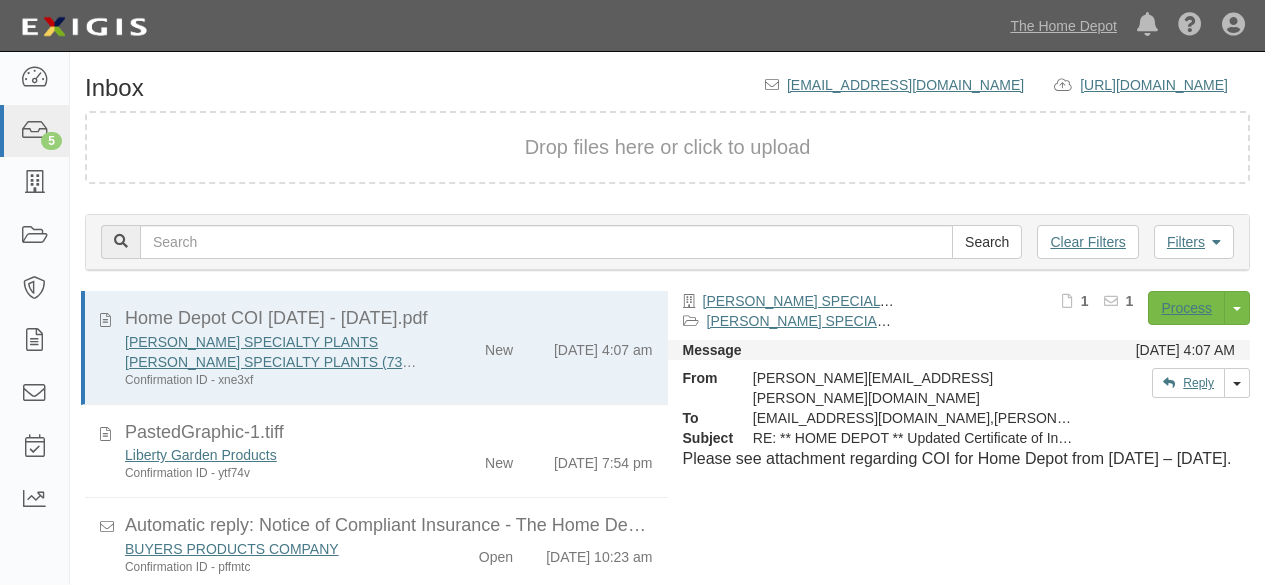 scroll, scrollTop: 0, scrollLeft: 0, axis: both 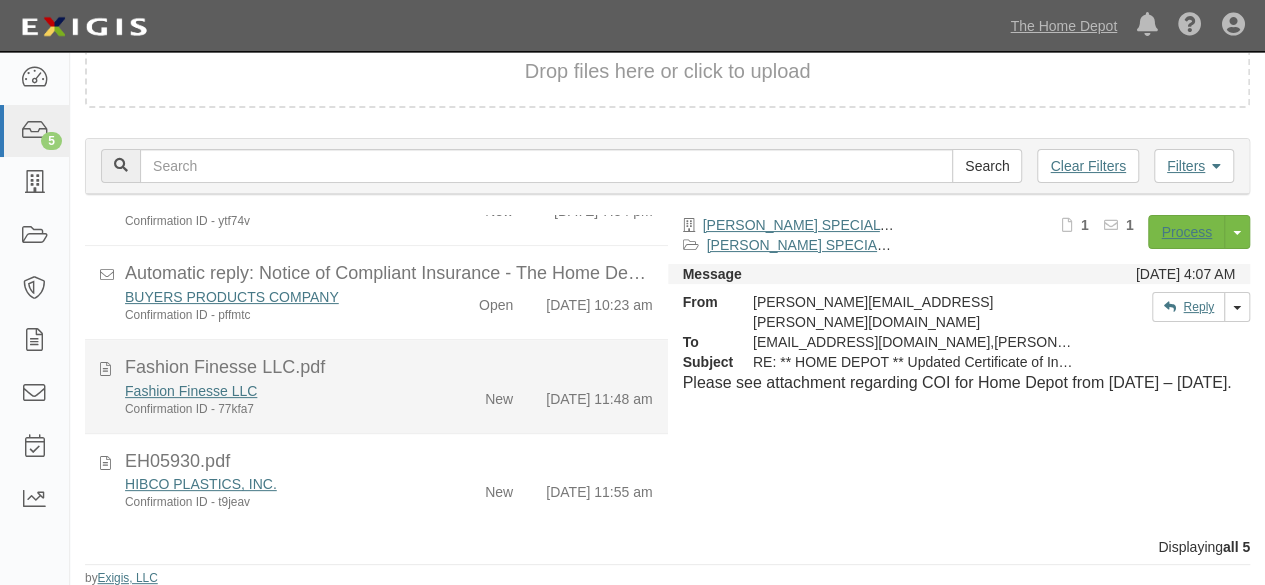 click on "New" 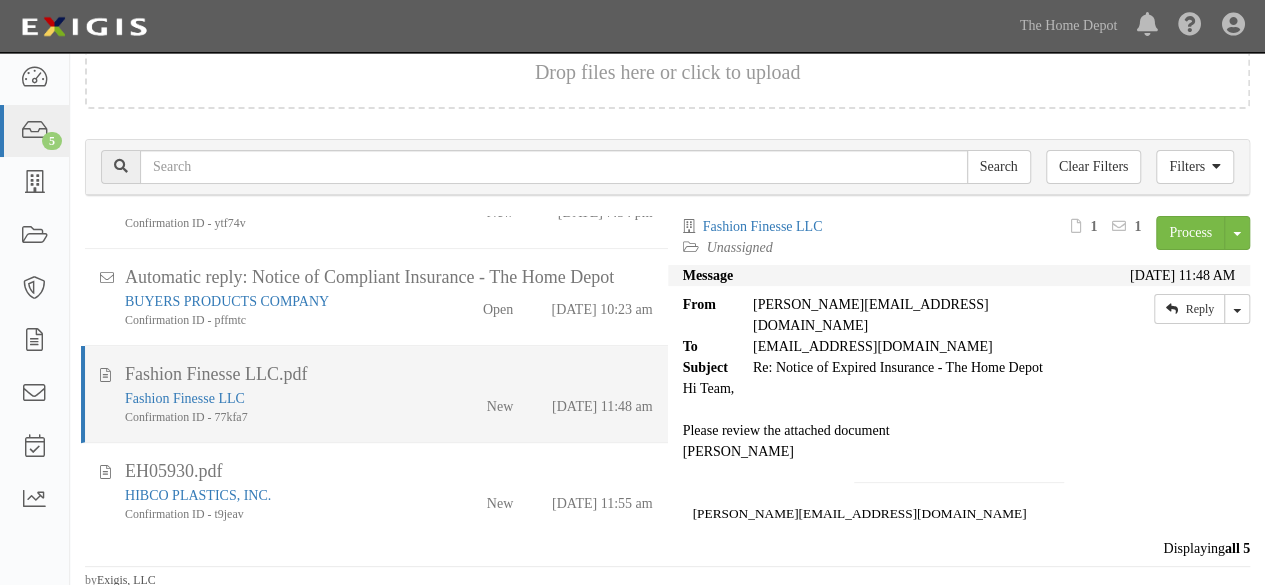 scroll, scrollTop: 74, scrollLeft: 0, axis: vertical 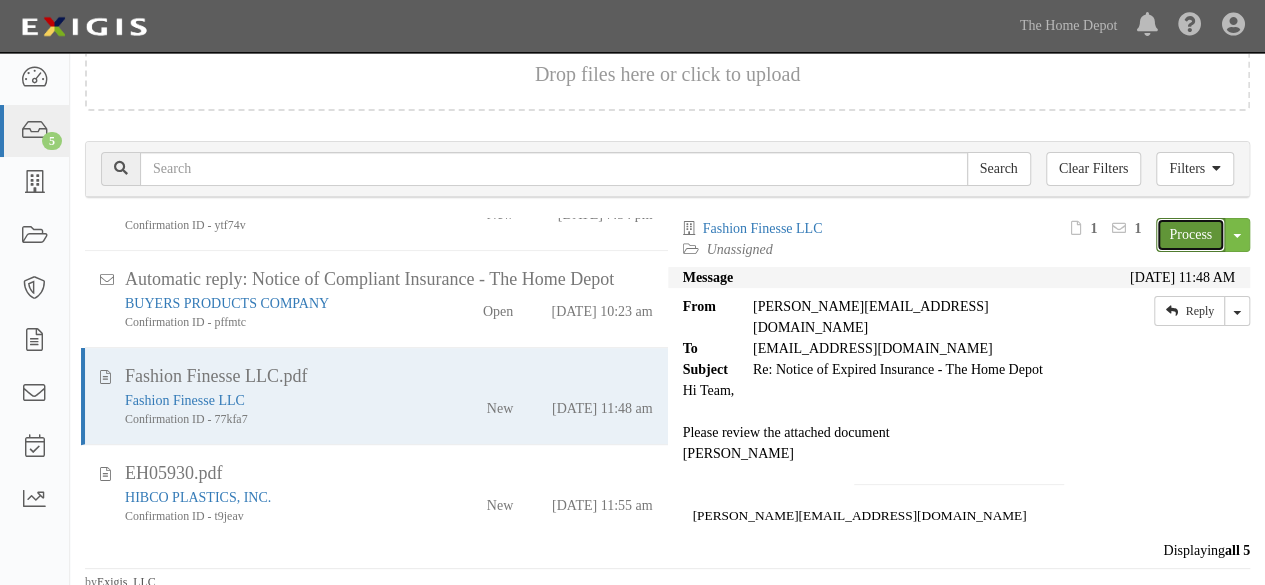 click on "Process" at bounding box center [1190, 235] 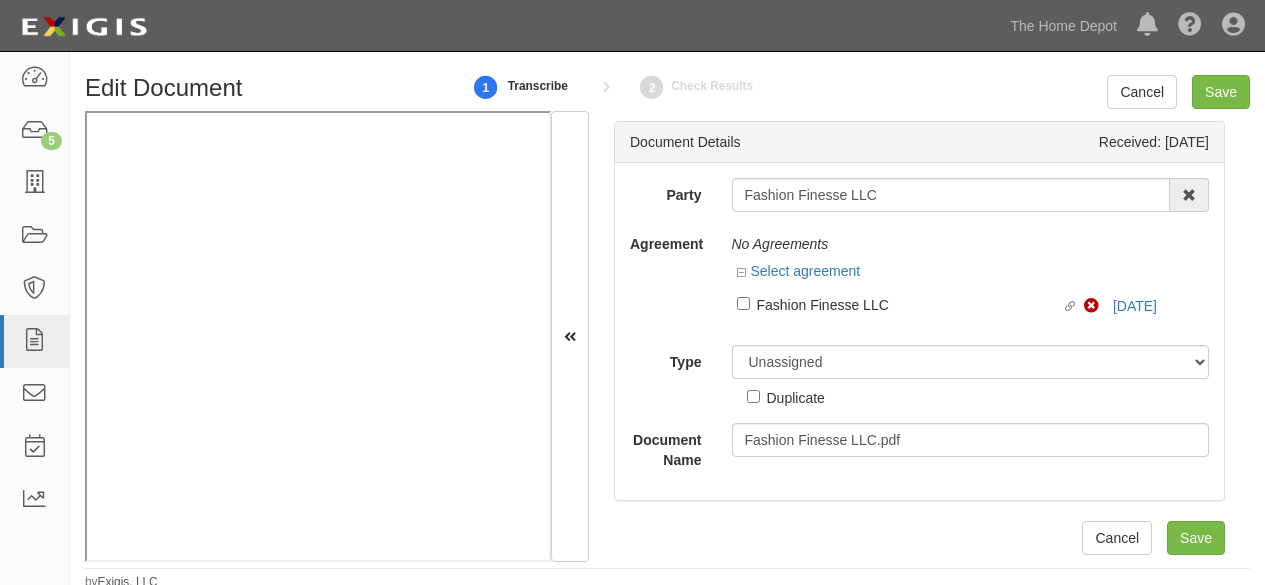 scroll, scrollTop: 0, scrollLeft: 0, axis: both 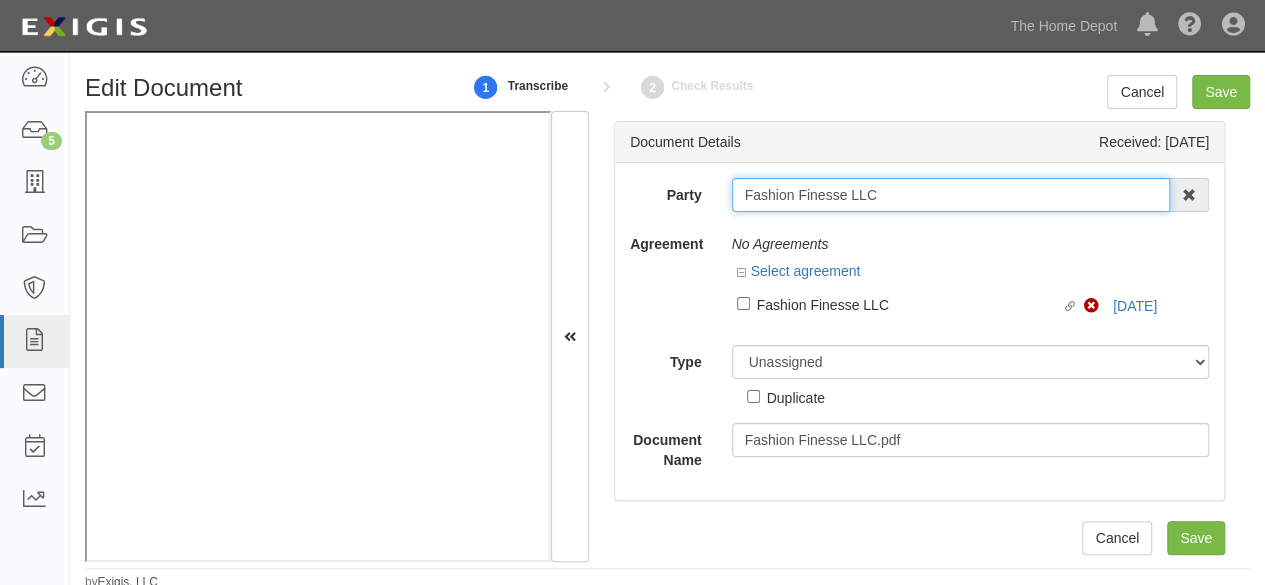 click on "Fashion Finesse LLC" at bounding box center (951, 195) 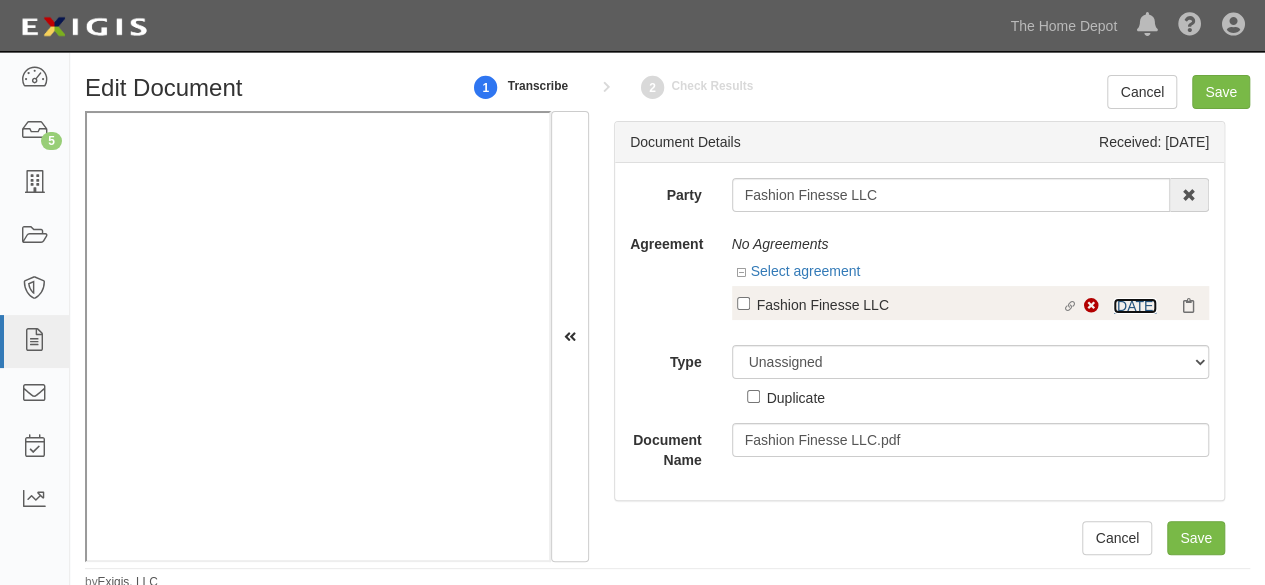 click on "7/17/25" at bounding box center (1135, 306) 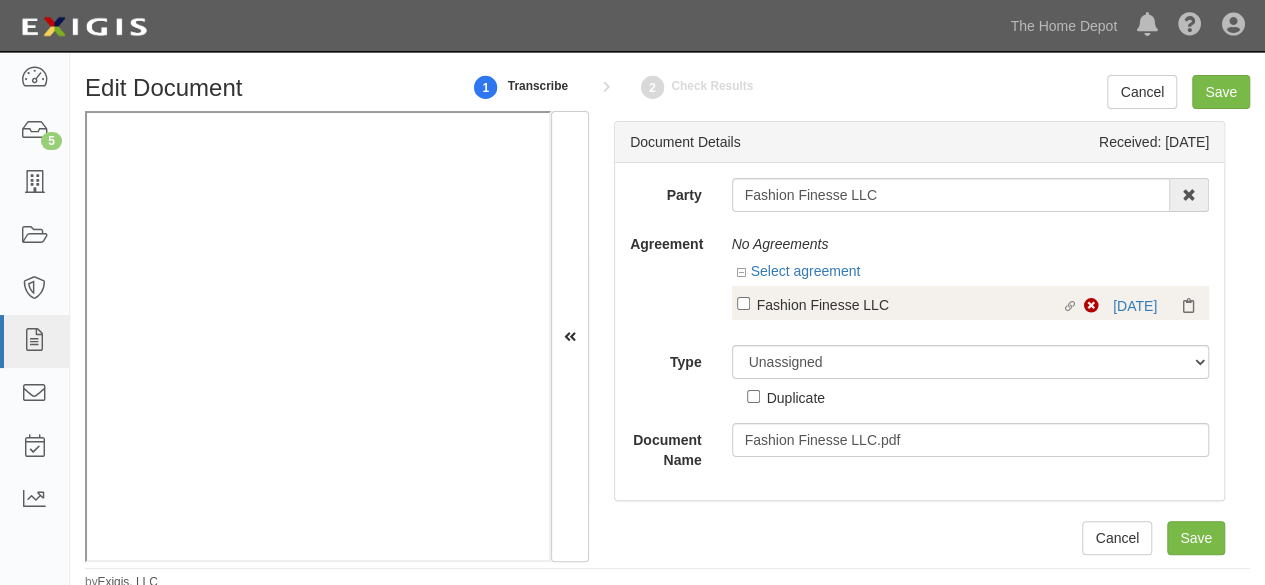 click on "Fashion Finesse LLC" at bounding box center [909, 304] 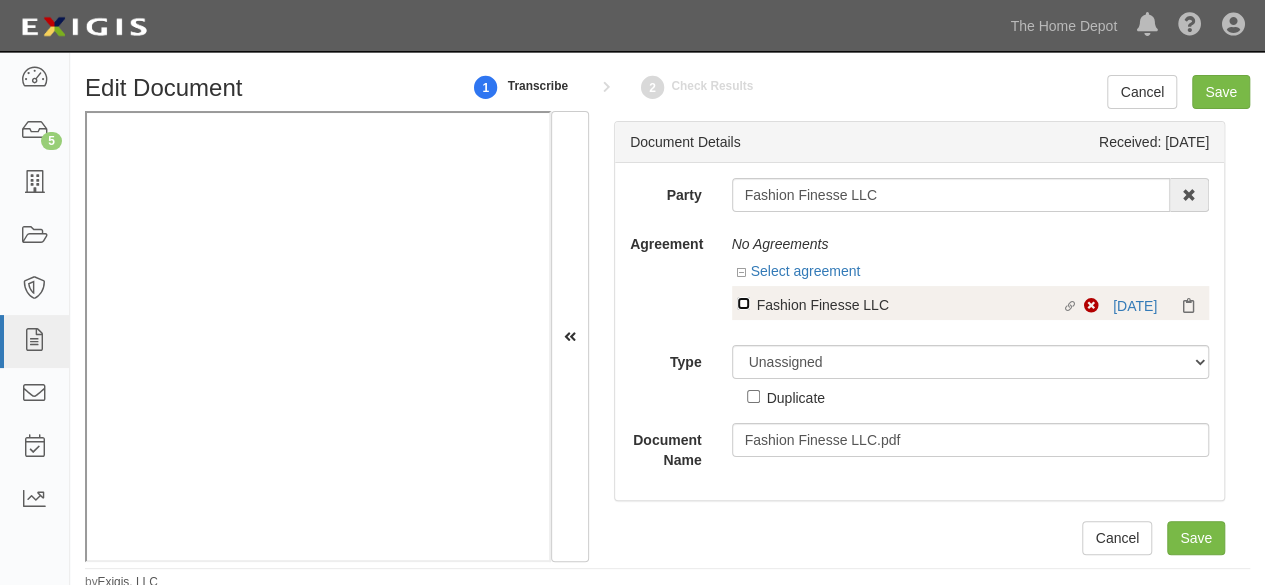 click on "Linked agreement
Fashion Finesse LLC
Linked agreement" at bounding box center (743, 303) 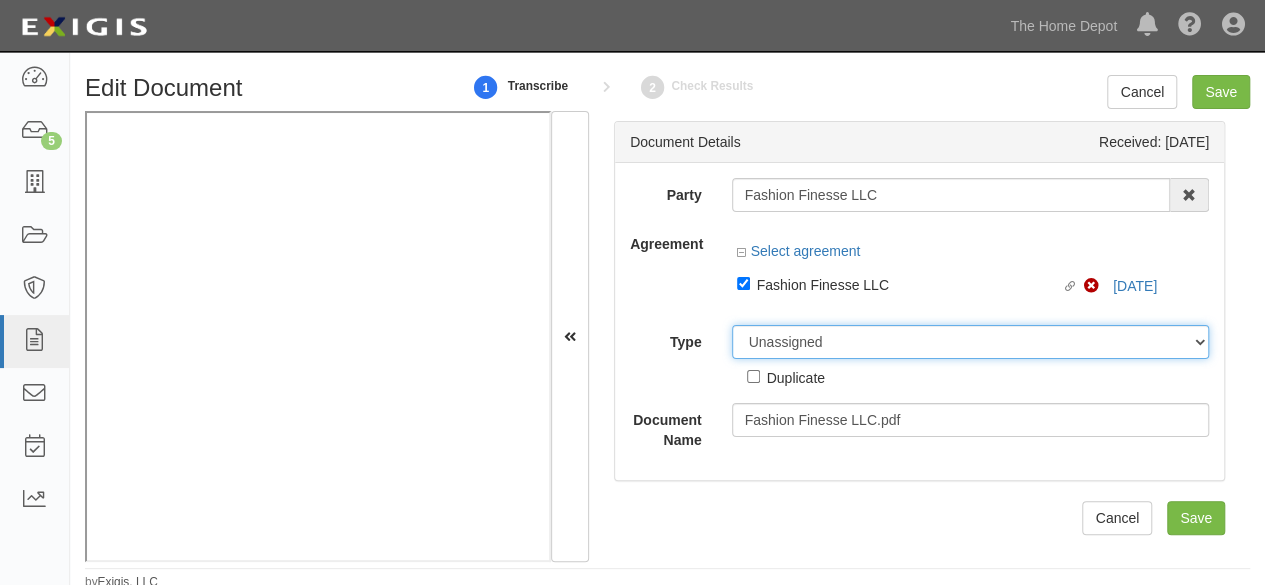click on "Party
Fashion Finesse LLC
1000576868 Ontario Inc.
10 STRAWBERRY STREET
115282 CANADA LTEE
11947907 Canada Inc. (MOD LIGHTING)
1200144519218
1234BUY.COM INC
1291 FURNITURES INC
16 GAUGE SINKS
1729897 ONTARIO INC. O/A
1791 Outdoor Lifestyle Group LLC
1837, LLC.
1888 MILLS LLC
1896424 ONTARIO INC
1JAY CAPITAL INC
1PERFECTCHOICE INC
1ST CHOICE FERTILIZER, I
2033784 ONTARIO INC.
21 ROCKS CORPORATION DBA
2614072 ONTARIO INC. (O/
2964-3277 QUEBEC INC
2B Poultry, LLC
2FUNGUYS
34 DECOR LLC
360 ELECTRICAL LLC
3B INTERNATIONAL LLC
3B TECH, INC.
3DROSE LLC
3I PRODUCTS, INC.
3M
3M
3M COMPANY
3Wood Wholesale, LLC
4077814 DELAWARE INC
4D CONCEPTS, INC
4dock LLC." at bounding box center [919, 314] 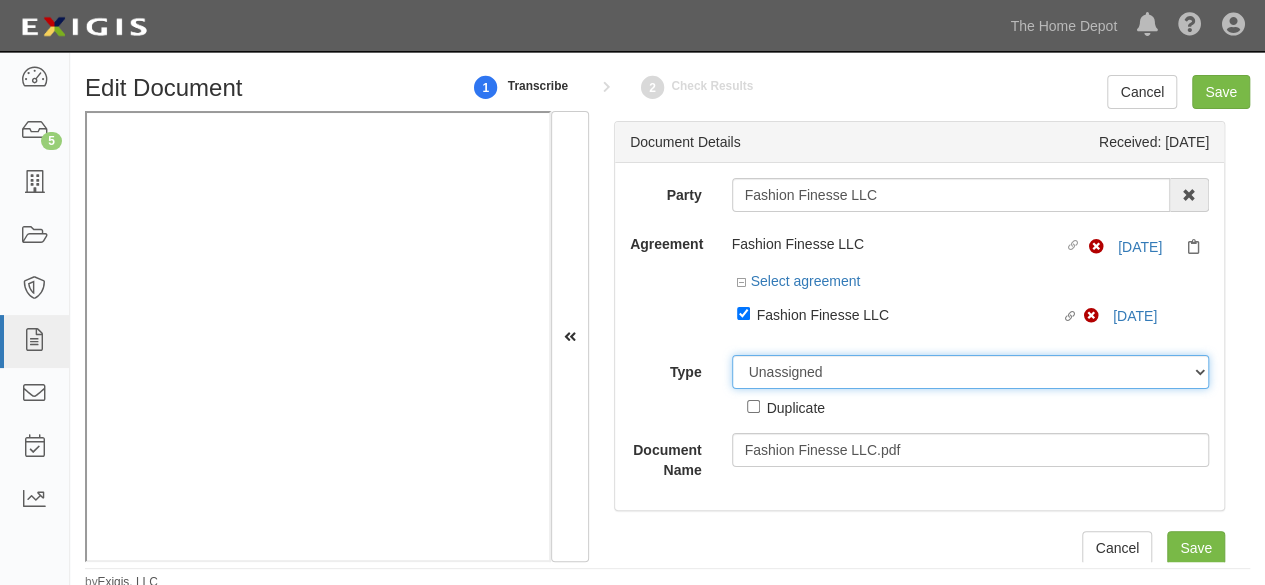 select on "CertificateDetail" 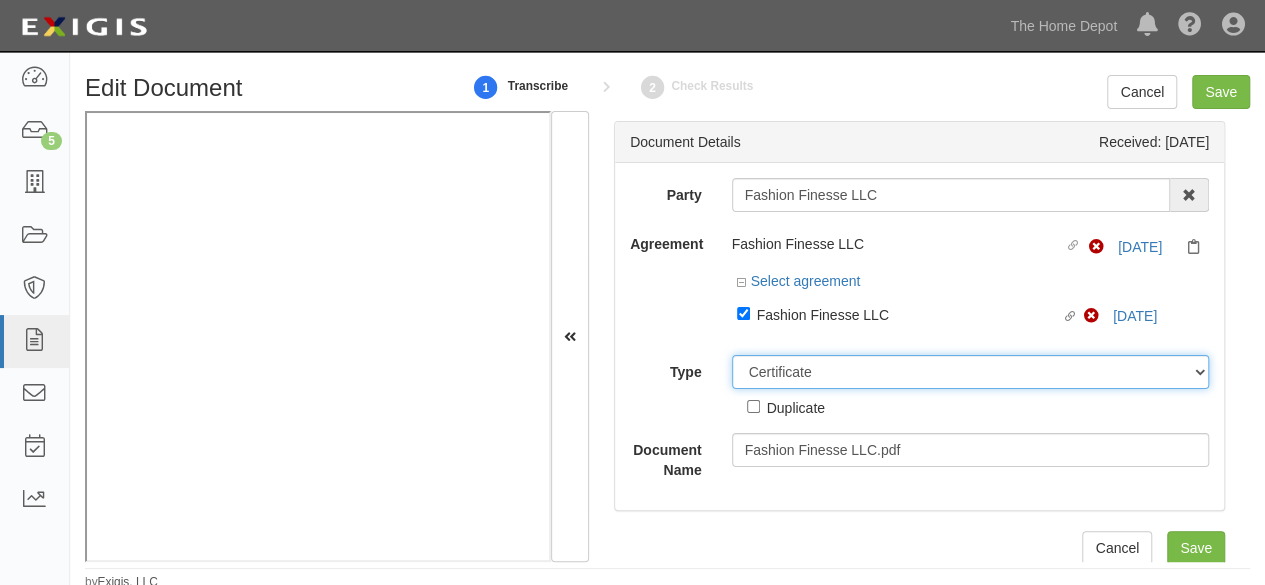 click on "Unassigned
Binder
Cancellation Notice
Certificate
Contract
Endorsement
Insurance Policy
Junk
Other Document
Policy Declarations
Reinstatement Notice
Requirements
Waiver Request" at bounding box center [971, 372] 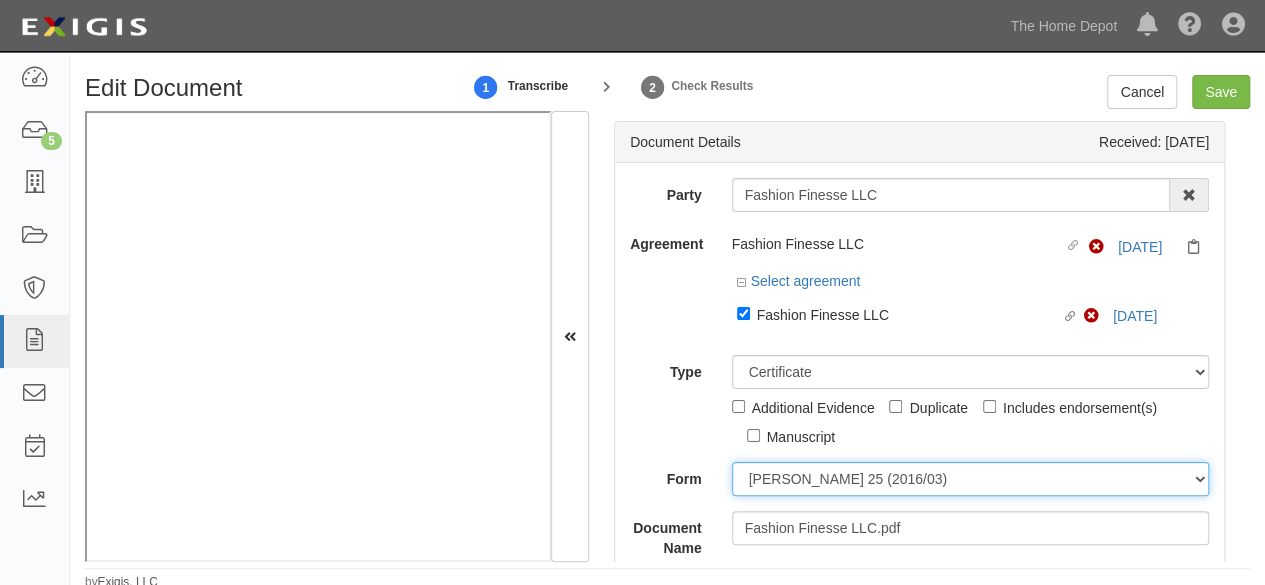 click on "ACORD 25 (2016/03)
ACORD 101
ACORD 855 NY (2014/05)
General" at bounding box center (971, 479) 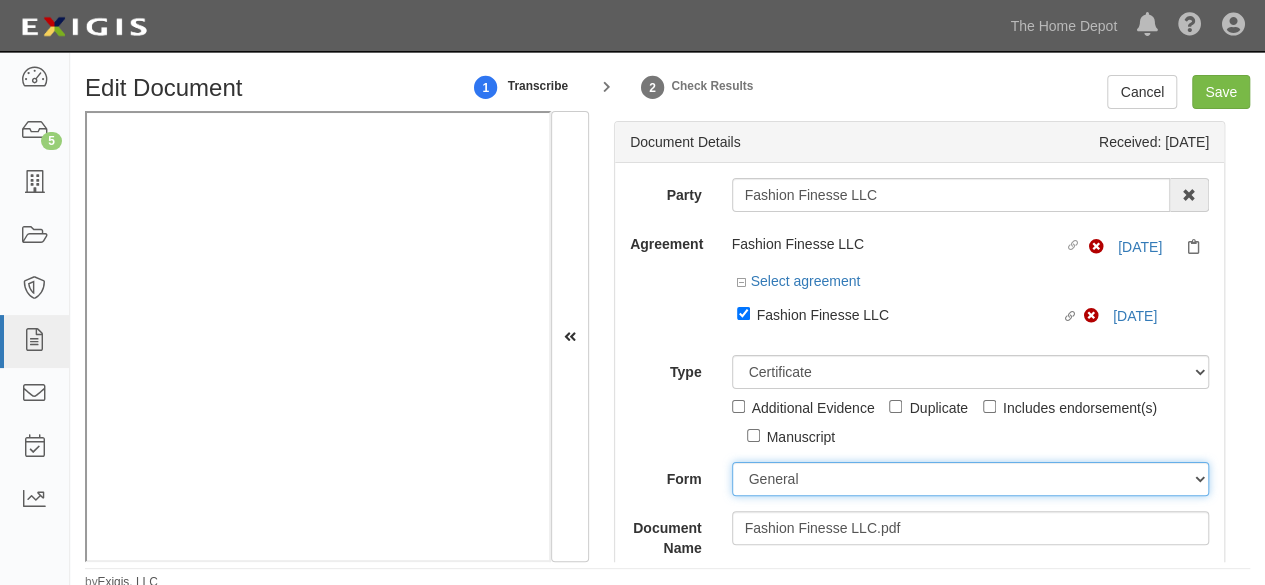 click on "ACORD 25 (2016/03)
ACORD 101
ACORD 855 NY (2014/05)
General" at bounding box center (971, 479) 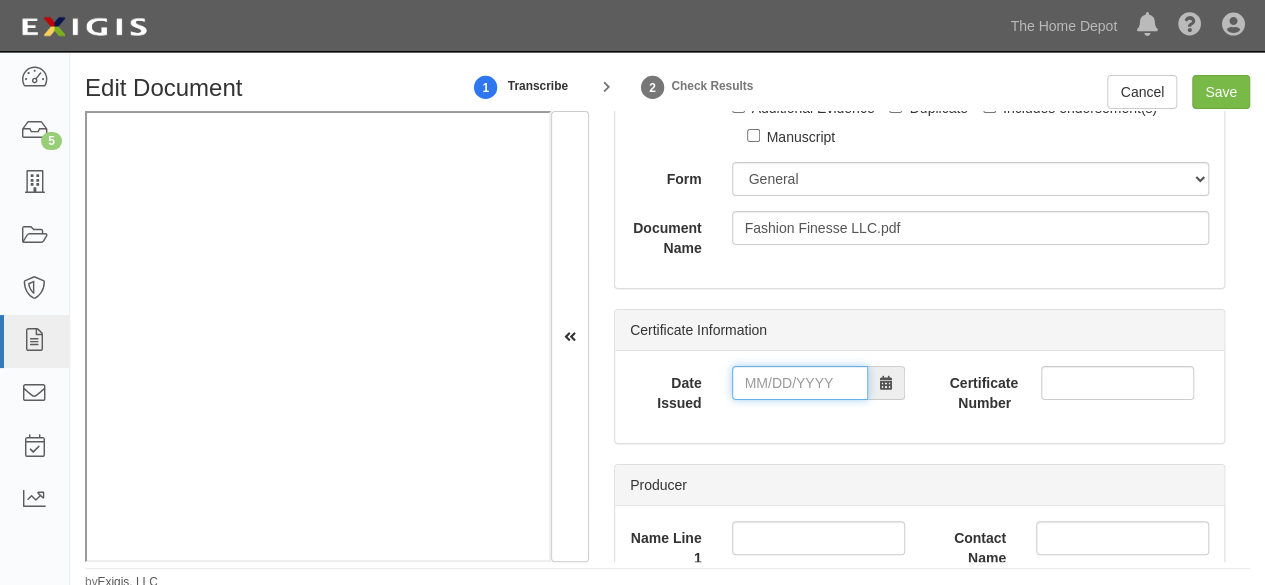 click on "Date Issued" at bounding box center (800, 383) 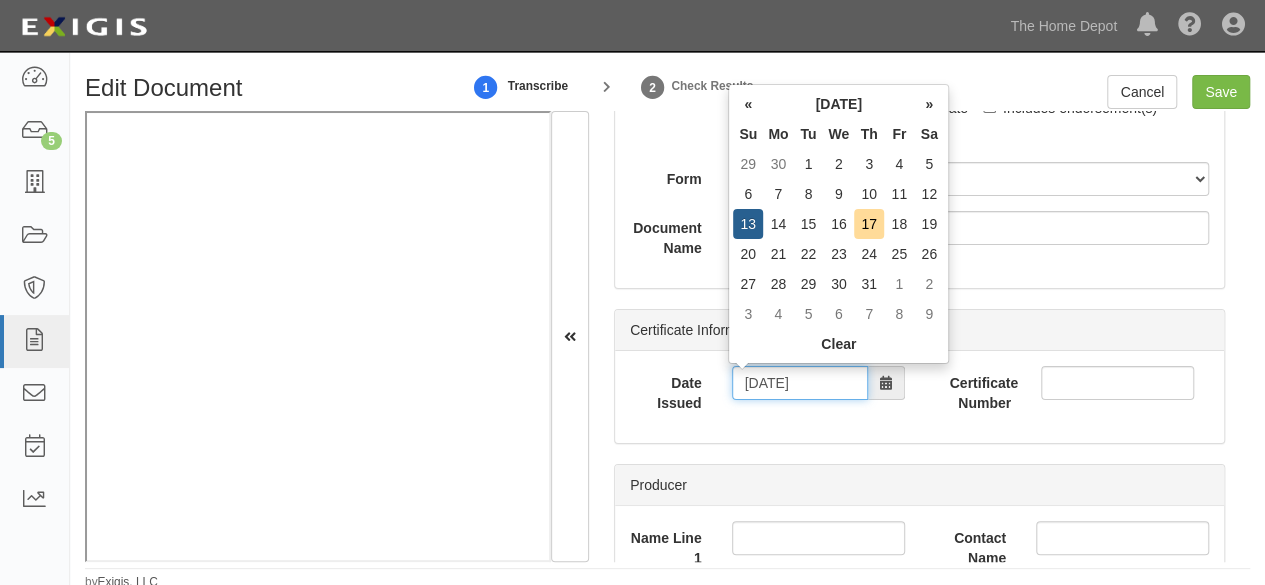 type on "07/14/2025" 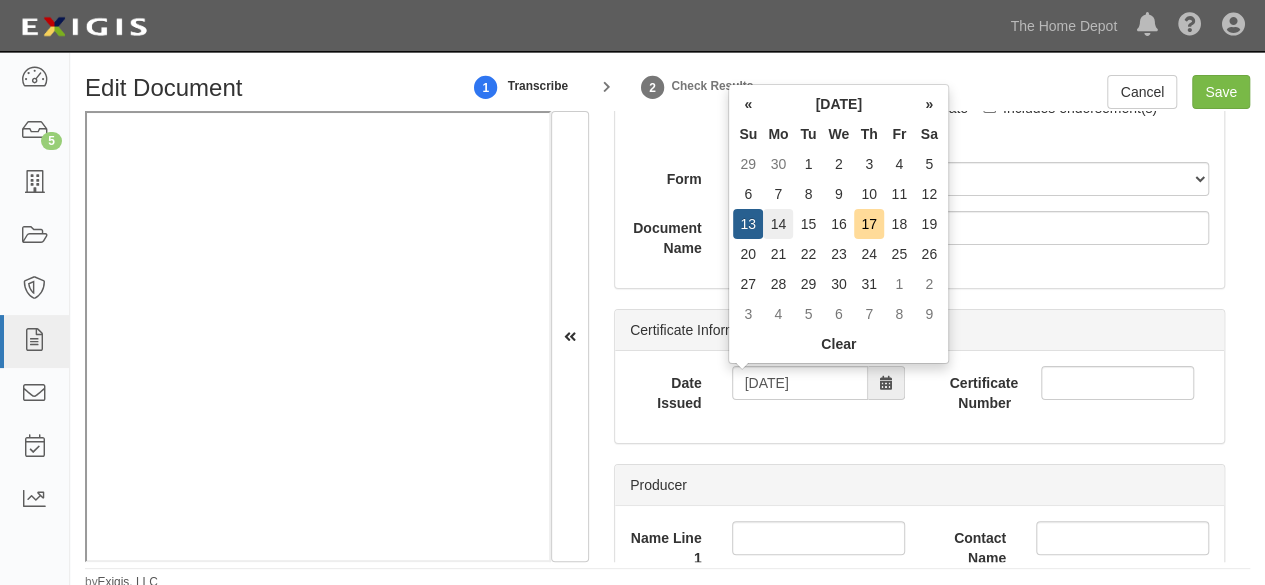 click on "14" at bounding box center [778, 224] 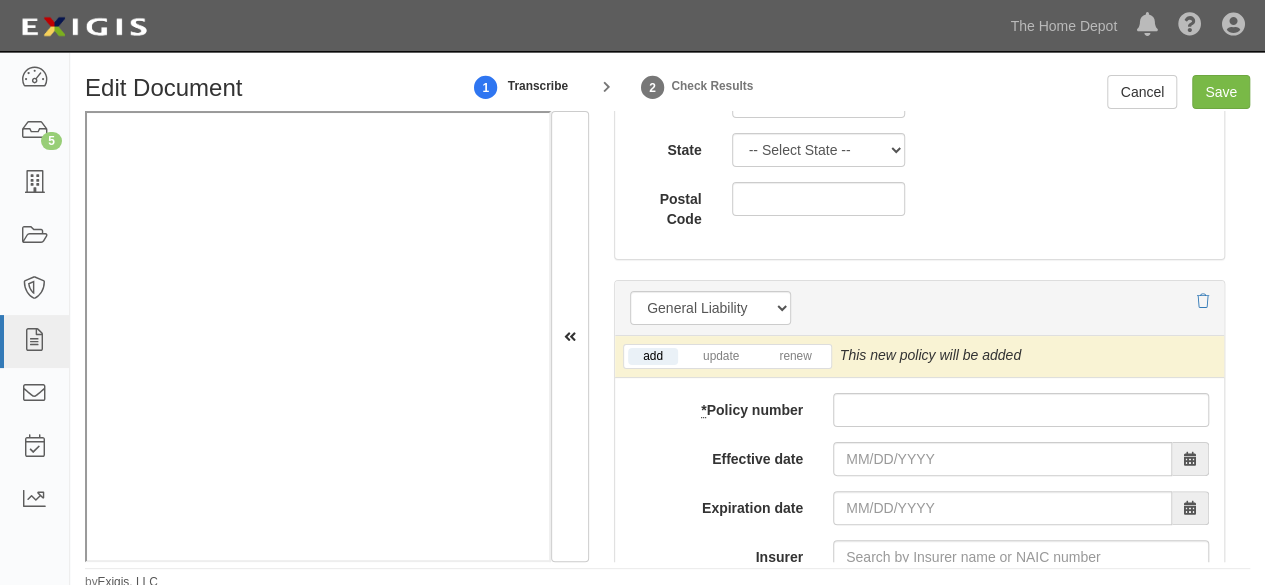 scroll, scrollTop: 1600, scrollLeft: 0, axis: vertical 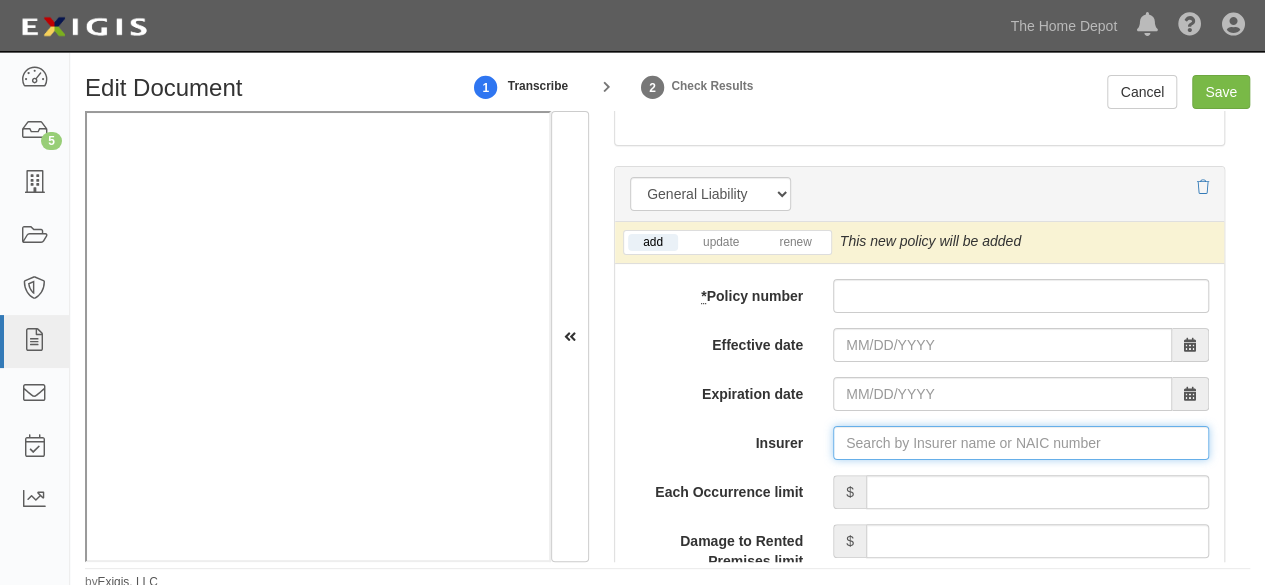 drag, startPoint x: 847, startPoint y: 436, endPoint x: 828, endPoint y: 425, distance: 21.954498 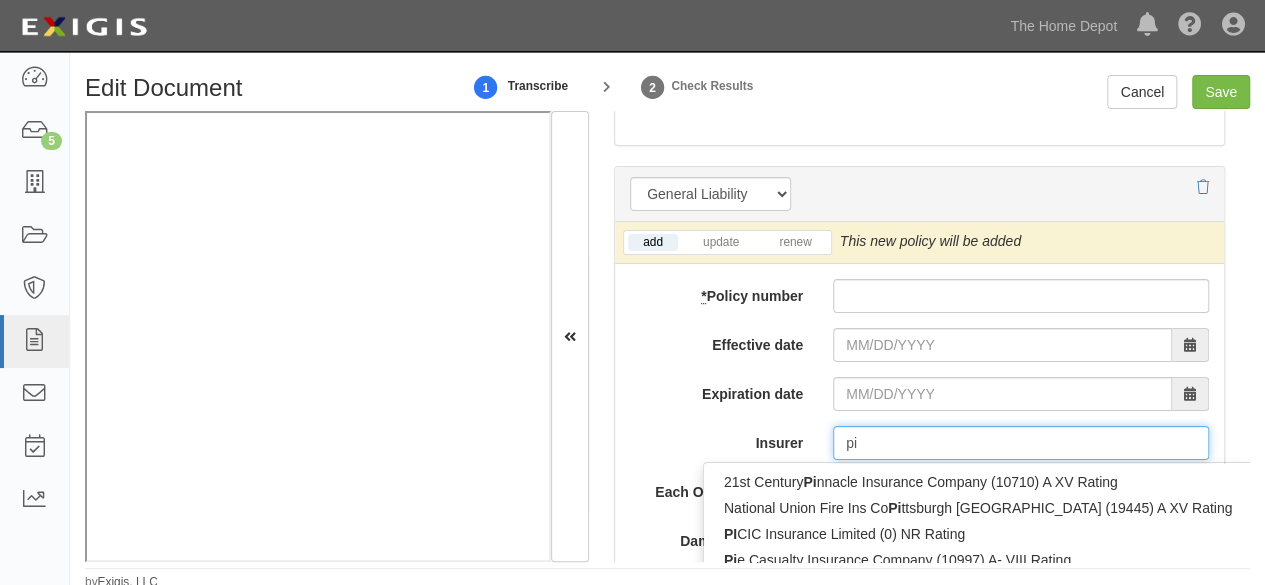type on "pin" 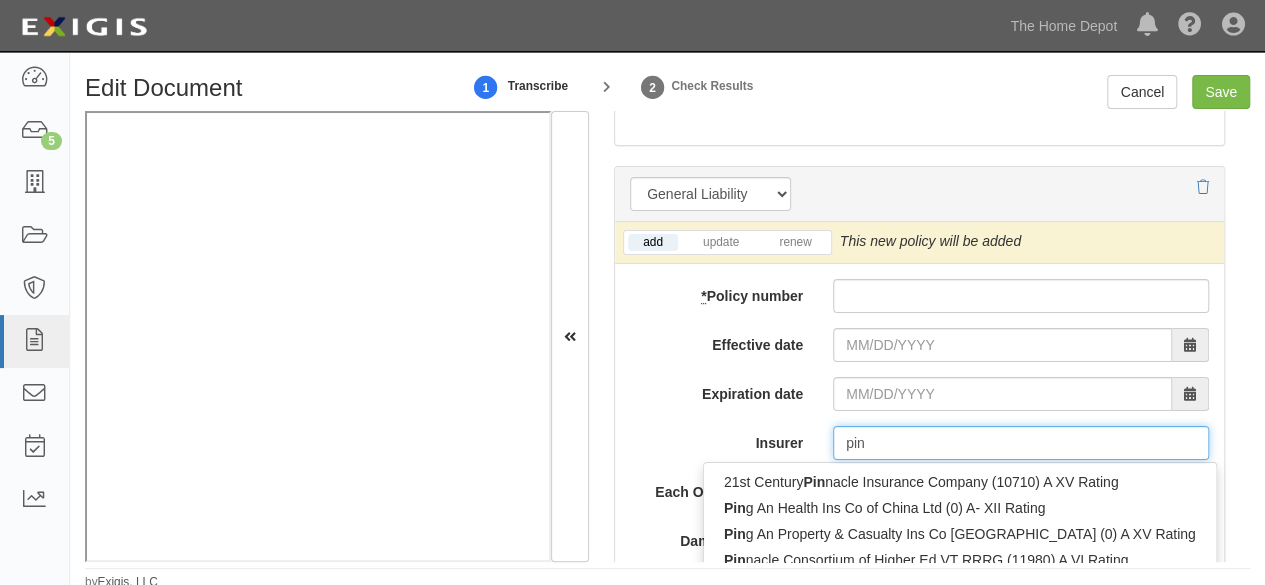 type on "ping An Health Ins Co of China Ltd (0) A- XII Rating" 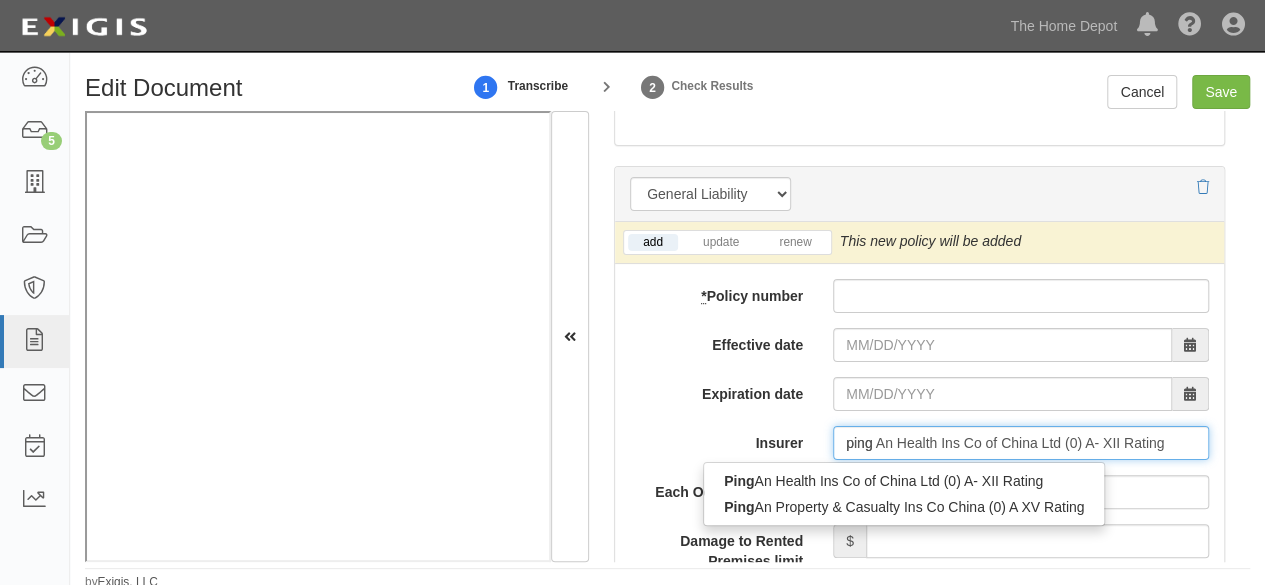 drag, startPoint x: 791, startPoint y: 505, endPoint x: 630, endPoint y: 503, distance: 161.01242 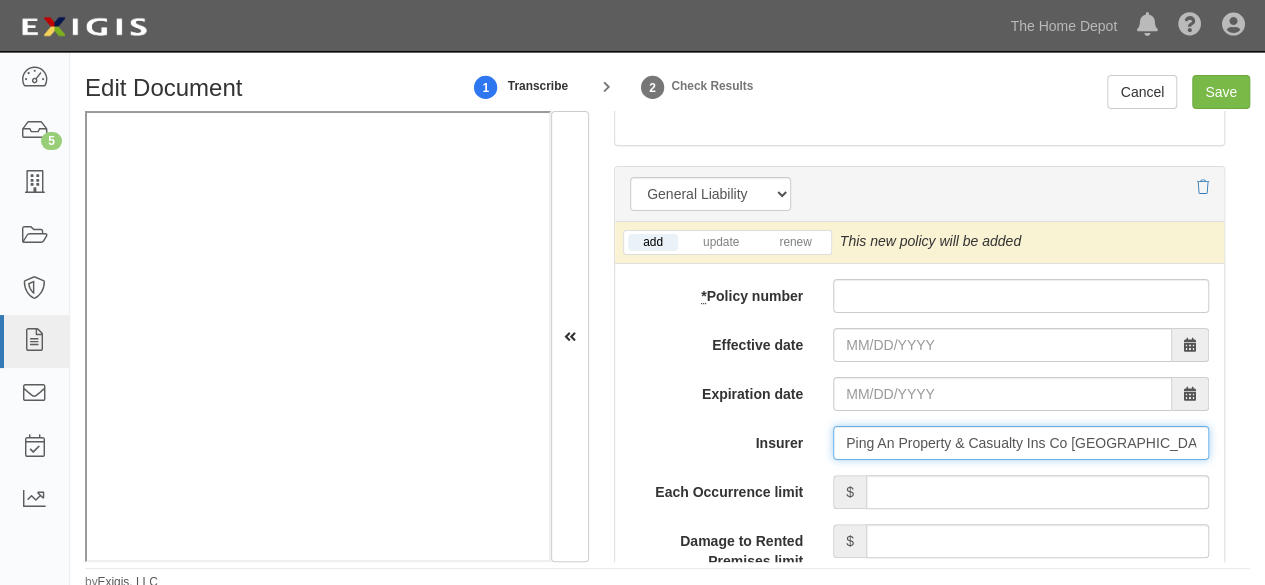 type on "Ping An Property & Casualty Ins Co China (0) A XV Rating" 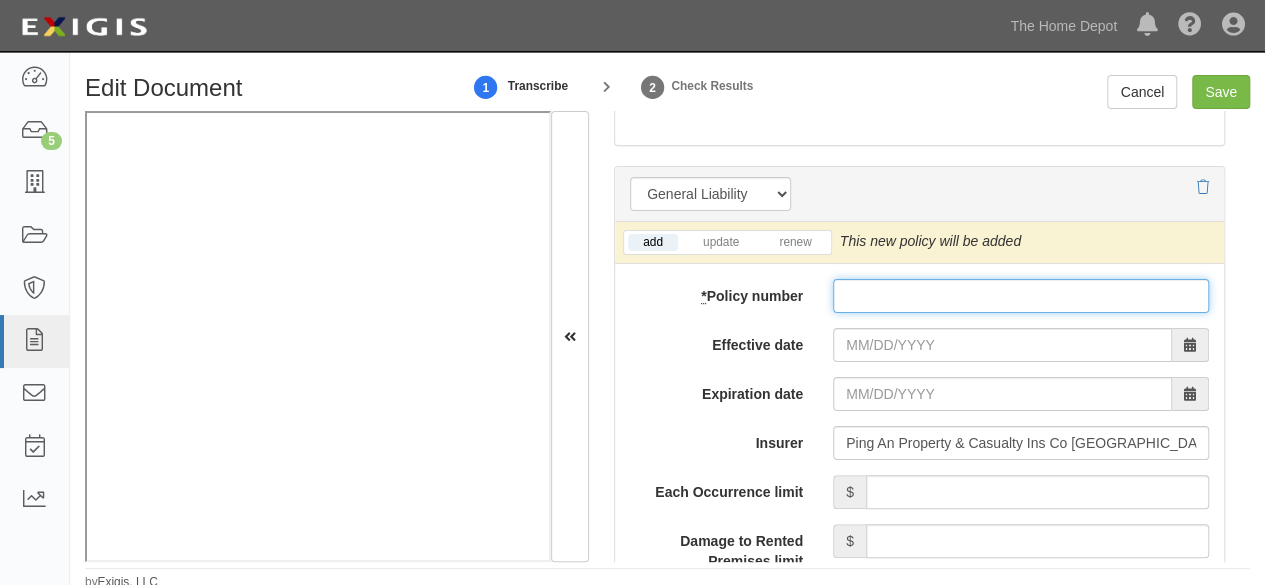 click on "*  Policy number" at bounding box center [1021, 296] 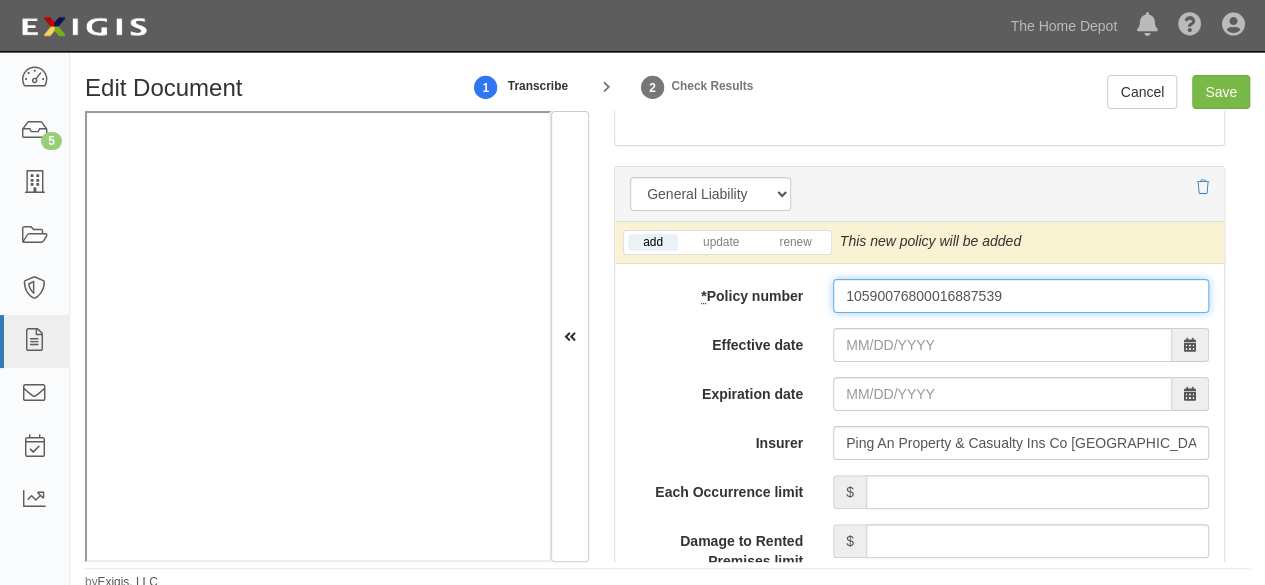 type on "10590076800016887539" 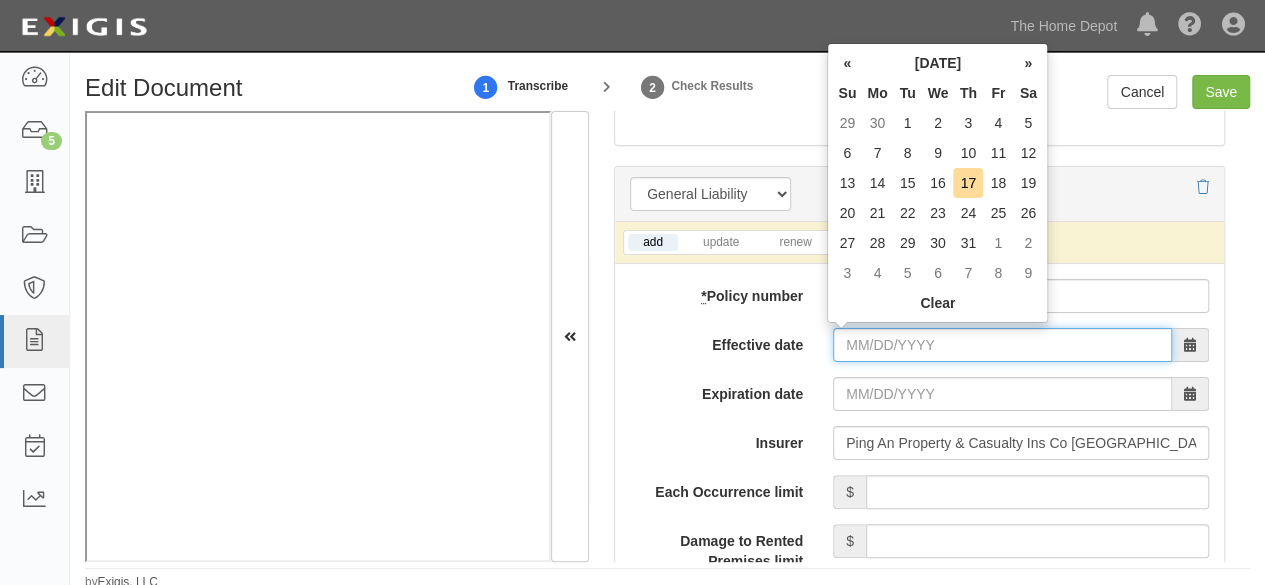 click on "Effective date" at bounding box center (1002, 345) 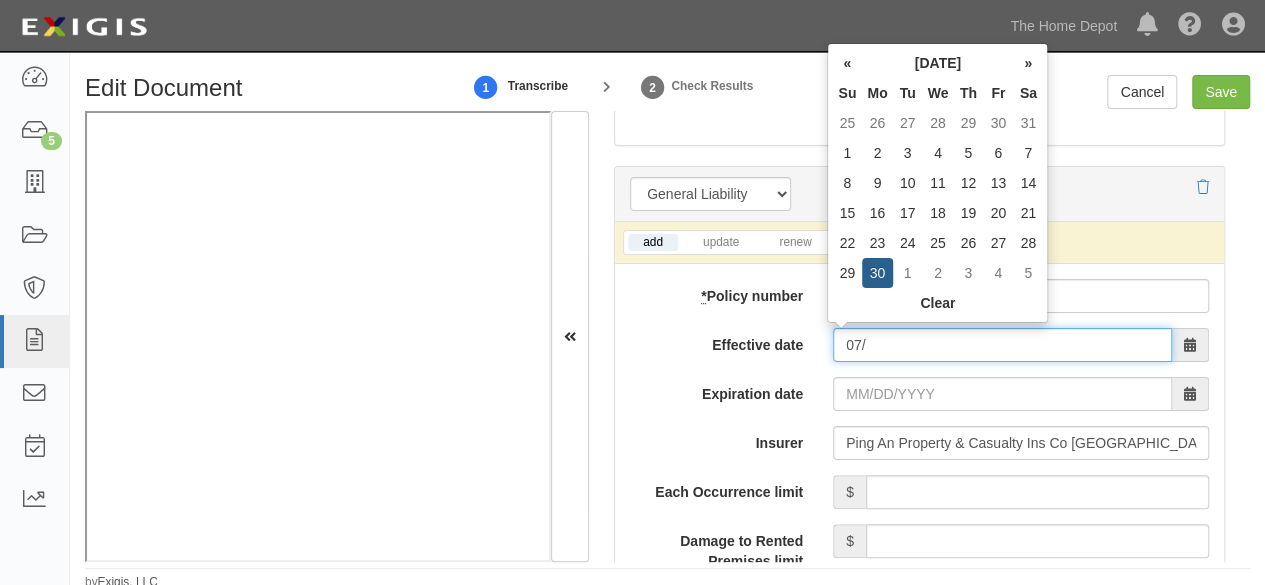 type on "07/" 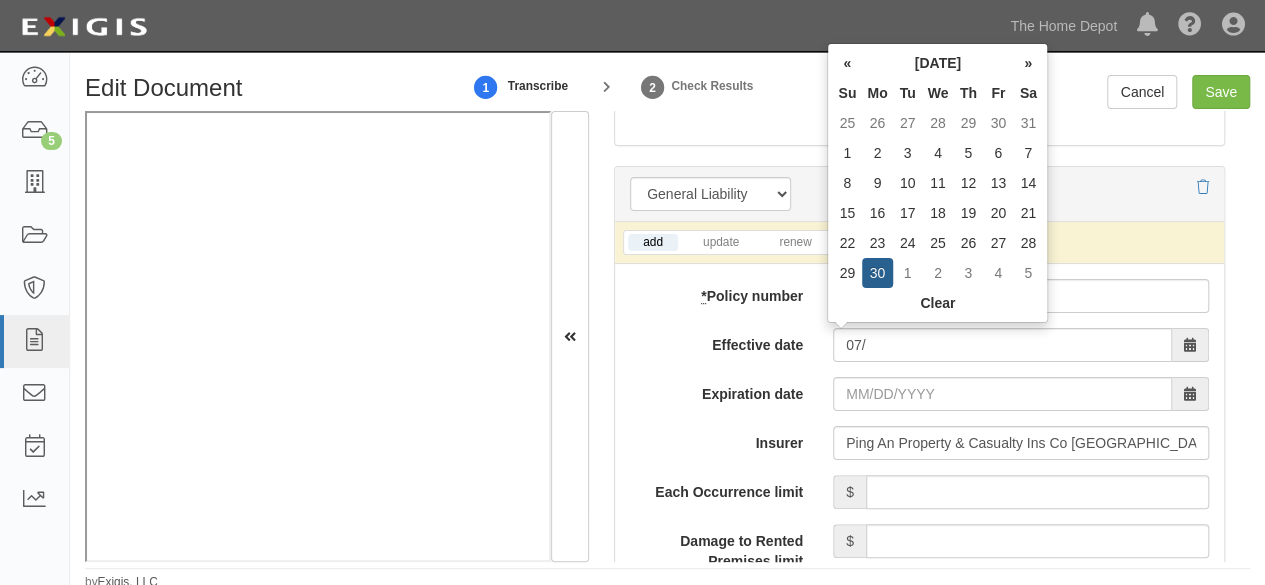 type on "07/01/2026" 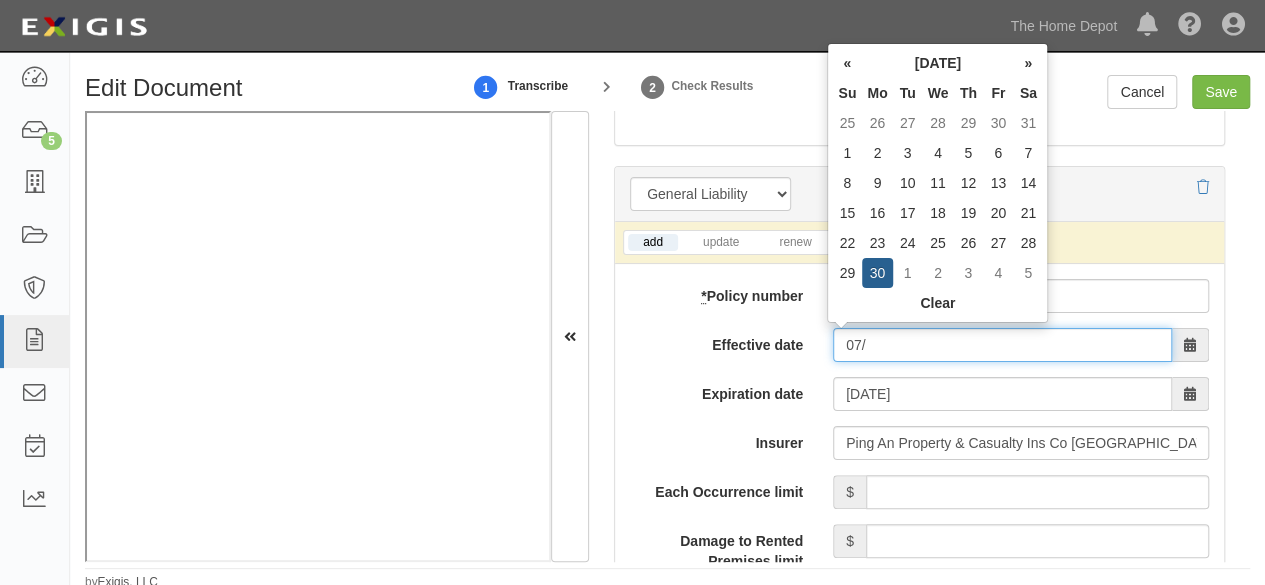 drag, startPoint x: 885, startPoint y: 353, endPoint x: 868, endPoint y: 351, distance: 17.117243 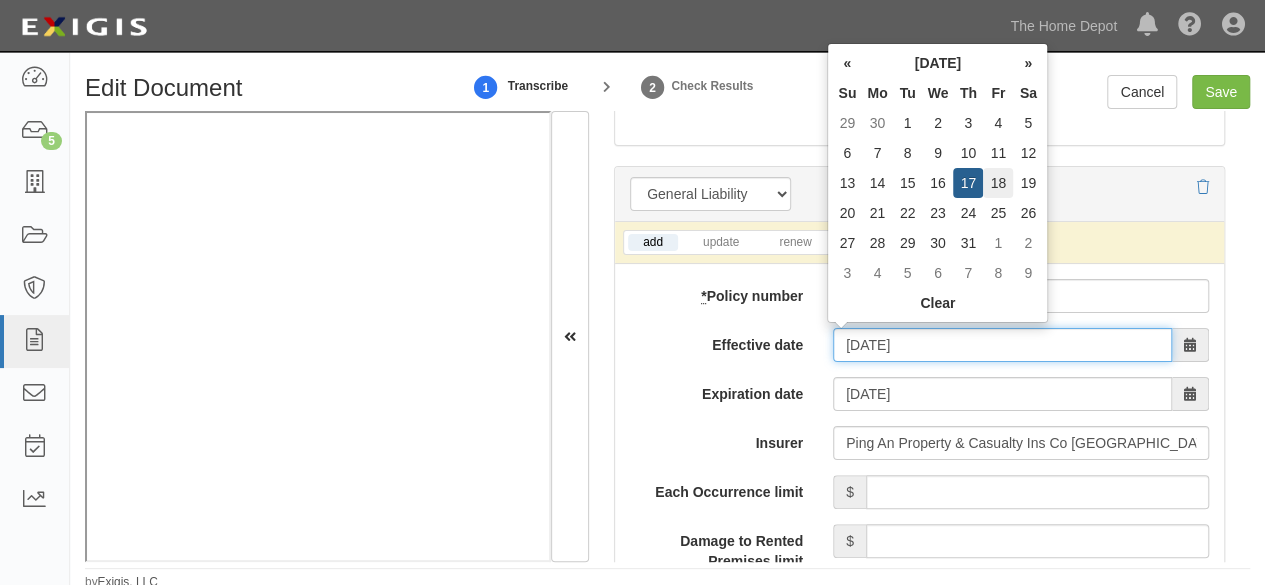 type on "07/18/2025" 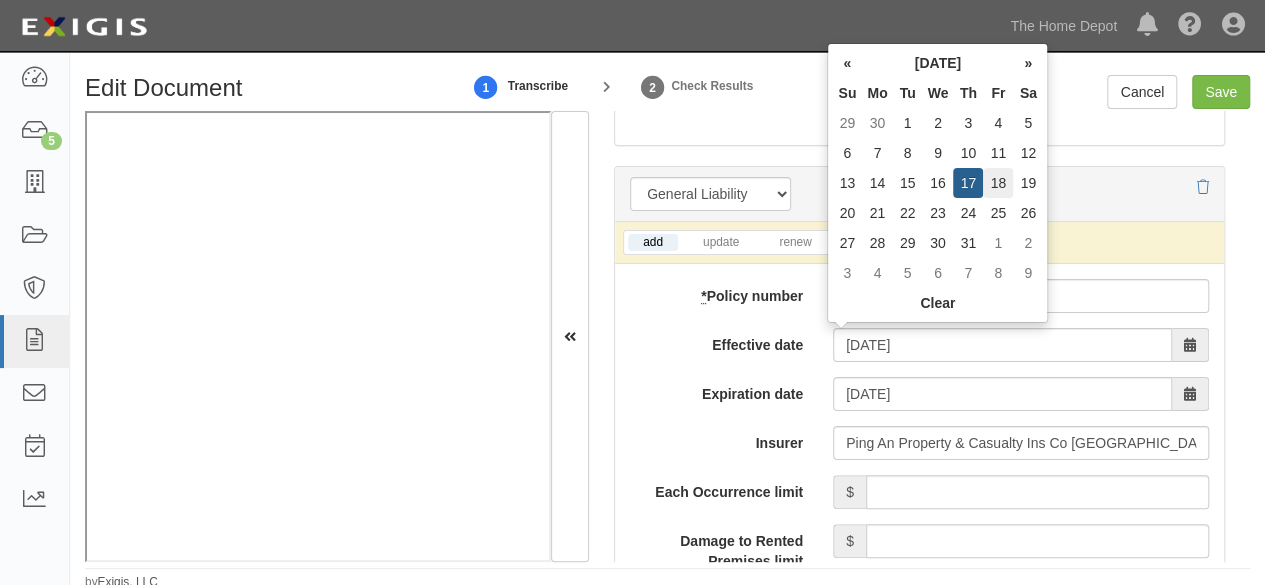 click on "18" at bounding box center (998, 183) 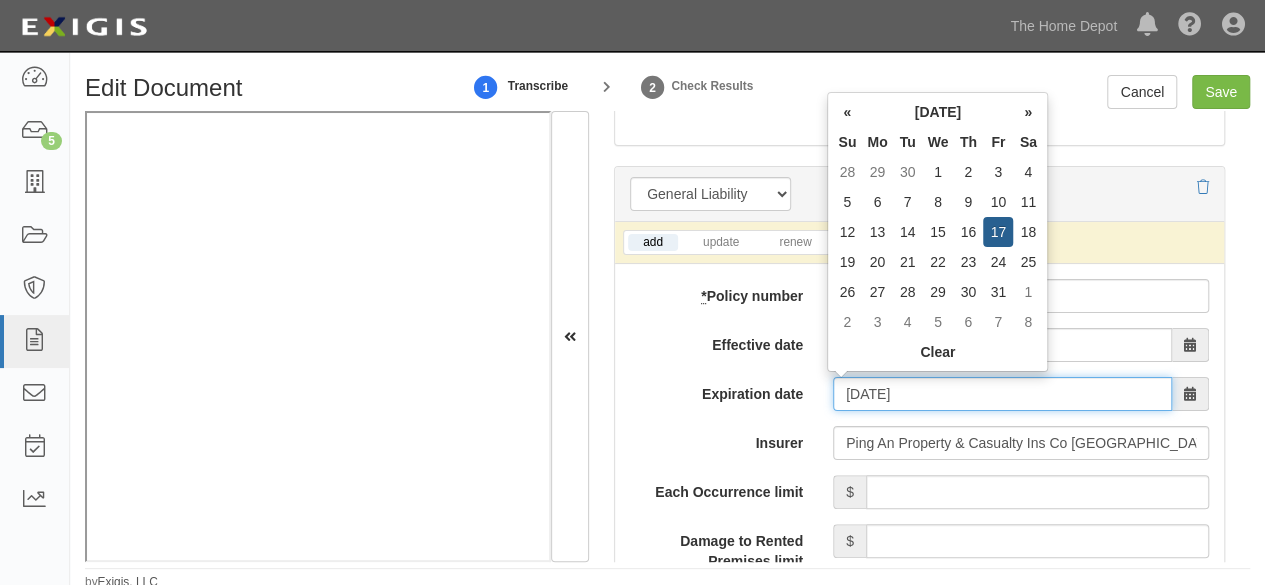 click on "07/18/2026" at bounding box center [1002, 394] 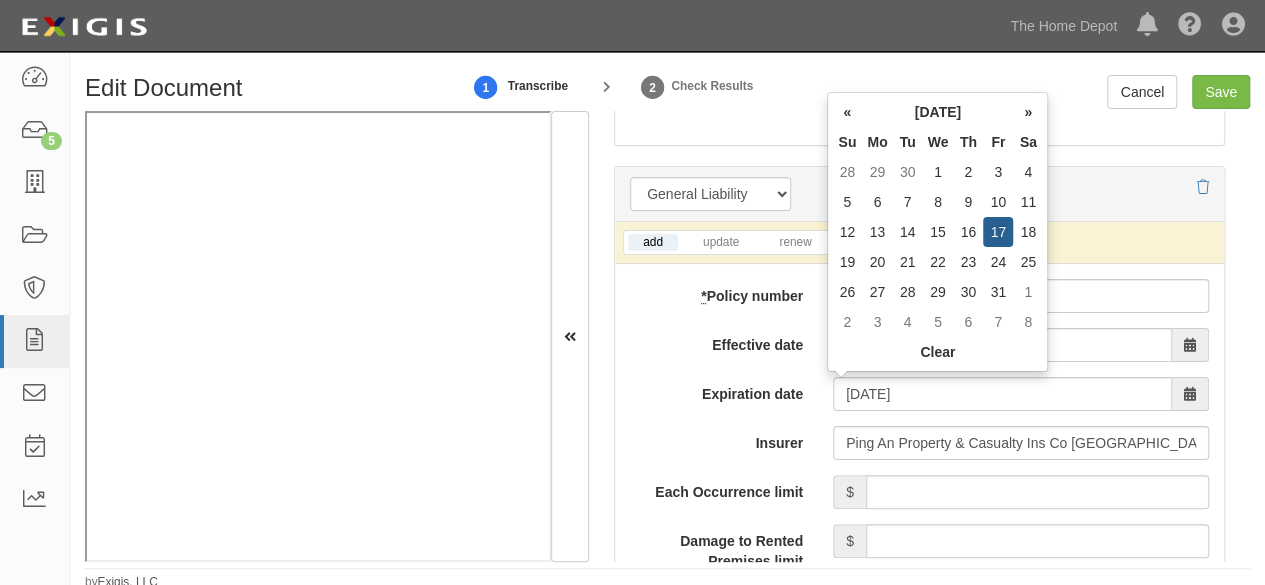 click on "17" at bounding box center (998, 232) 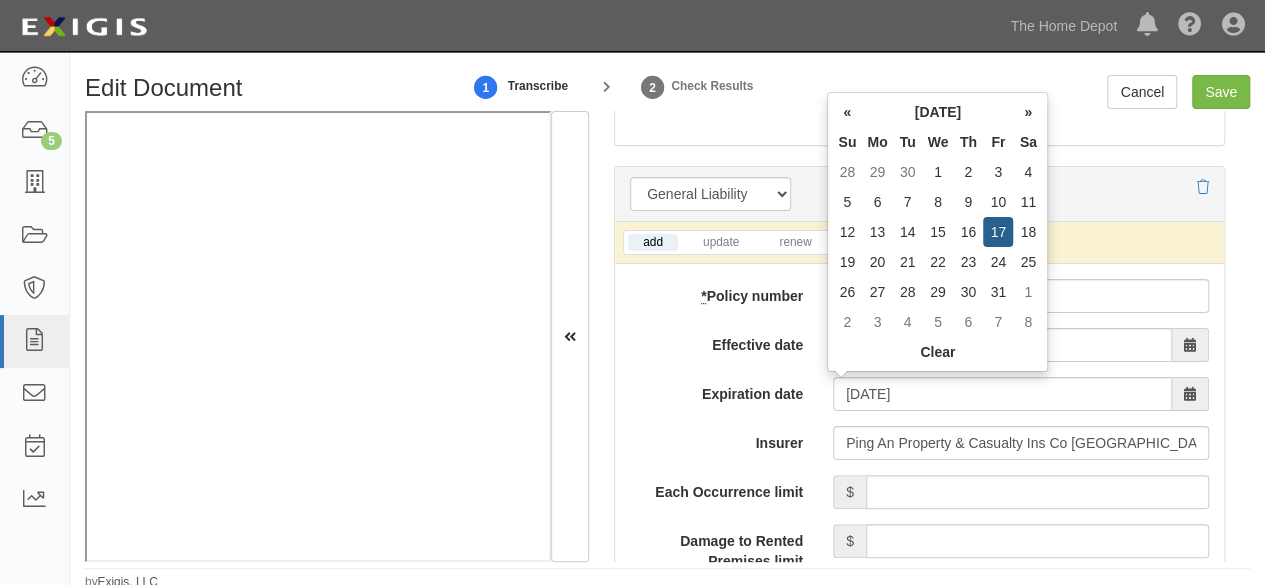 type on "07/17/2026" 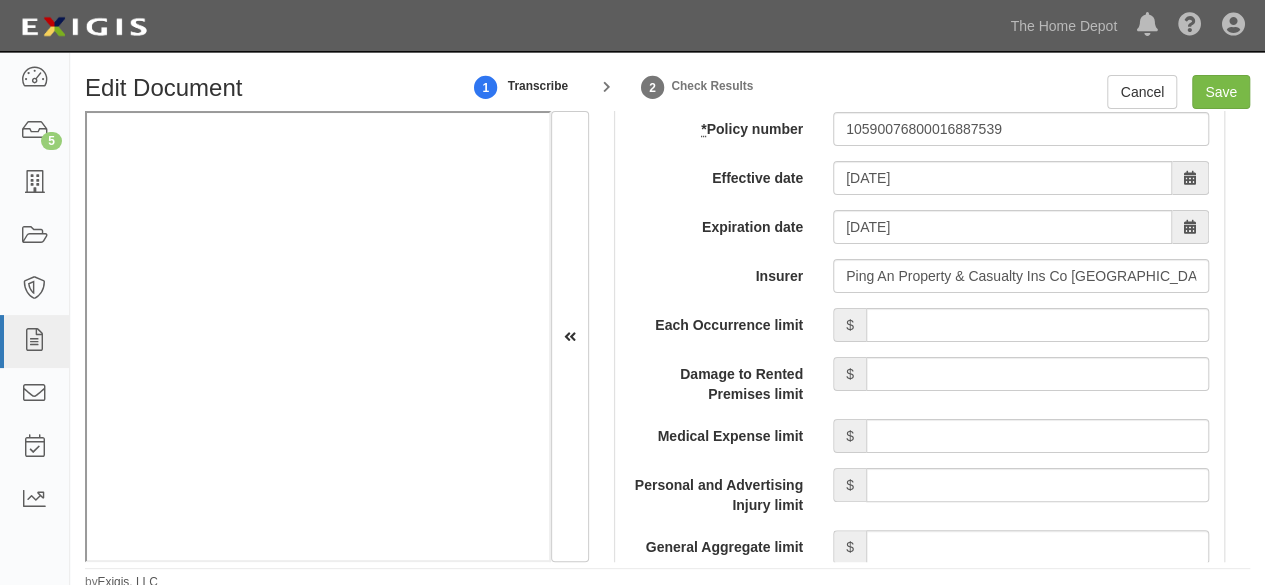 scroll, scrollTop: 1800, scrollLeft: 0, axis: vertical 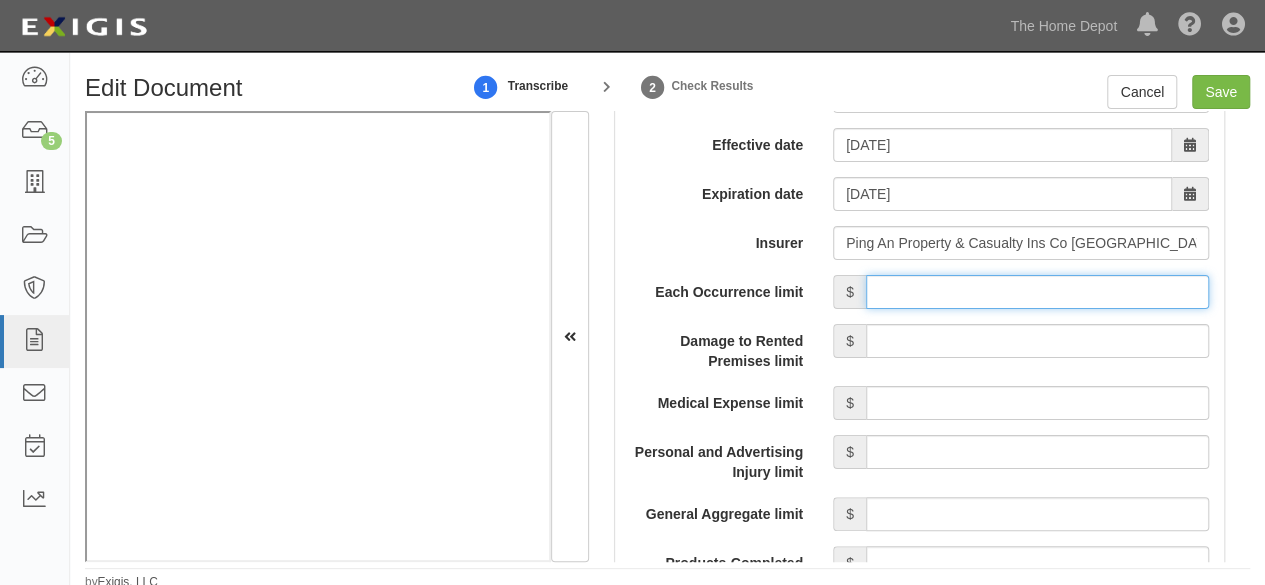 click on "Each Occurrence limit" at bounding box center [1037, 292] 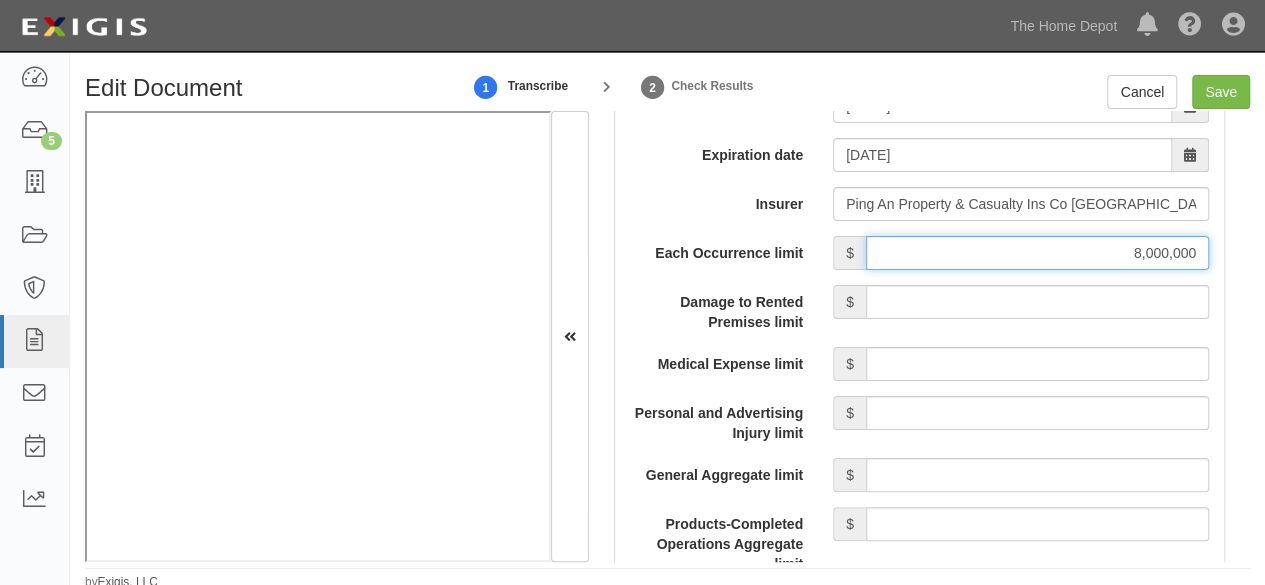 scroll, scrollTop: 1900, scrollLeft: 0, axis: vertical 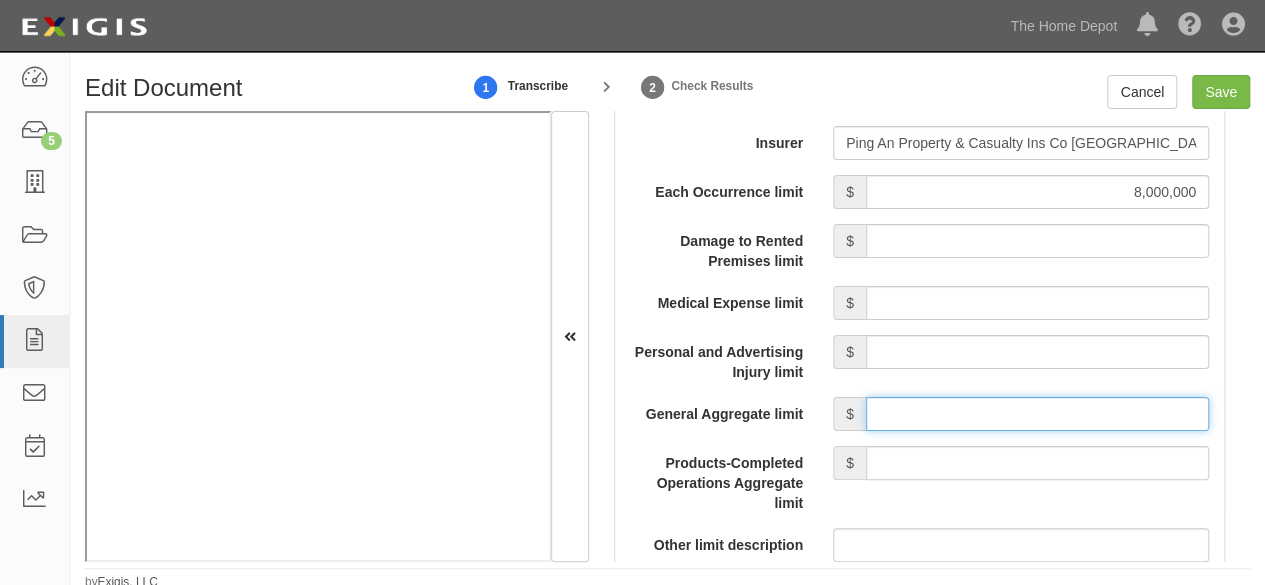 drag, startPoint x: 948, startPoint y: 416, endPoint x: 962, endPoint y: 393, distance: 26.925823 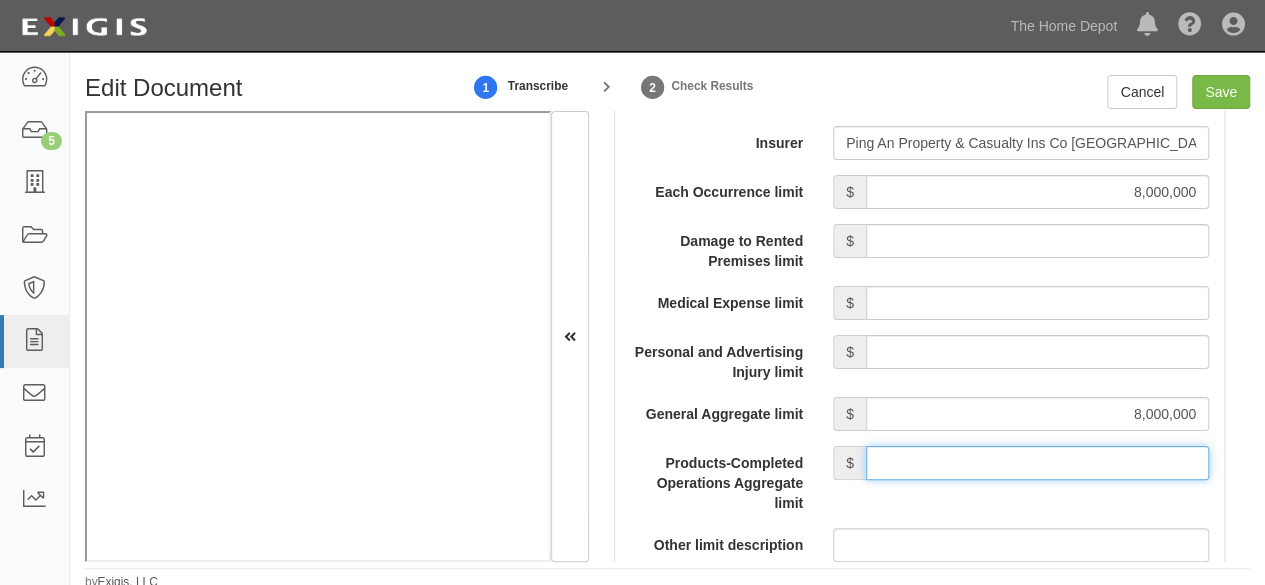 drag, startPoint x: 970, startPoint y: 470, endPoint x: 977, endPoint y: 443, distance: 27.89265 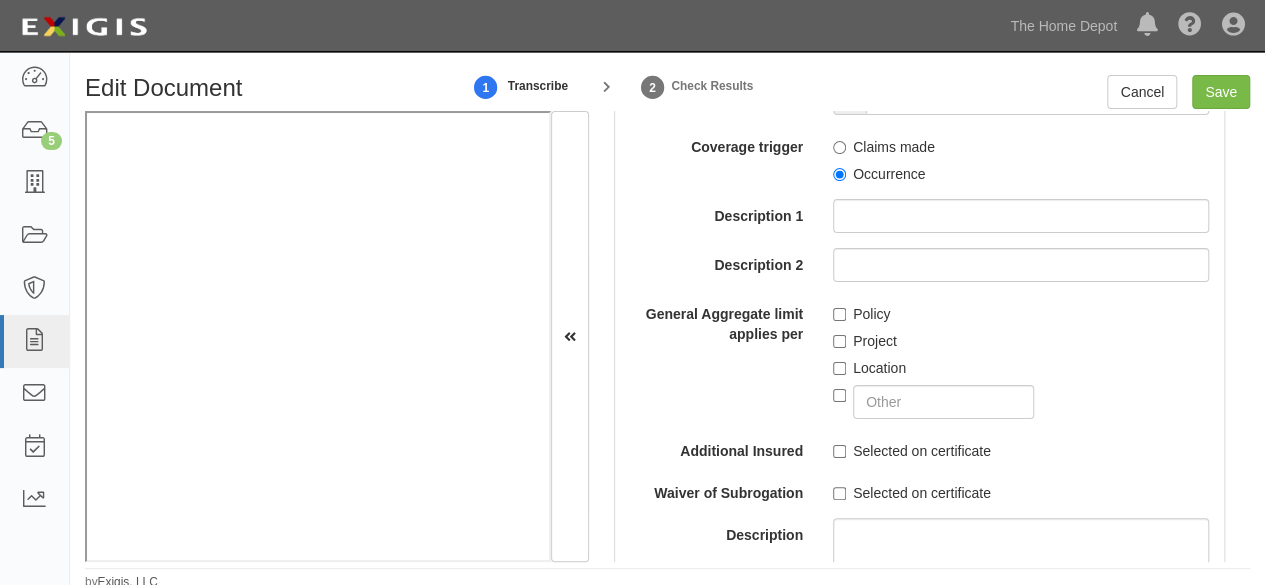 scroll, scrollTop: 2400, scrollLeft: 0, axis: vertical 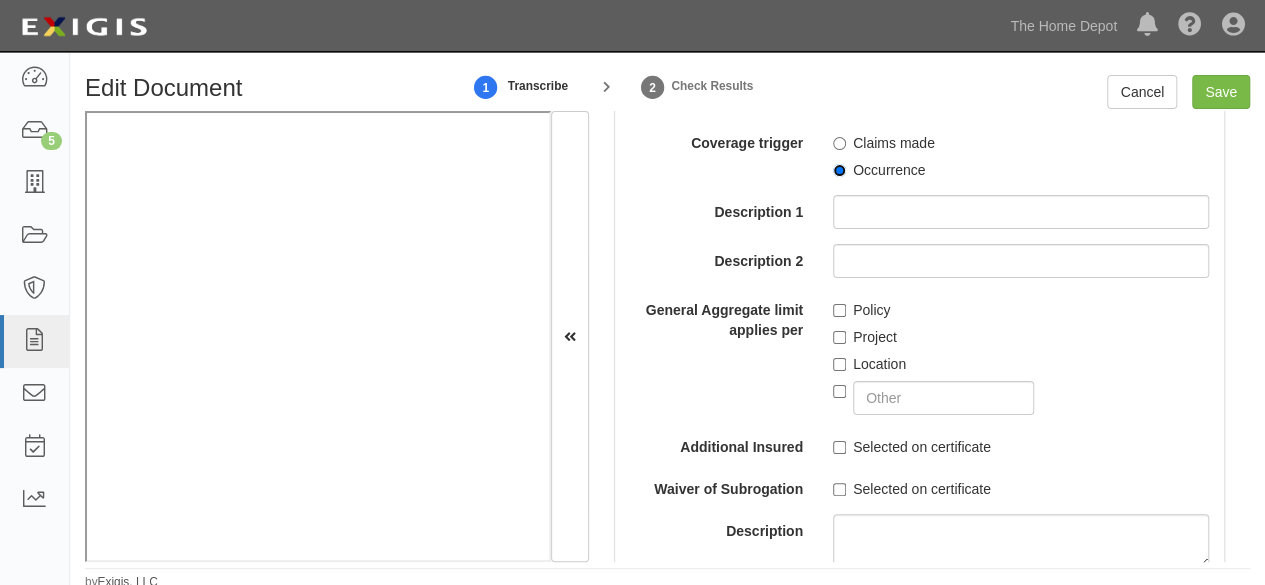 click on "Occurrence" at bounding box center [839, 170] 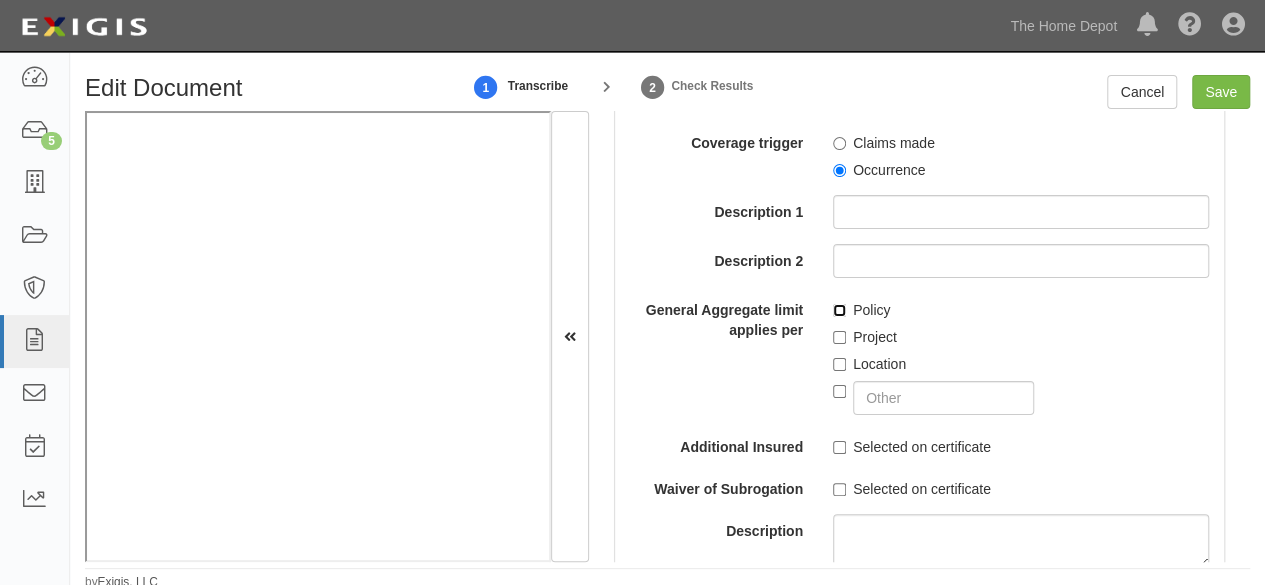 click on "Policy" at bounding box center [839, 310] 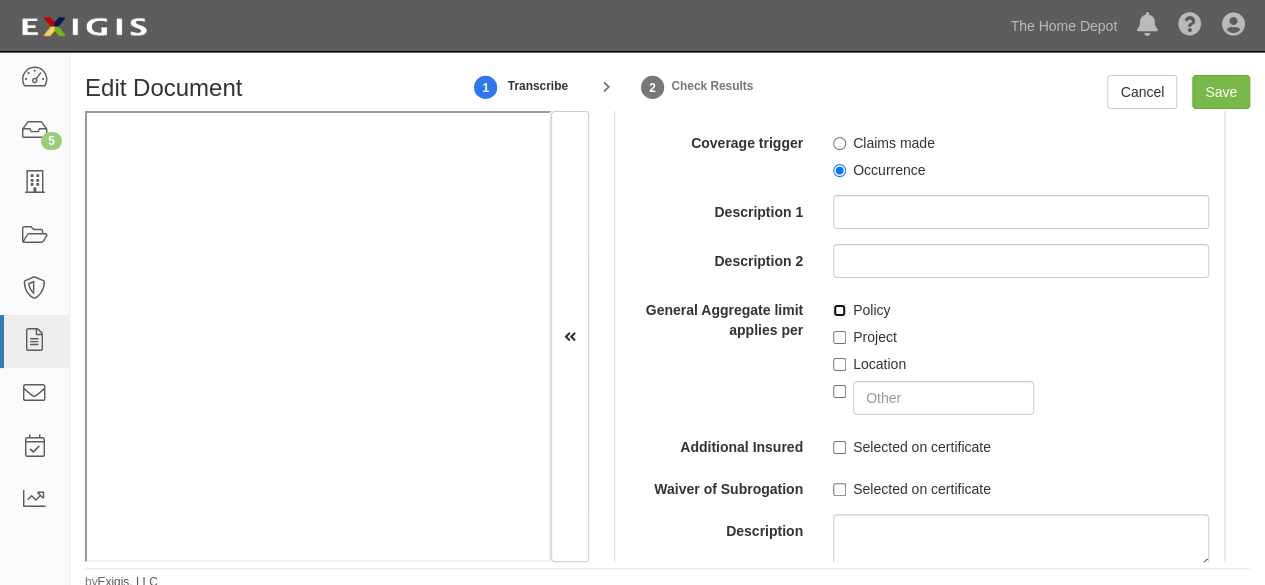 checkbox on "true" 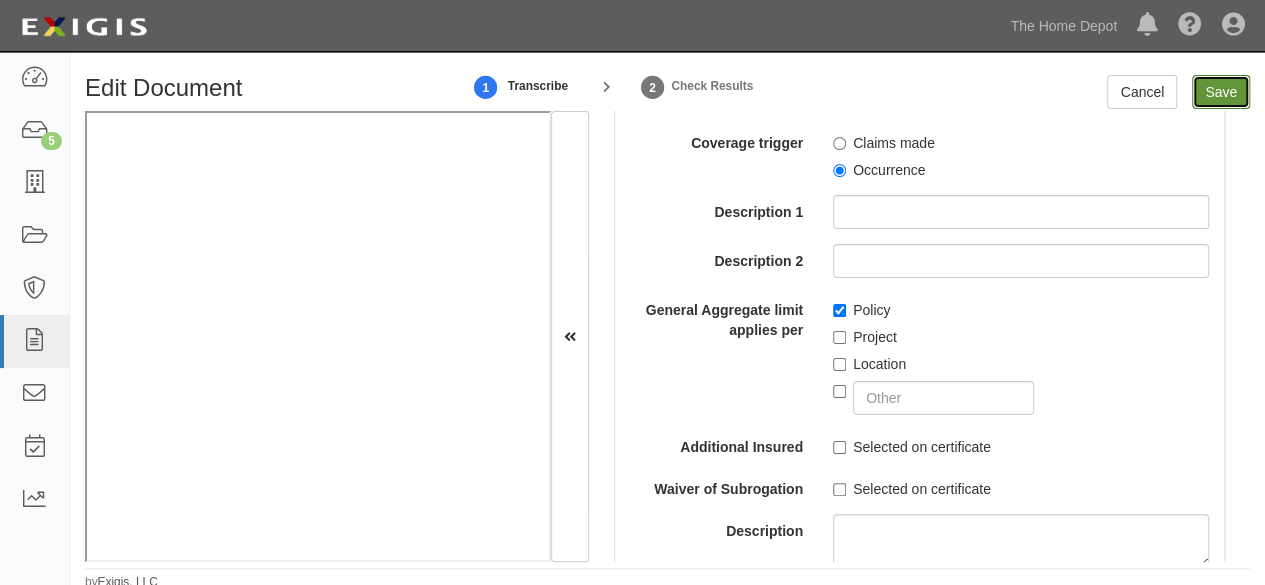 click on "Save" at bounding box center [1221, 92] 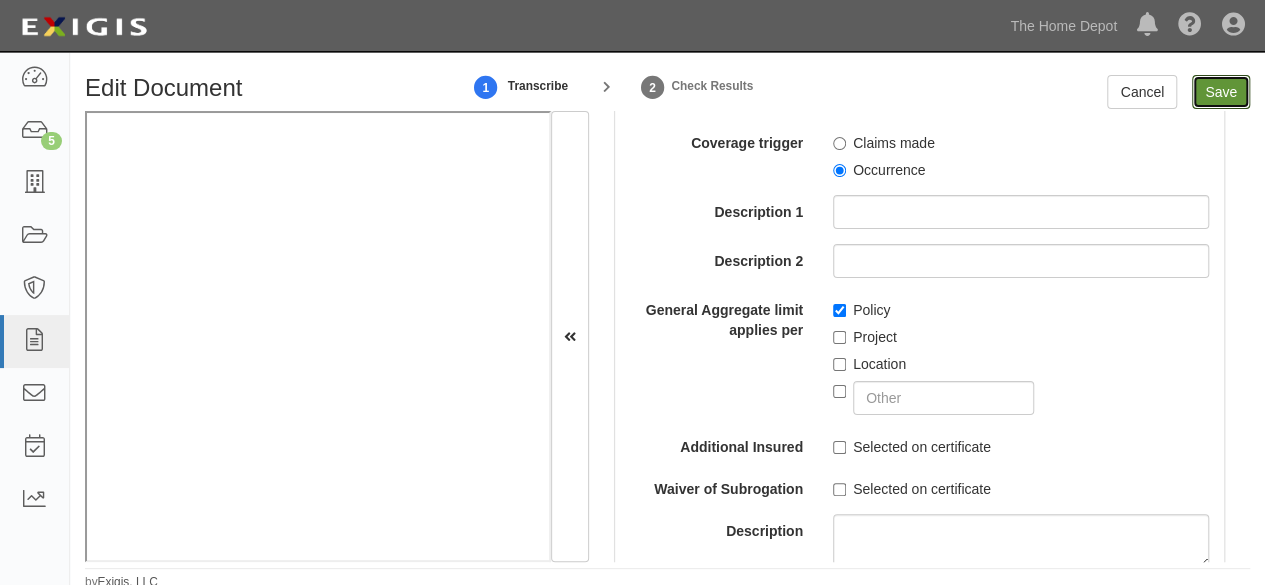 type on "8000000" 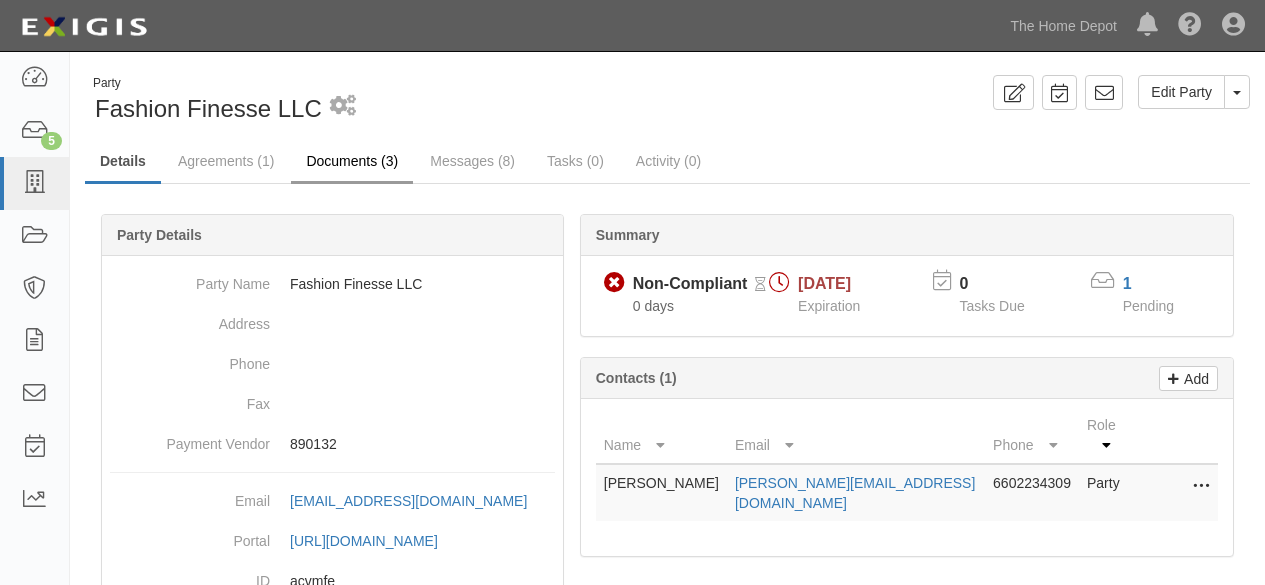 scroll, scrollTop: 0, scrollLeft: 0, axis: both 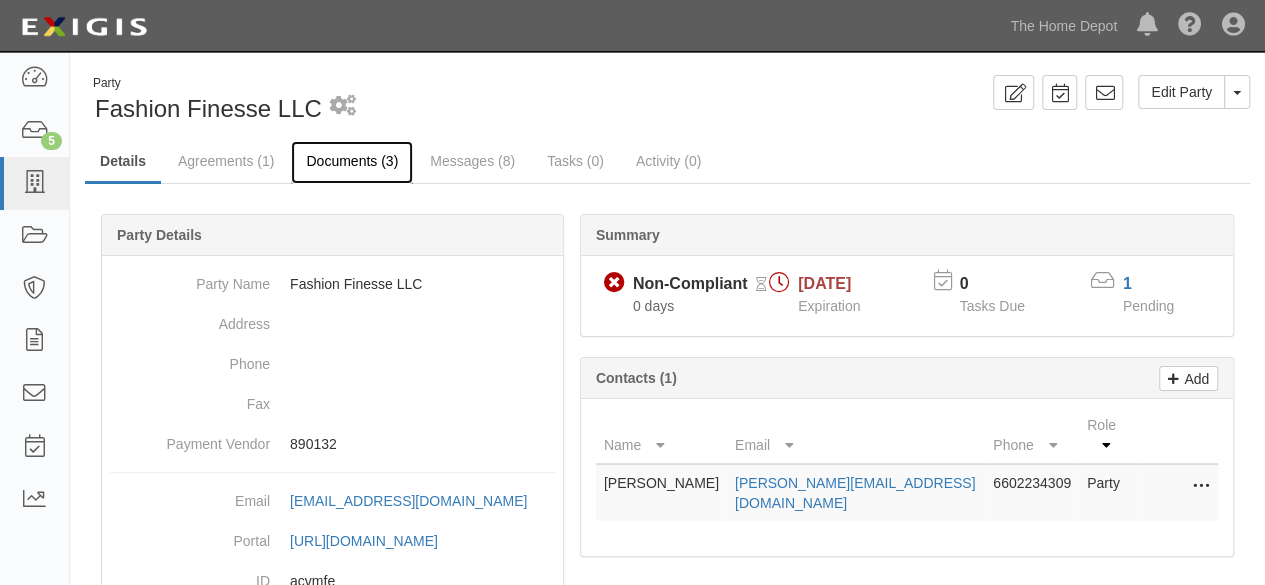 click on "Documents (3)" at bounding box center (352, 162) 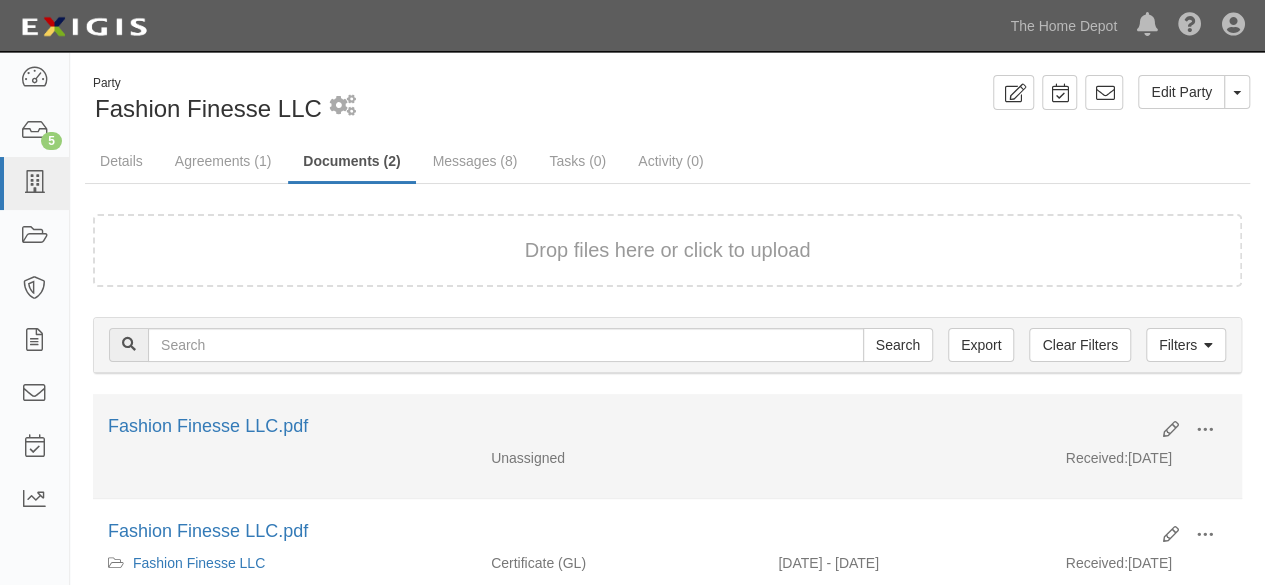 scroll, scrollTop: 100, scrollLeft: 0, axis: vertical 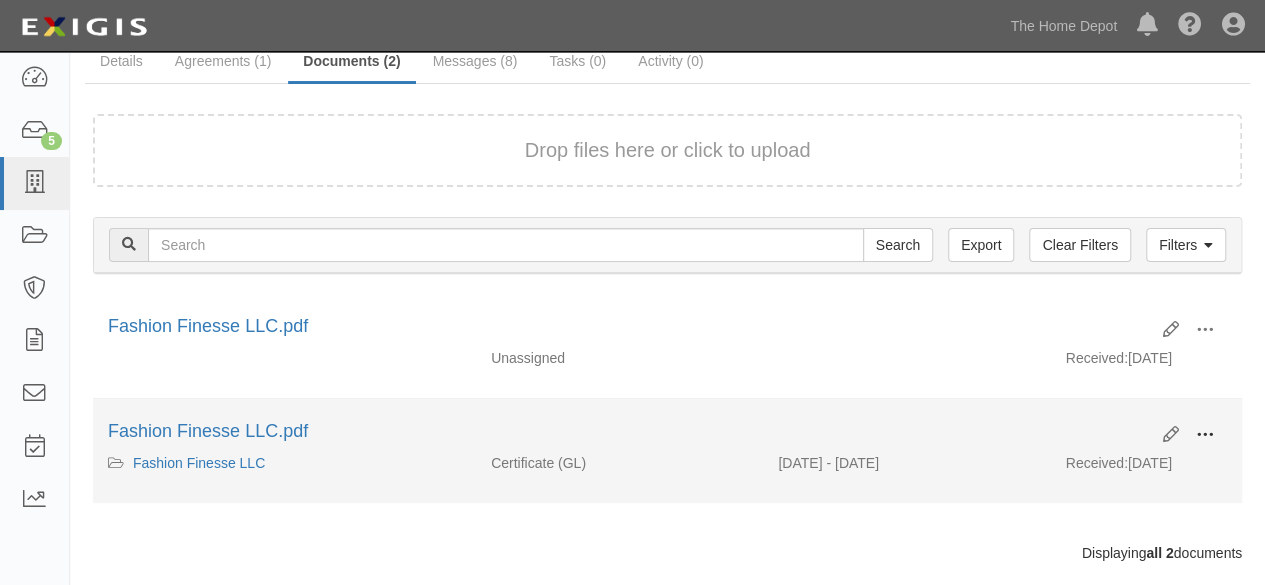 click at bounding box center [1205, 435] 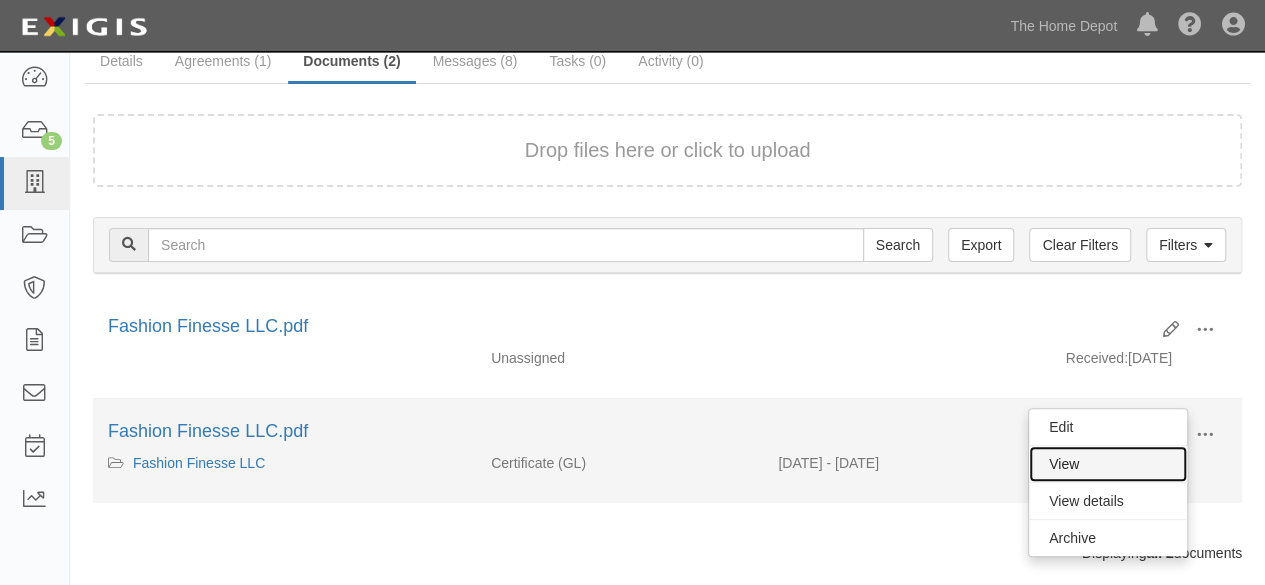 click on "View" at bounding box center [1108, 464] 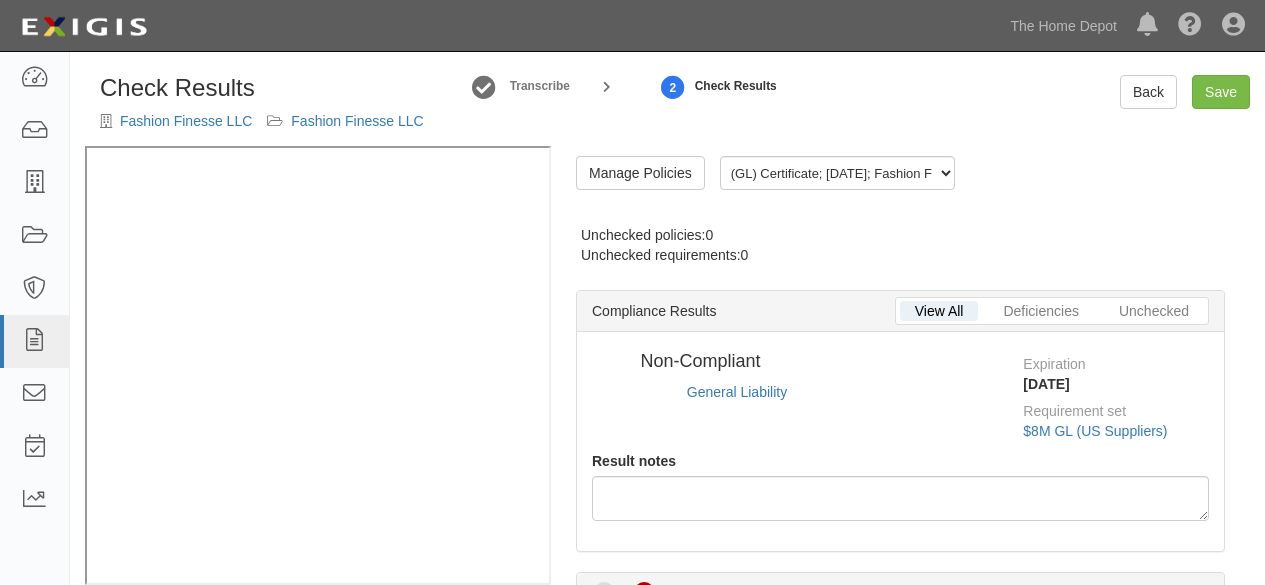 scroll, scrollTop: 0, scrollLeft: 0, axis: both 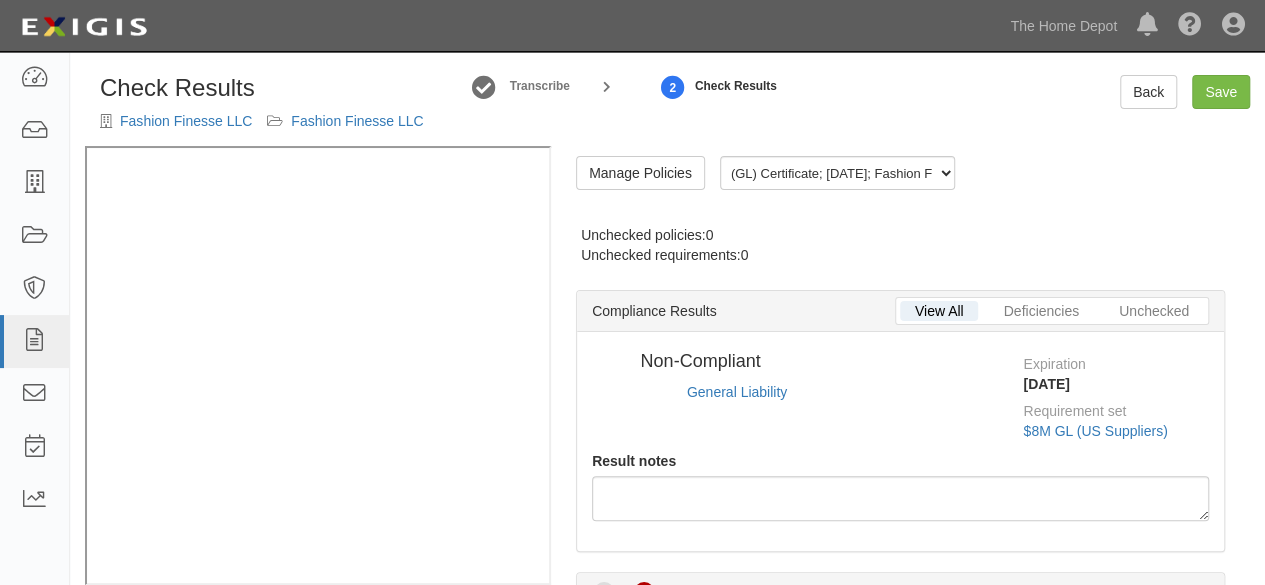 radio on "true" 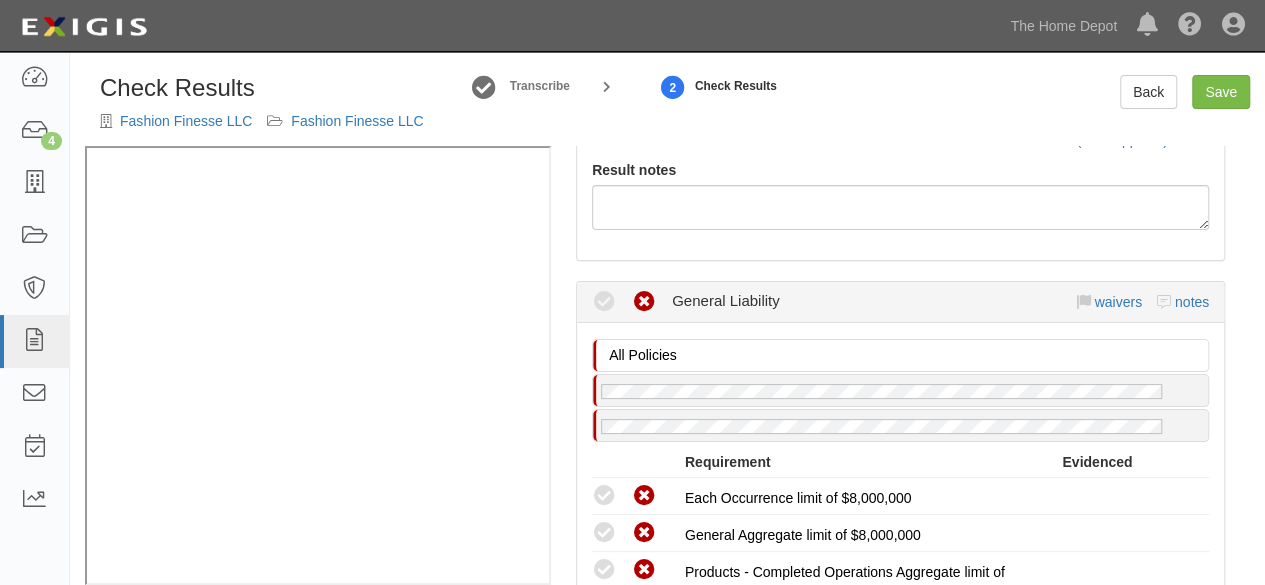 scroll, scrollTop: 0, scrollLeft: 0, axis: both 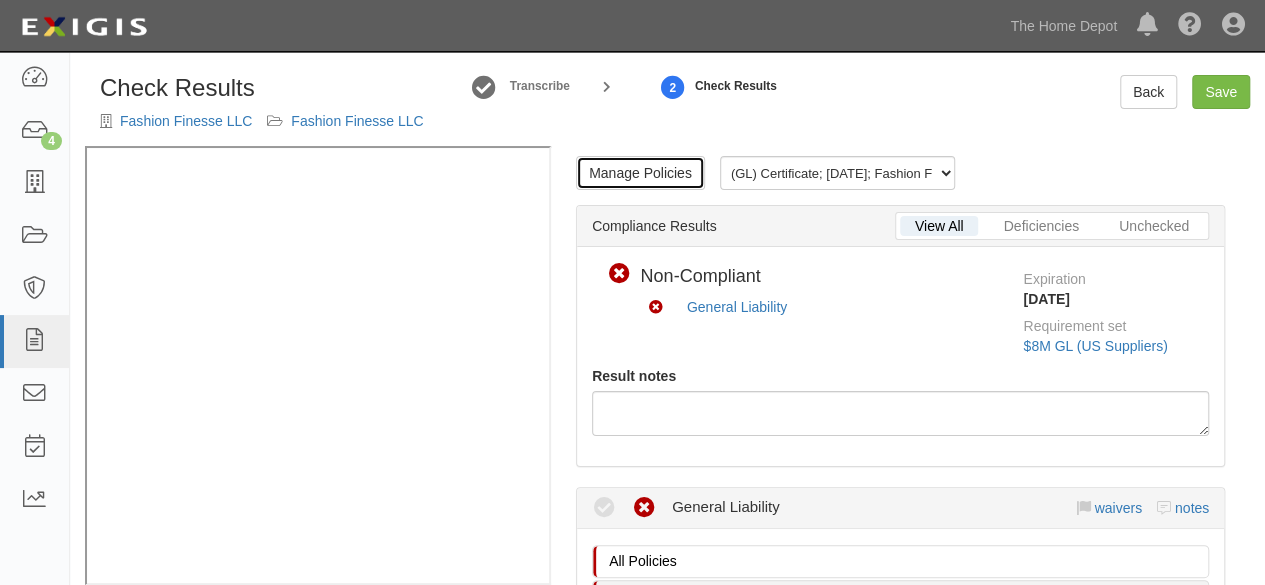 click on "Manage Policies" at bounding box center (640, 173) 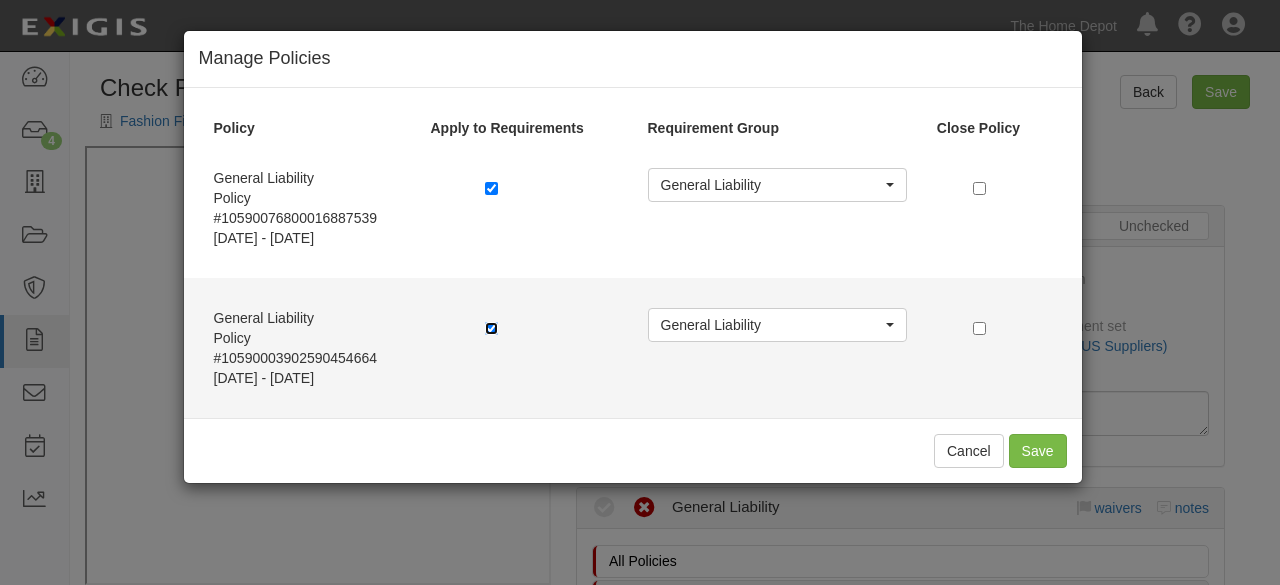 click at bounding box center (491, 328) 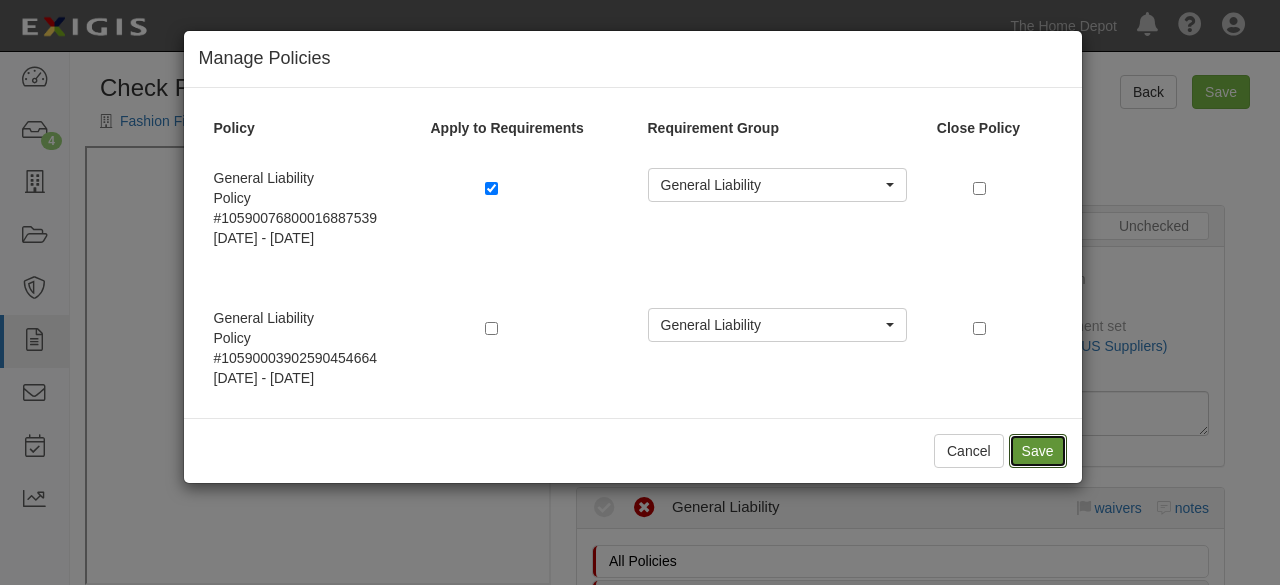 click on "Save" at bounding box center [1038, 451] 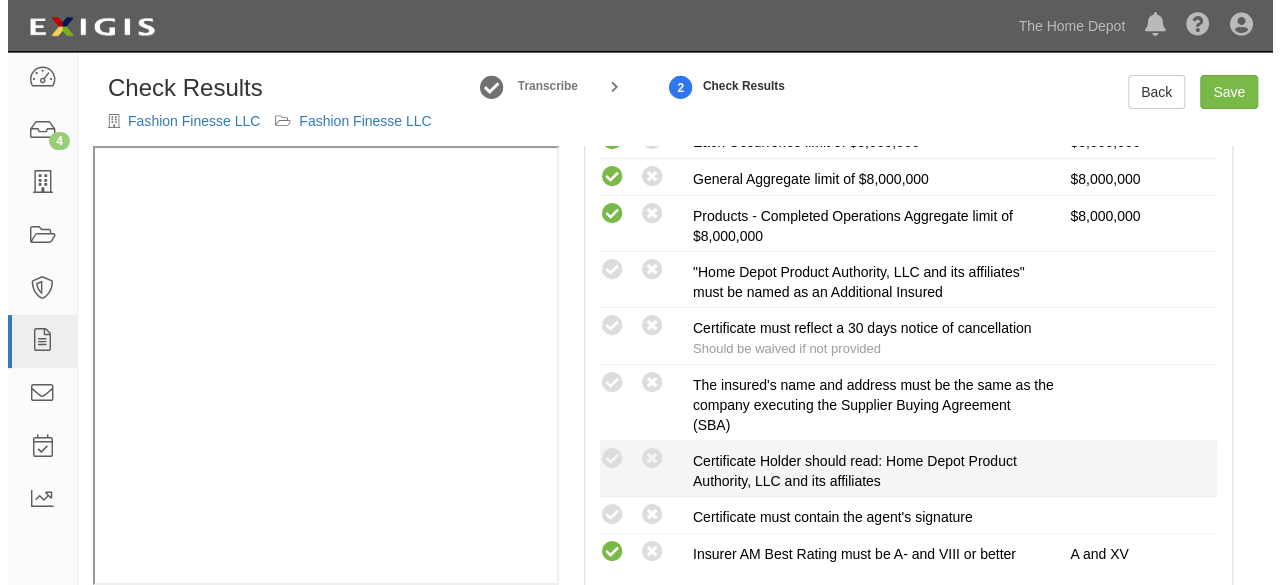 scroll, scrollTop: 600, scrollLeft: 0, axis: vertical 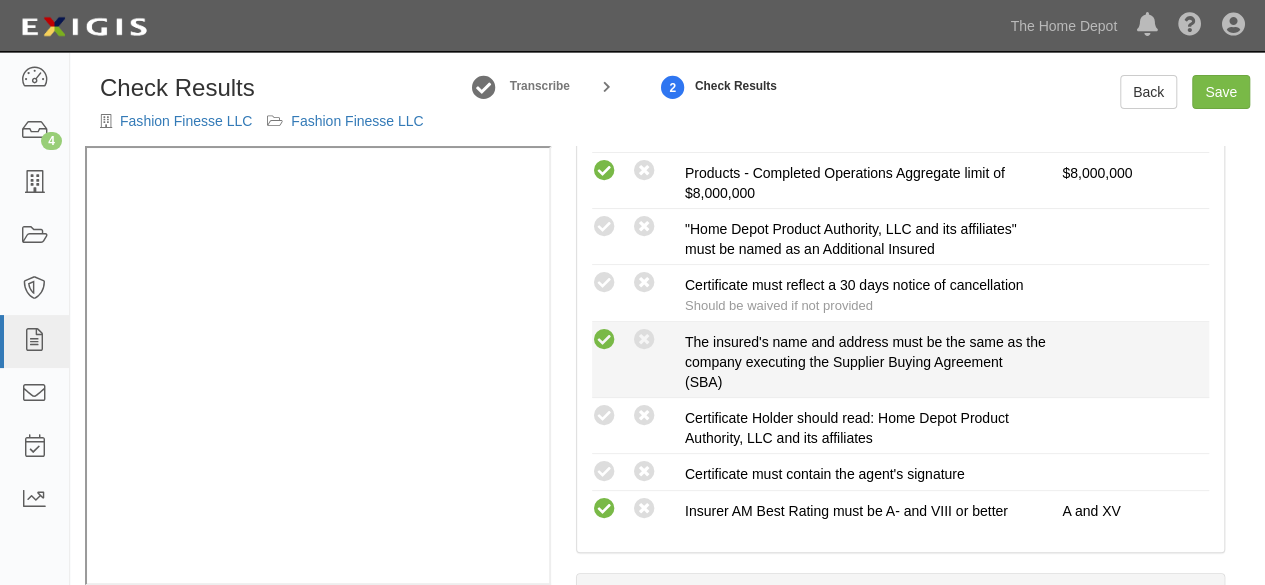 click at bounding box center (604, 340) 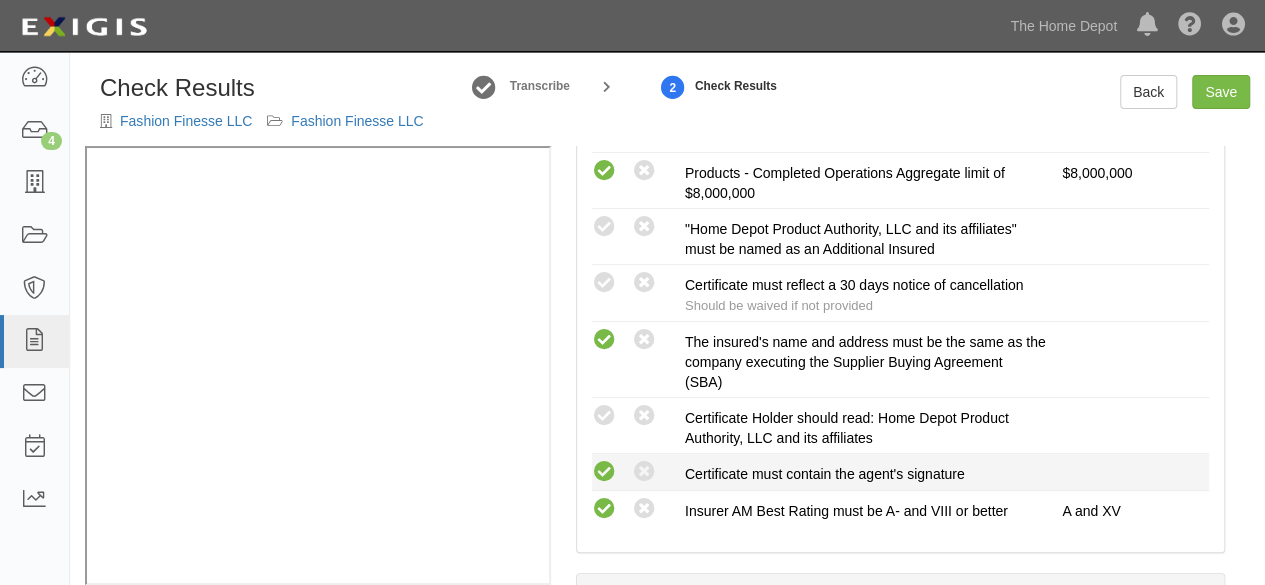 click at bounding box center (604, 472) 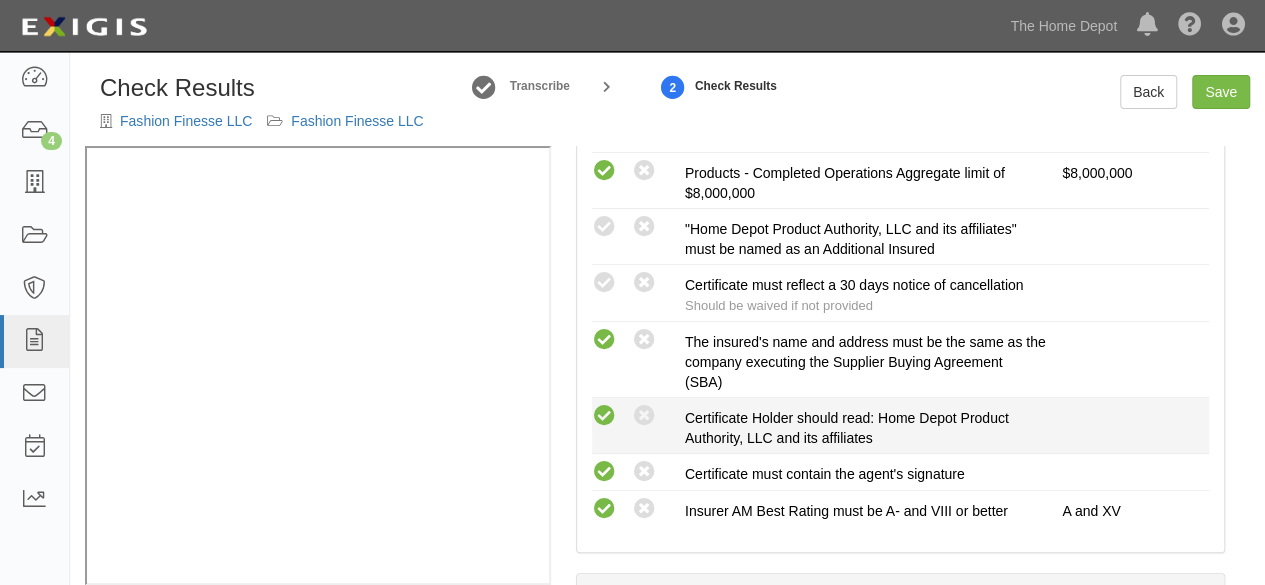 click at bounding box center [604, 416] 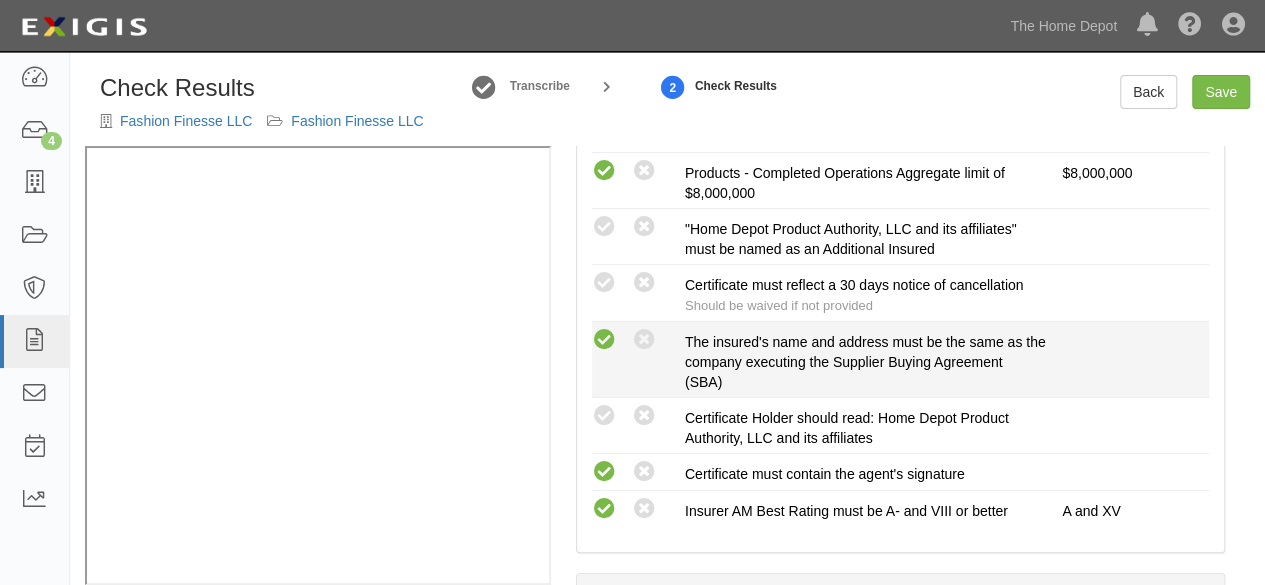 radio on "true" 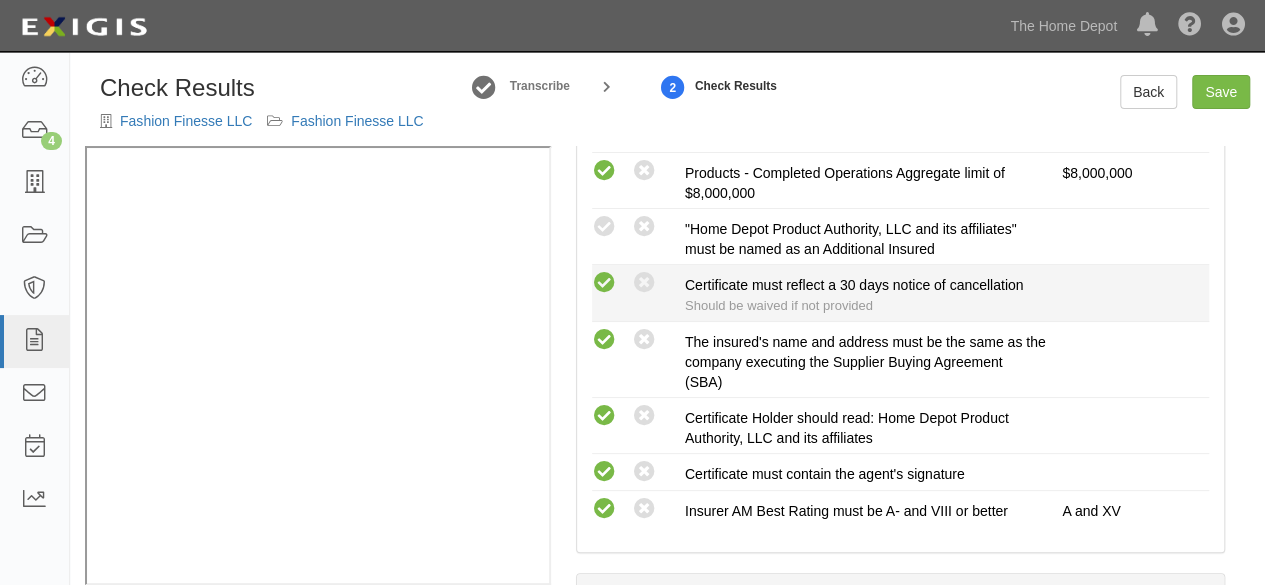 drag, startPoint x: 602, startPoint y: 223, endPoint x: 592, endPoint y: 273, distance: 50.990196 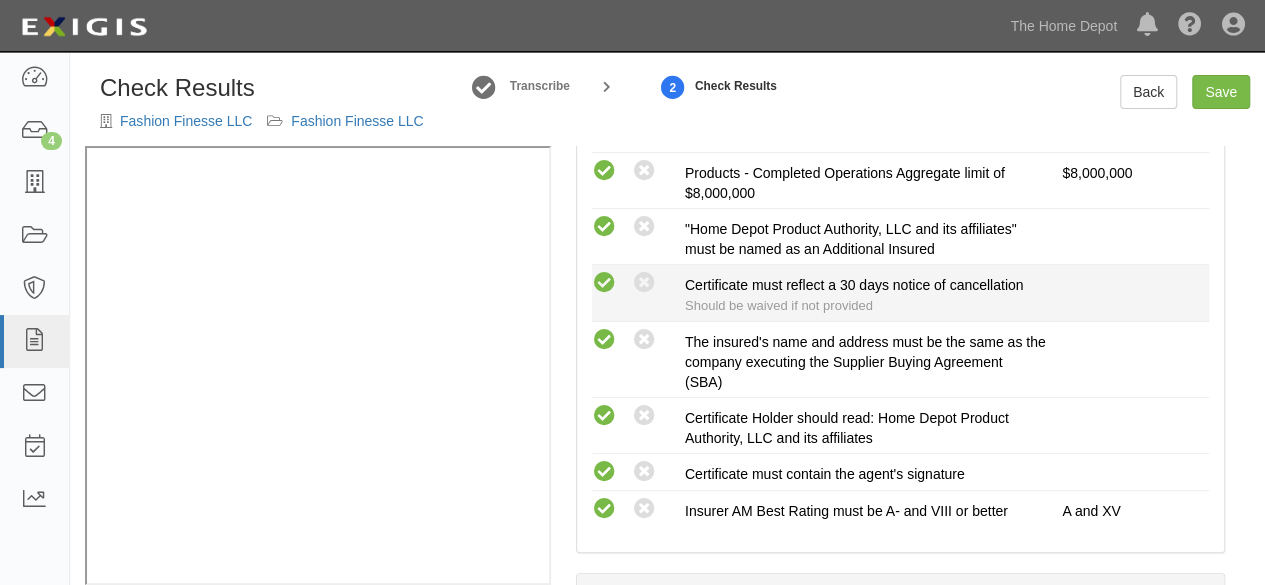 click at bounding box center (604, 283) 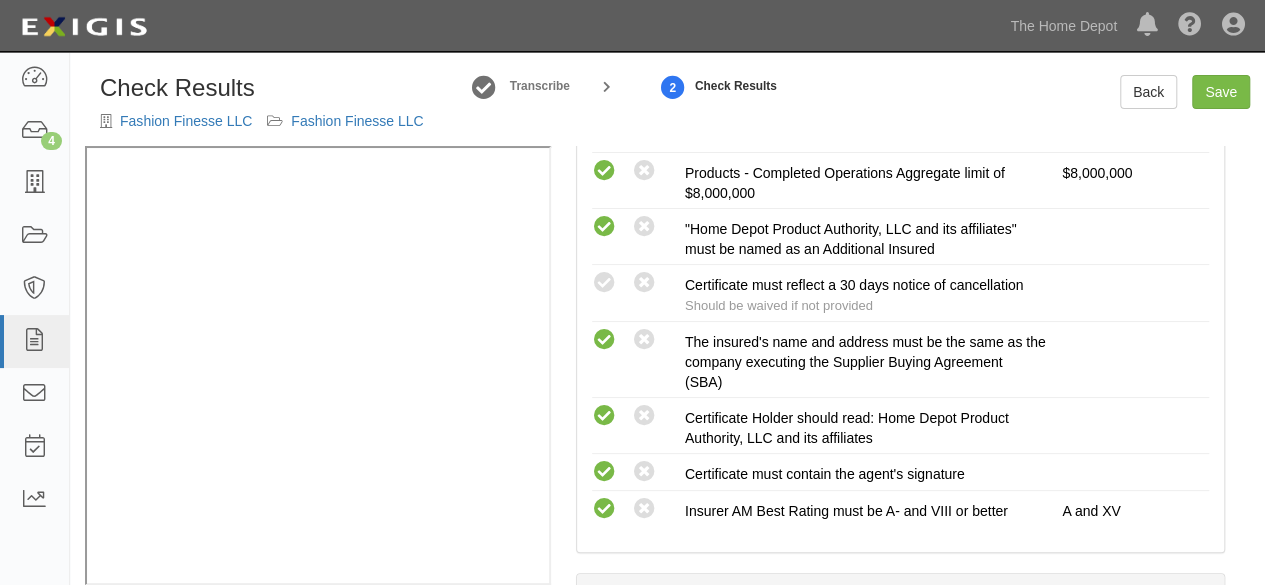 radio on "true" 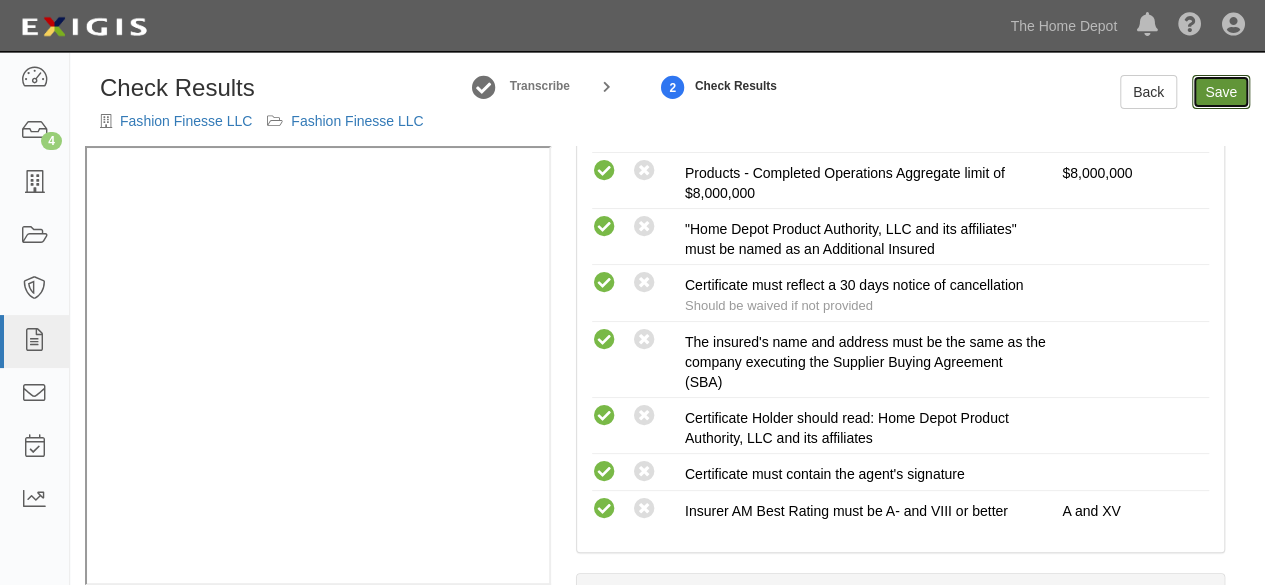 drag, startPoint x: 1217, startPoint y: 83, endPoint x: 1204, endPoint y: 106, distance: 26.41969 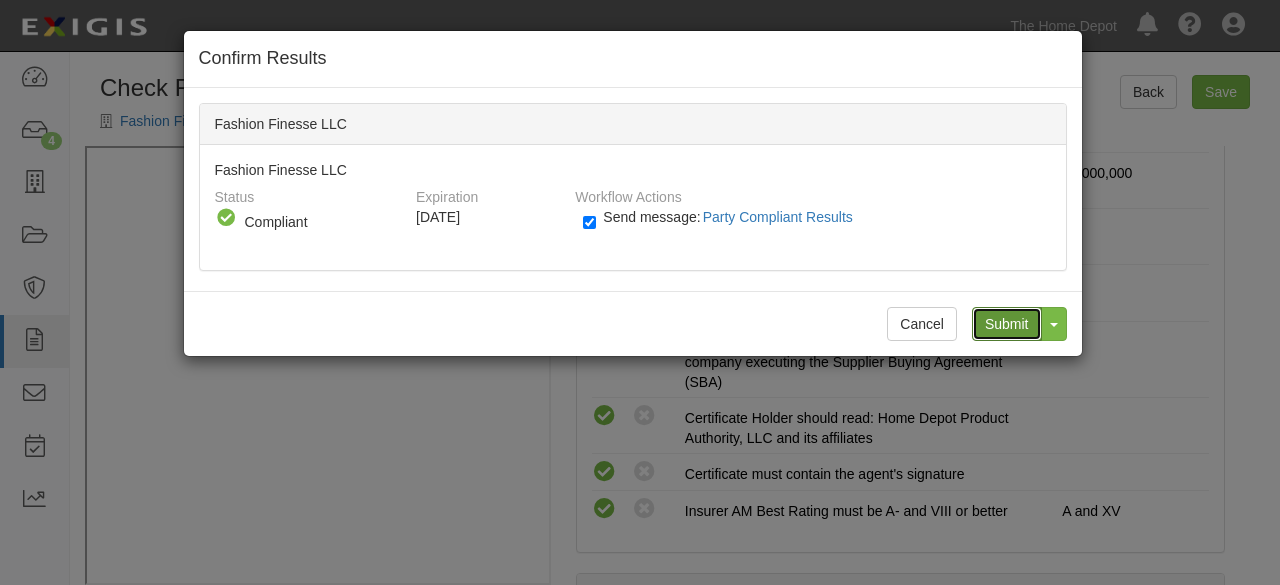 click on "Submit" at bounding box center (1007, 324) 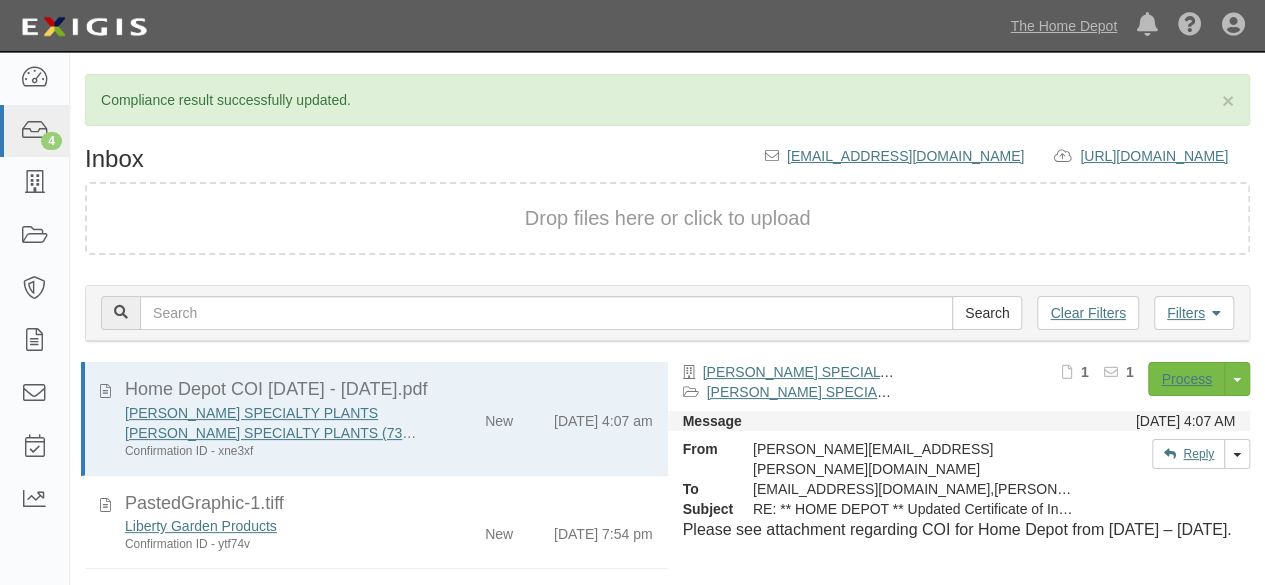 scroll, scrollTop: 147, scrollLeft: 0, axis: vertical 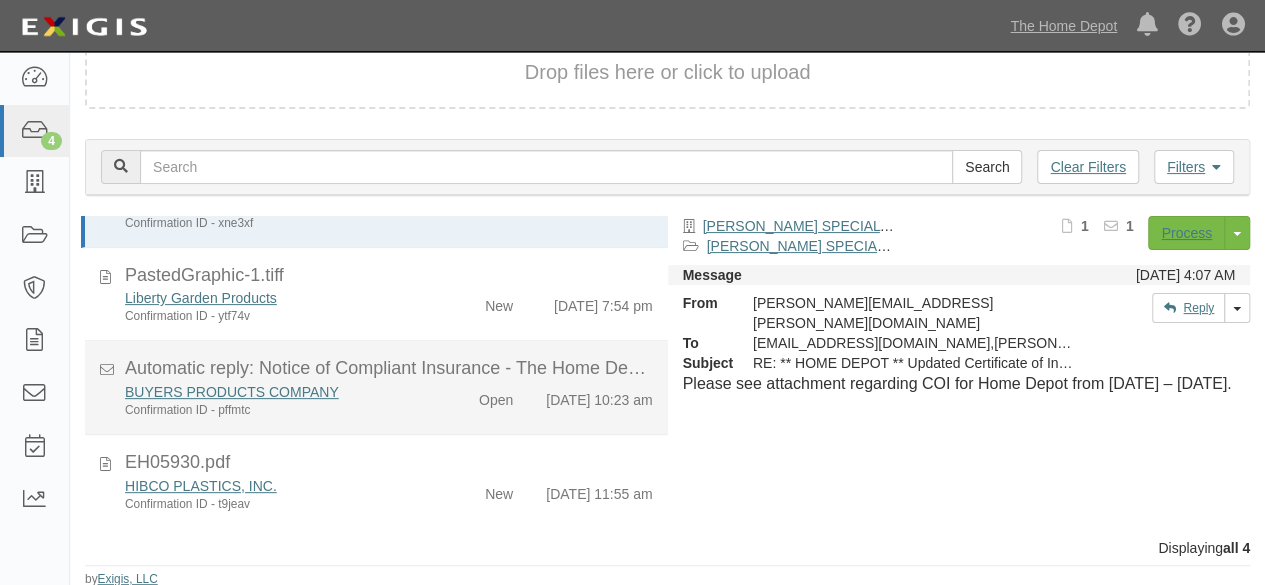 drag, startPoint x: 383, startPoint y: 483, endPoint x: 521, endPoint y: 416, distance: 153.4047 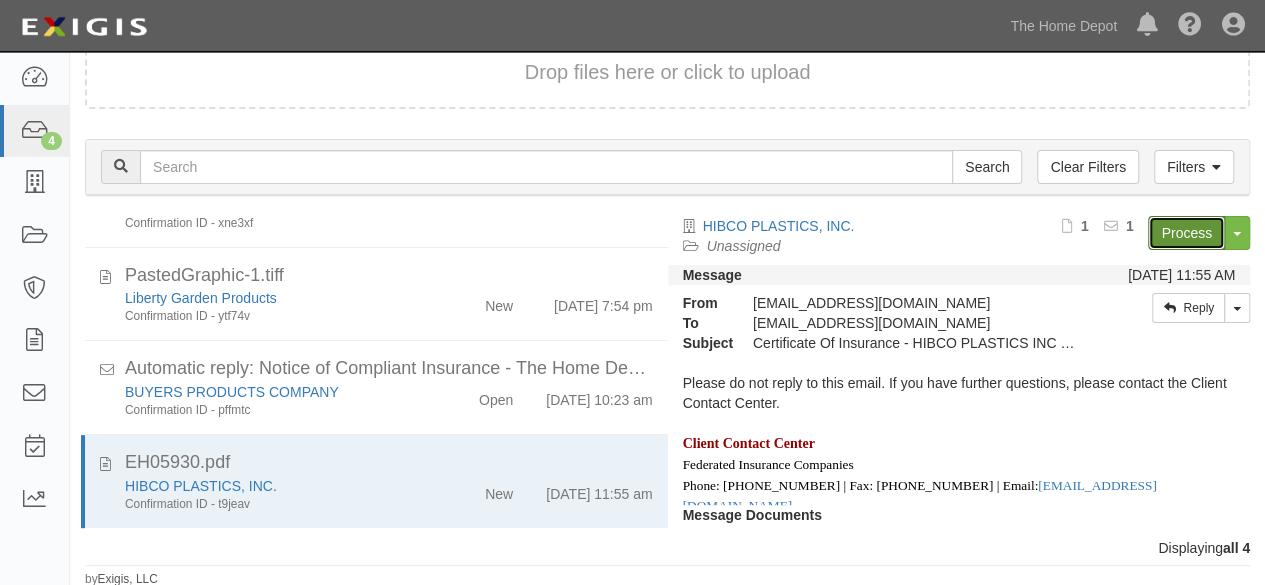 click on "Process" at bounding box center [1186, 233] 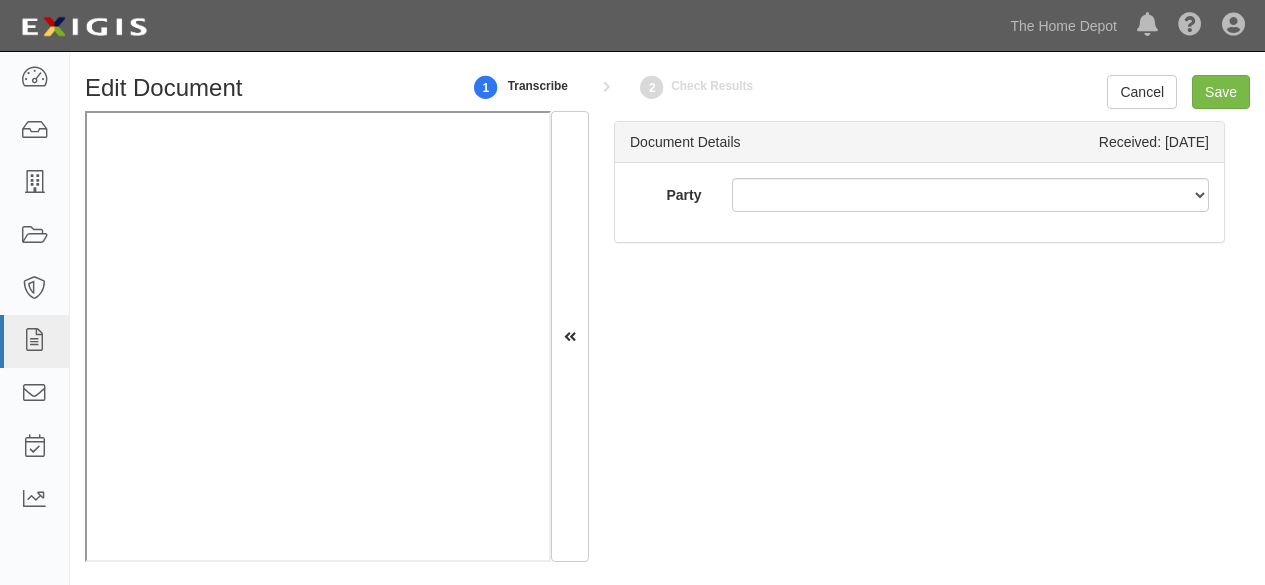 scroll, scrollTop: 0, scrollLeft: 0, axis: both 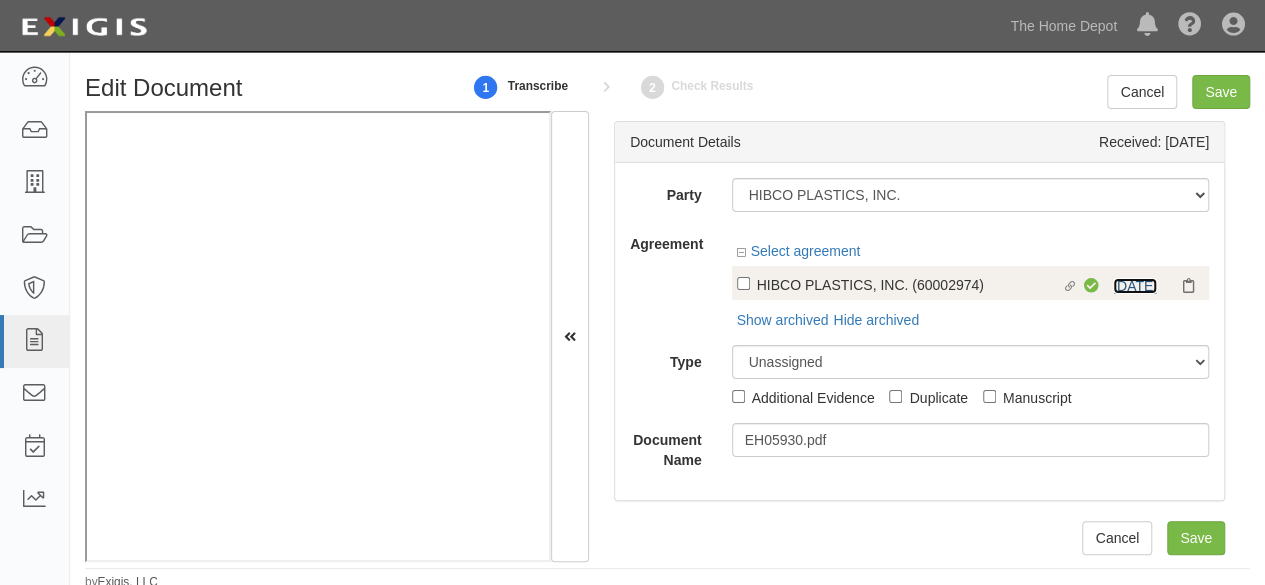 click on "9/14/25" at bounding box center [1135, 286] 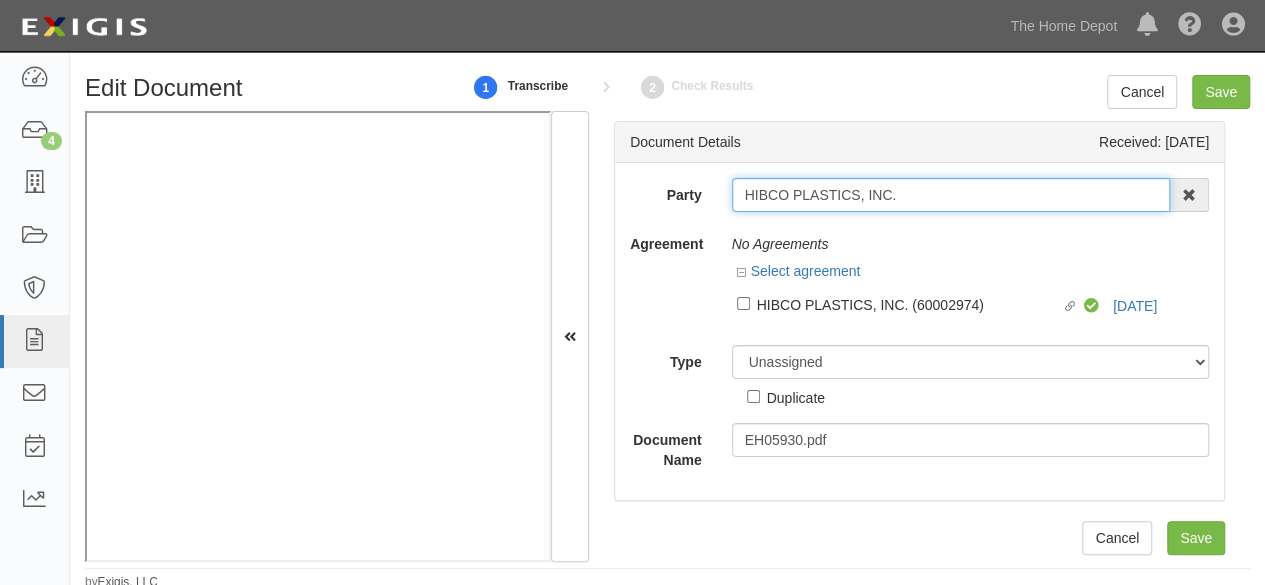 click on "HIBCO PLASTICS, INC." at bounding box center (951, 195) 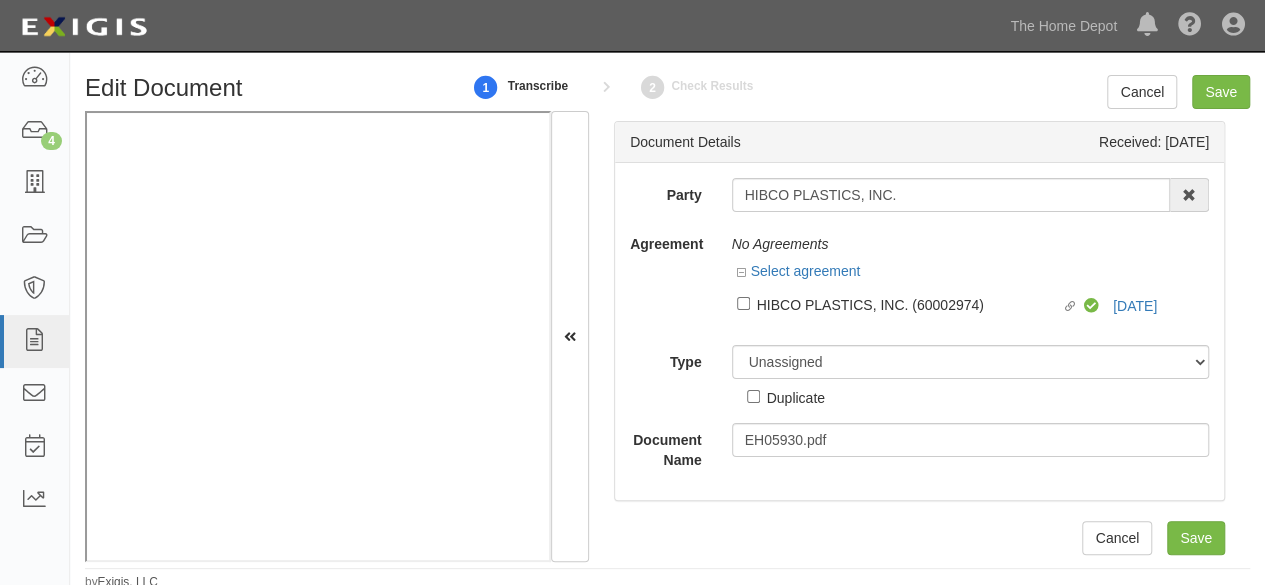 drag, startPoint x: 792, startPoint y: 305, endPoint x: 765, endPoint y: 377, distance: 76.896034 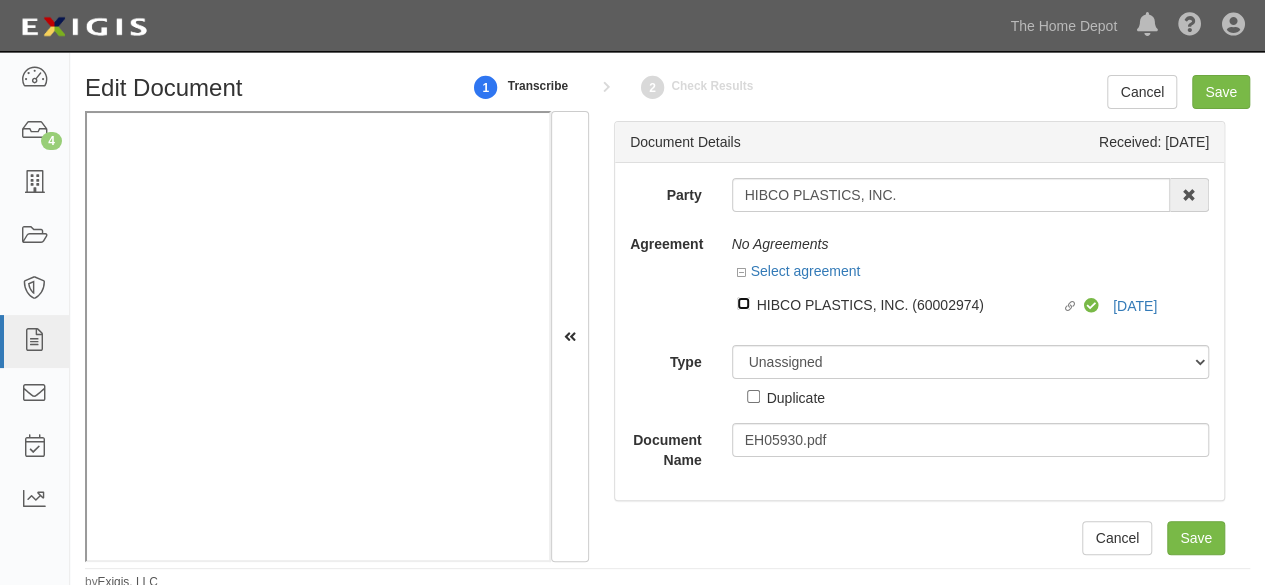 click on "Linked agreement
HIBCO PLASTICS, INC.     (60002974)
Linked agreement" at bounding box center (743, 303) 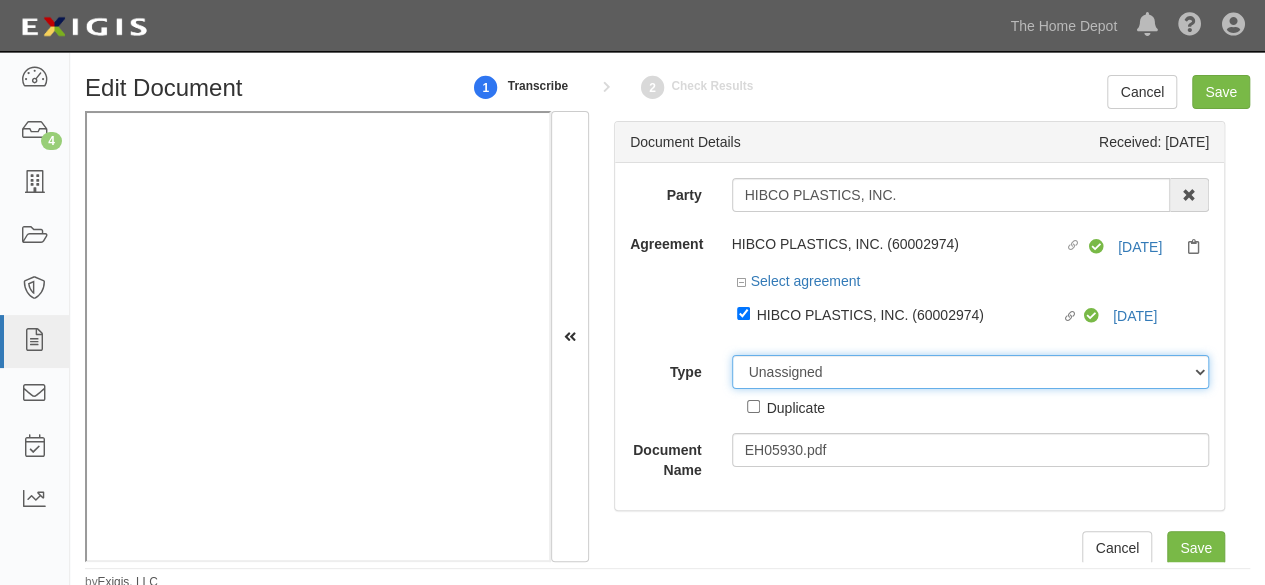 click on "Party
HIBCO PLASTICS, INC.
1000576868 Ontario Inc.
10 STRAWBERRY STREET
115282 CANADA LTEE
11947907 Canada Inc. (MOD LIGHTING)
1200144519218
1234BUY.COM INC
1291 FURNITURES INC
16 GAUGE SINKS
1729897 ONTARIO INC. O/A
1791 Outdoor Lifestyle Group LLC
1837, LLC.
1888 MILLS LLC
1896424 ONTARIO INC
1JAY CAPITAL INC
1PERFECTCHOICE INC
1ST CHOICE FERTILIZER, I
2033784 ONTARIO INC.
21 ROCKS CORPORATION DBA
2614072 ONTARIO INC. (O/
2964-3277 QUEBEC INC
2B Poultry, LLC
2FUNGUYS
34 DECOR LLC
360 ELECTRICAL LLC
3B INTERNATIONAL LLC
3B TECH, INC.
3DROSE LLC
3I PRODUCTS, INC.
3M
3M
3M COMPANY
3Wood Wholesale, LLC
4077814 DELAWARE INC
4D CONCEPTS, INC
4dock LLC." at bounding box center [919, 329] 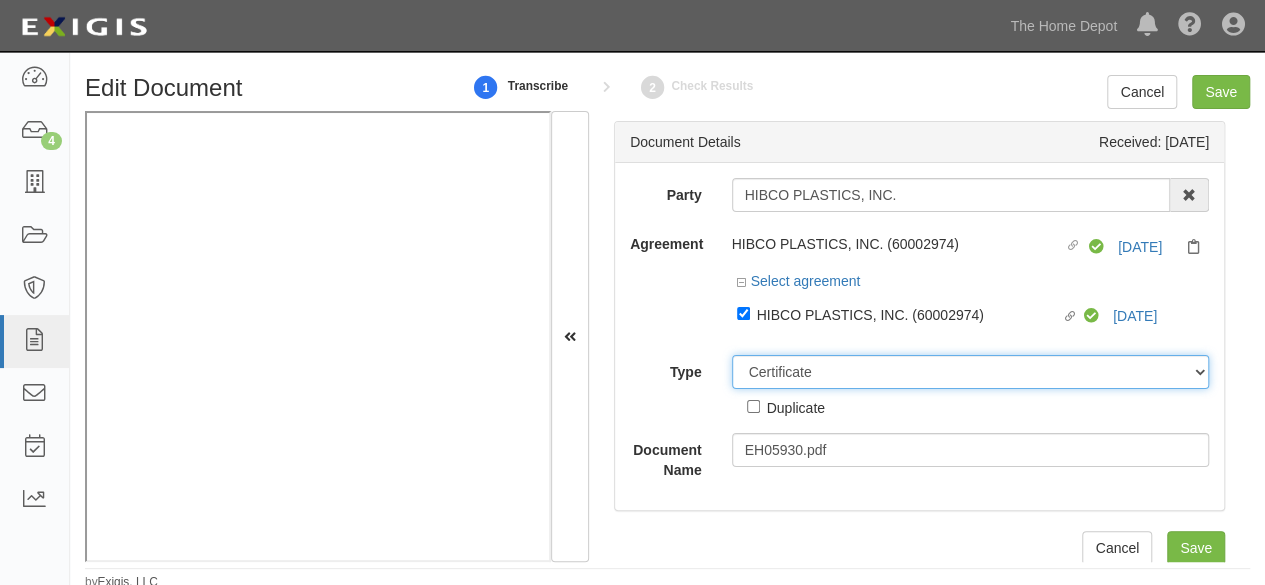 click on "Unassigned
Binder
Cancellation Notice
Certificate
Contract
Endorsement
Insurance Policy
Junk
Other Document
Policy Declarations
Reinstatement Notice
Requirements
Waiver Request" at bounding box center (971, 372) 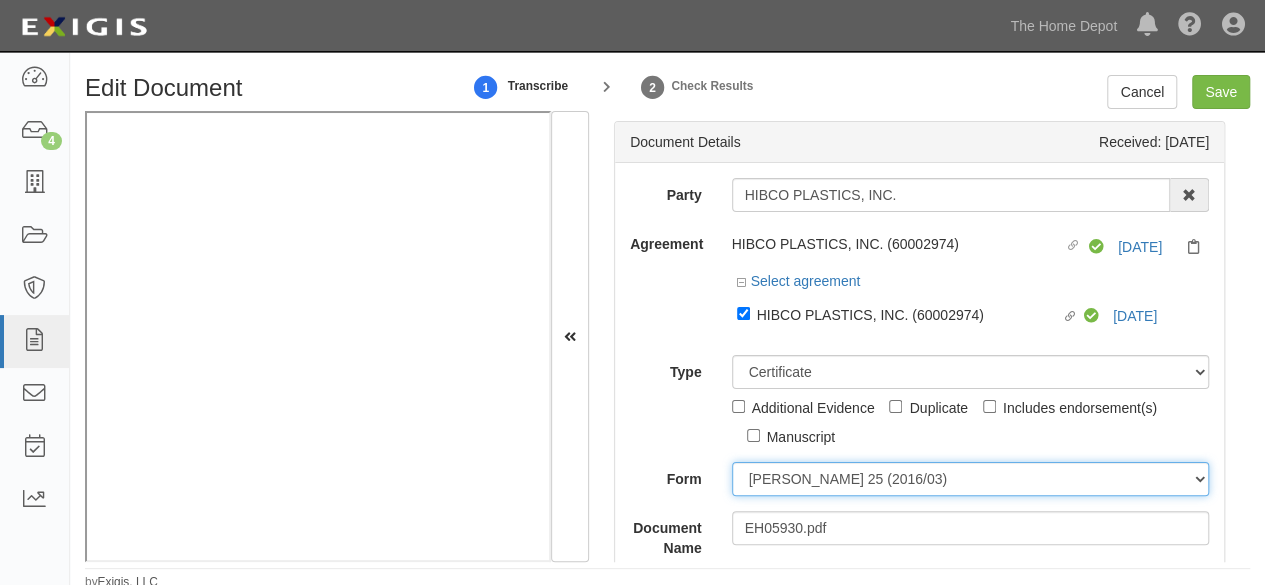 click on "ACORD 25 (2016/03)
ACORD 101
ACORD 855 NY (2014/05)
General" at bounding box center (971, 479) 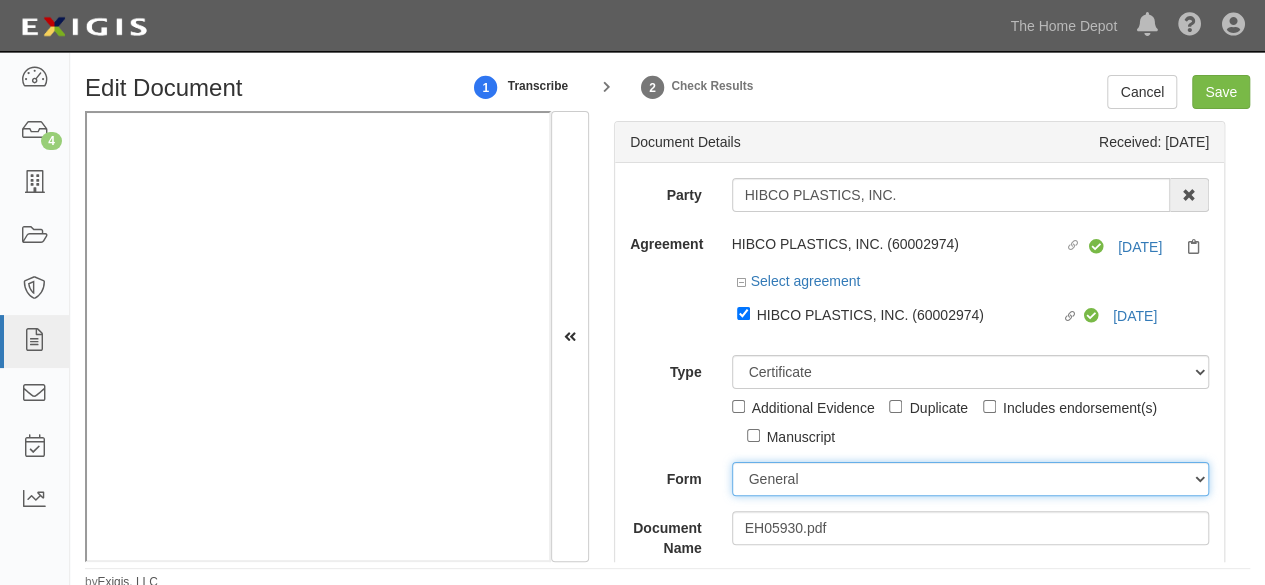 click on "ACORD 25 (2016/03)
ACORD 101
ACORD 855 NY (2014/05)
General" at bounding box center (971, 479) 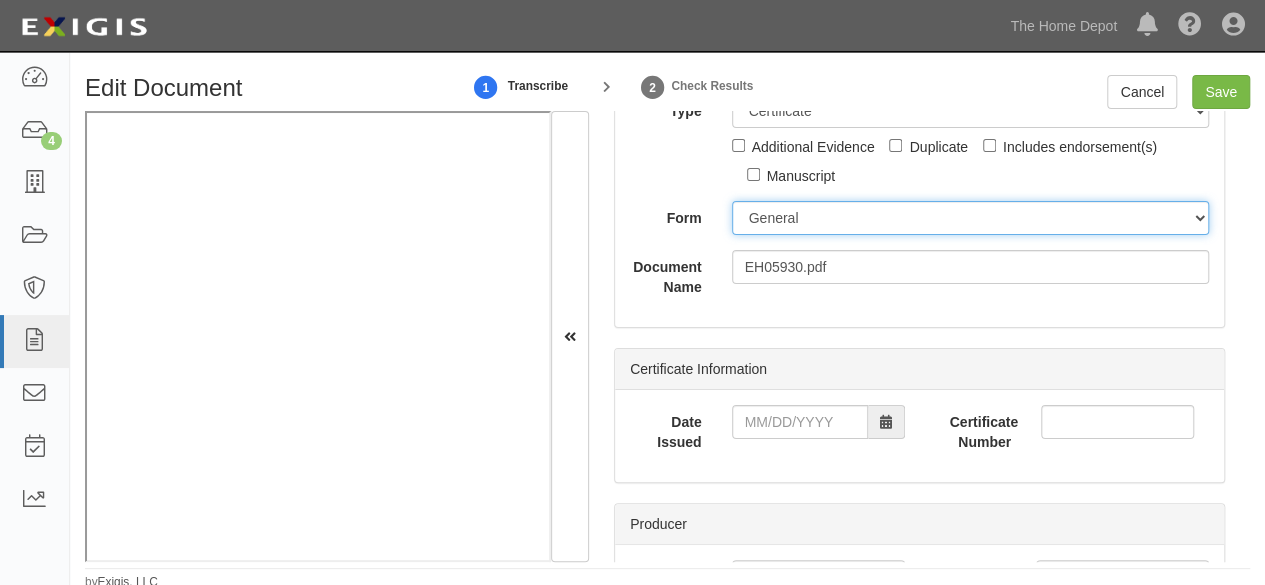 scroll, scrollTop: 300, scrollLeft: 0, axis: vertical 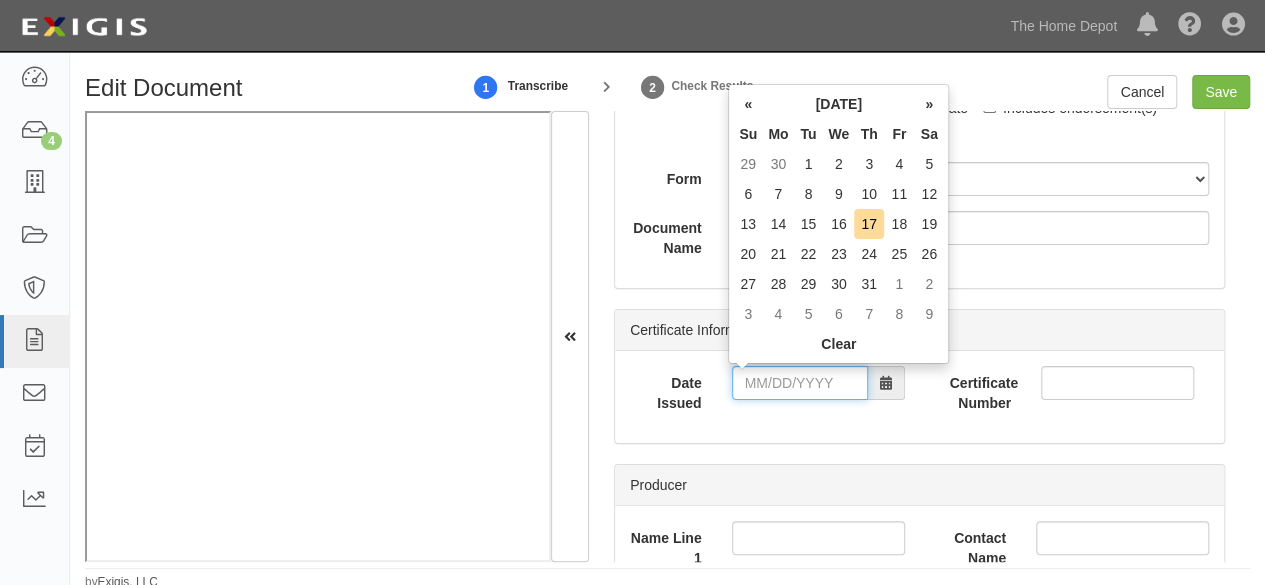 click on "Date Issued" at bounding box center (800, 383) 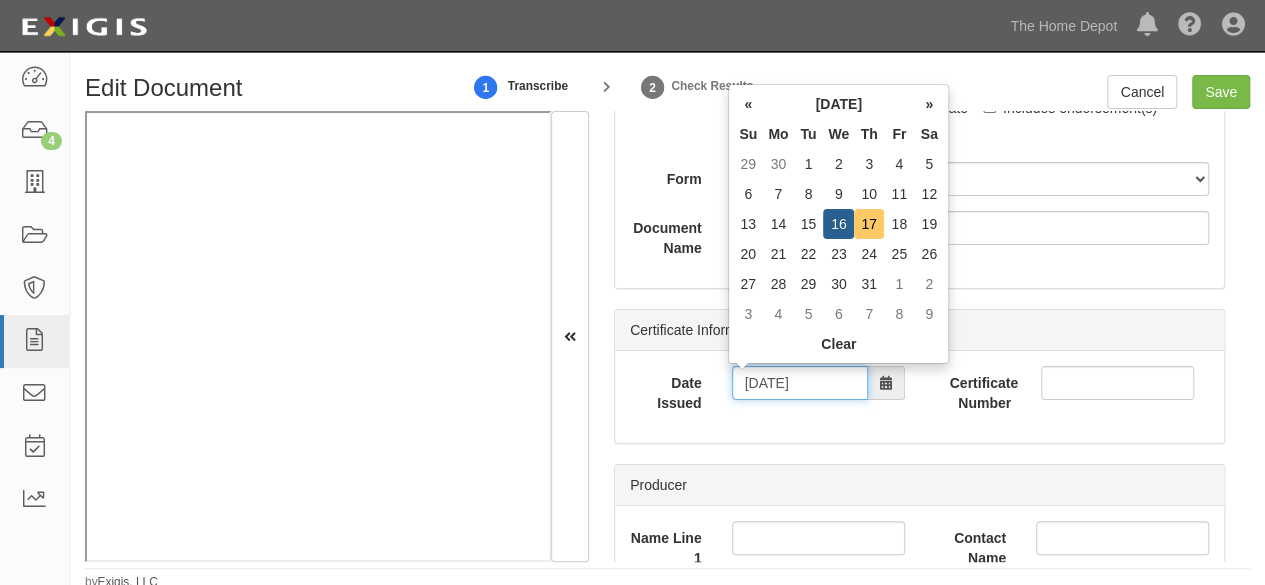 type on "07/17/2025" 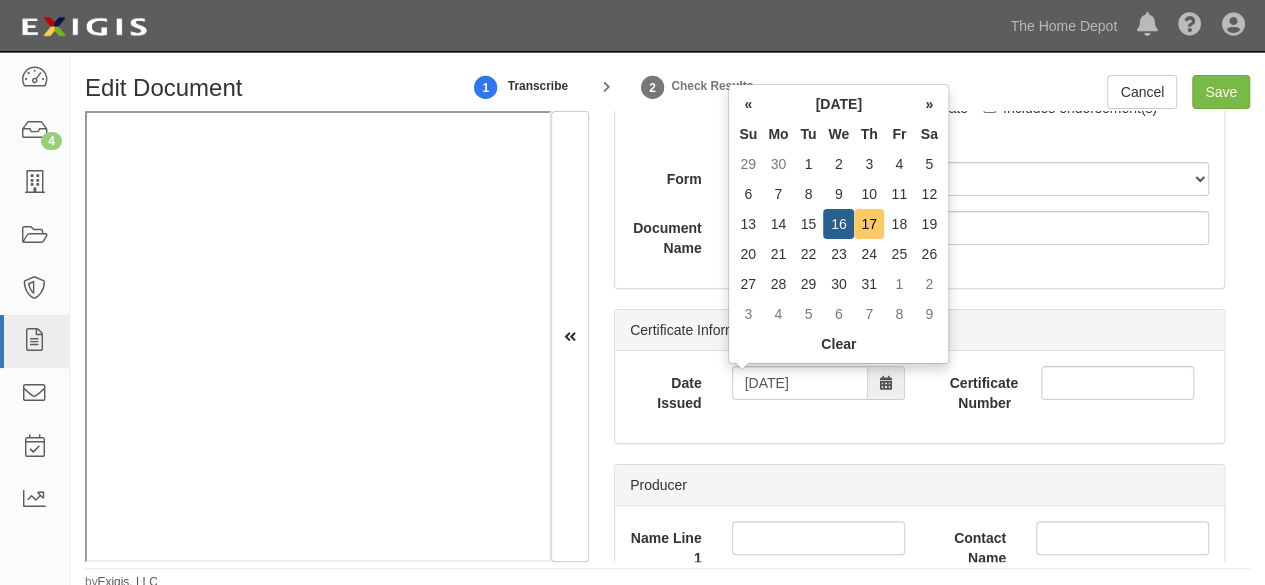 click on "17" at bounding box center (869, 224) 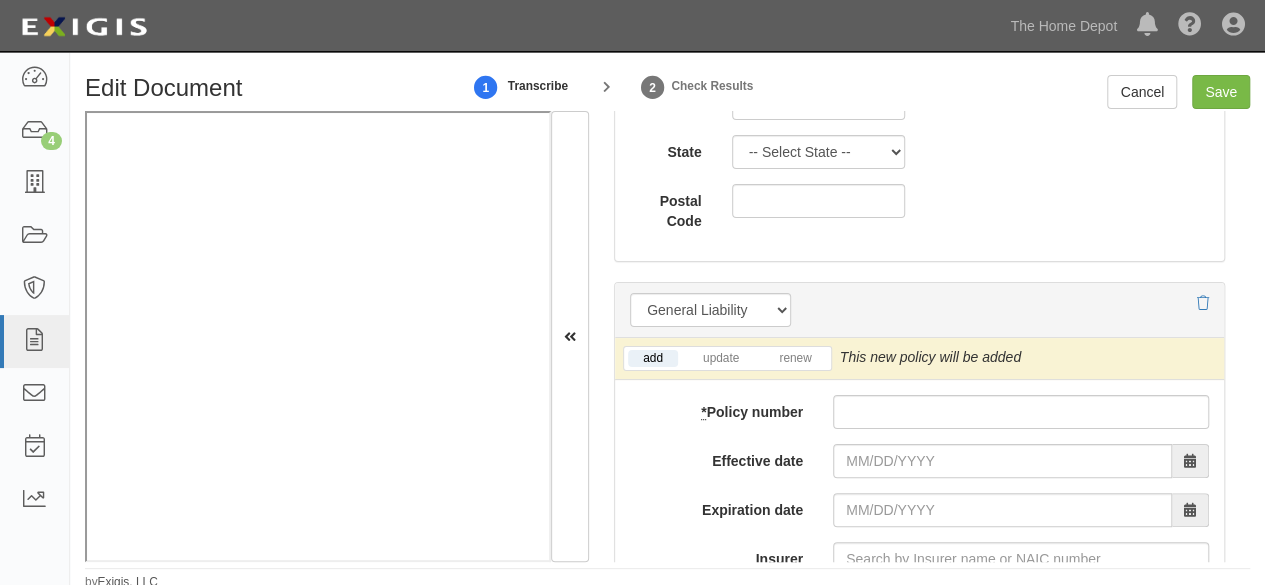 scroll, scrollTop: 1600, scrollLeft: 0, axis: vertical 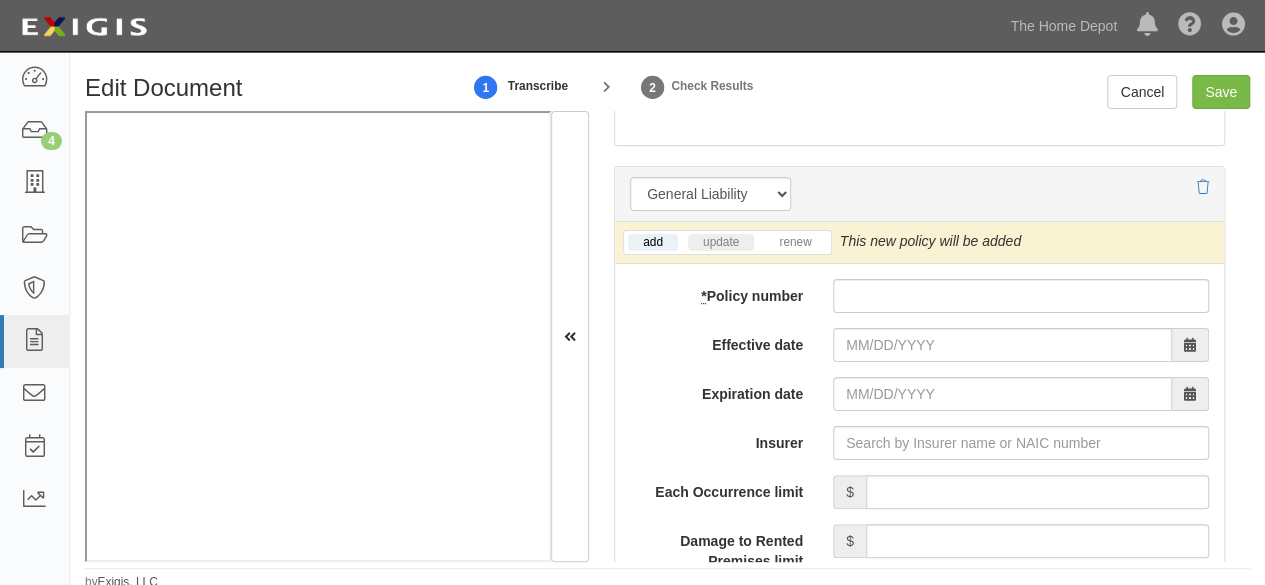 drag, startPoint x: 712, startPoint y: 229, endPoint x: 721, endPoint y: 244, distance: 17.492855 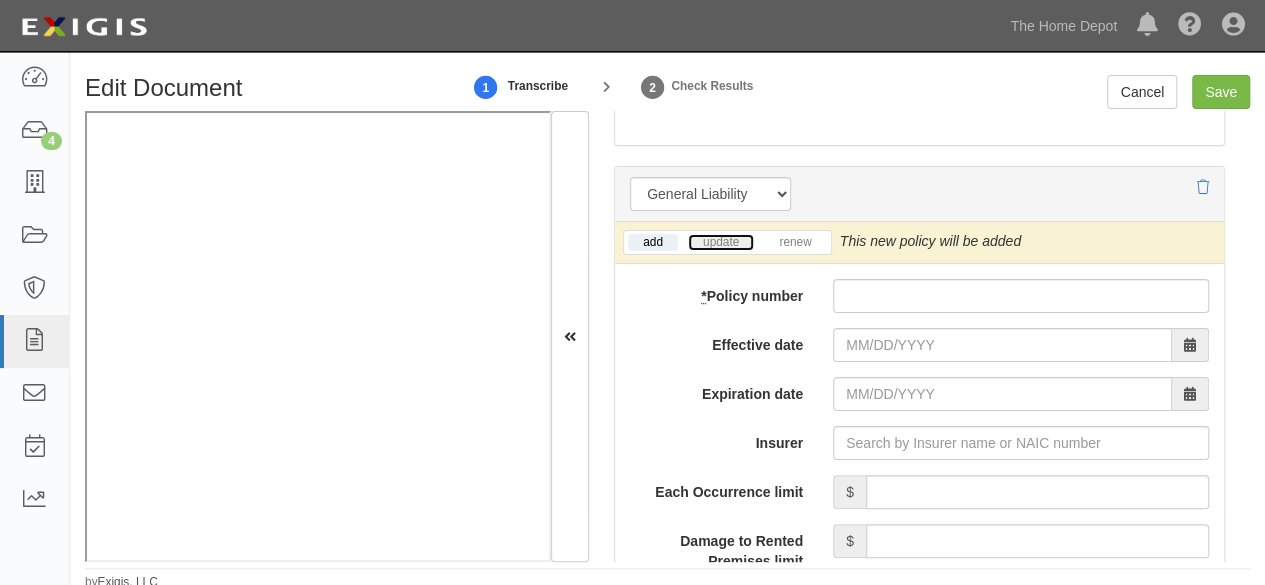 click on "update" at bounding box center [721, 242] 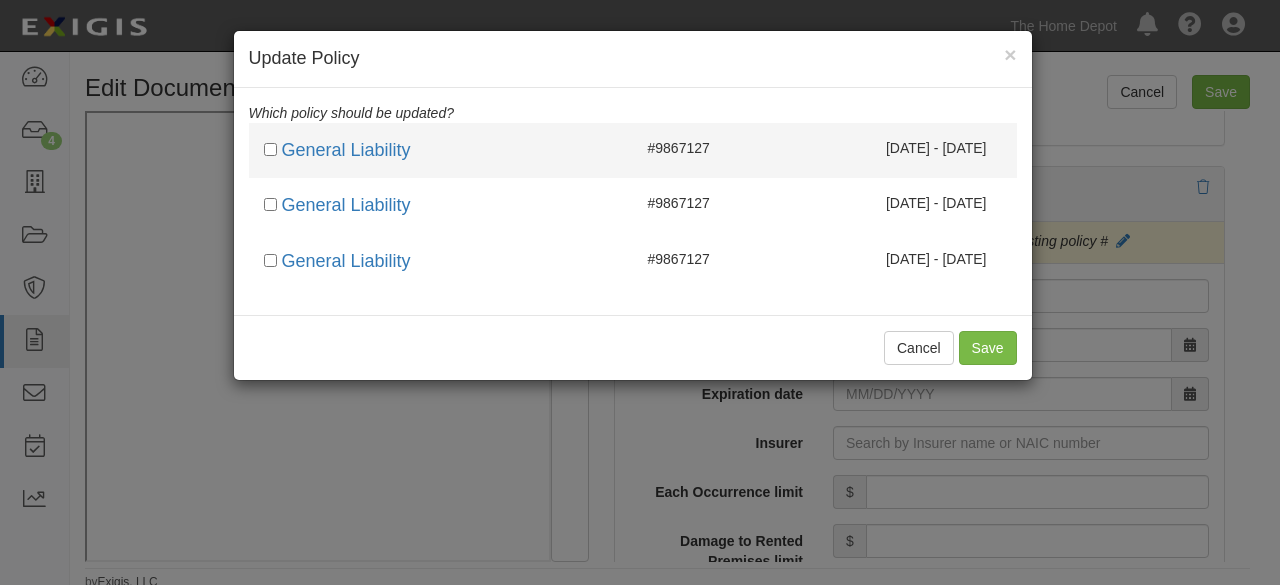 drag, startPoint x: 683, startPoint y: 150, endPoint x: 678, endPoint y: 174, distance: 24.5153 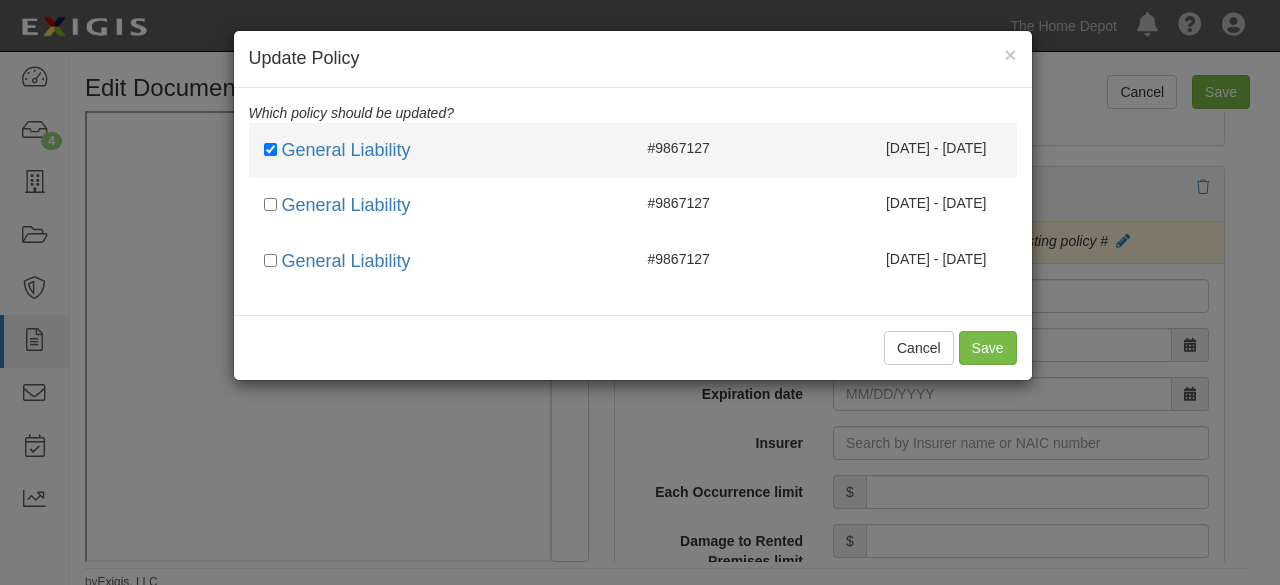 checkbox on "true" 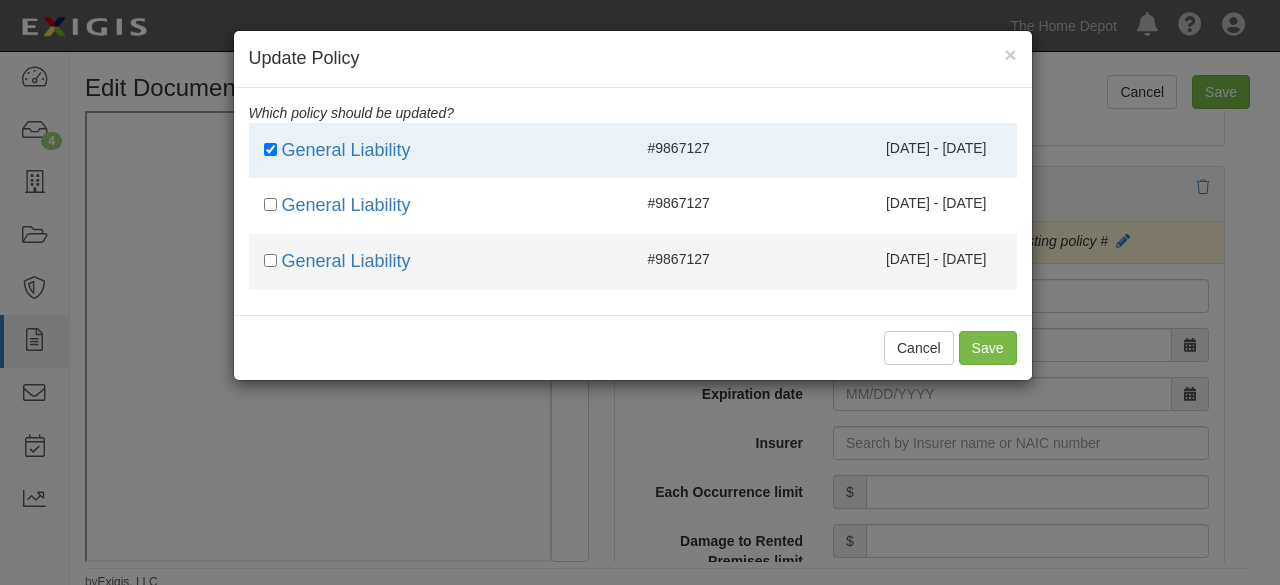 drag, startPoint x: 671, startPoint y: 206, endPoint x: 662, endPoint y: 269, distance: 63.63961 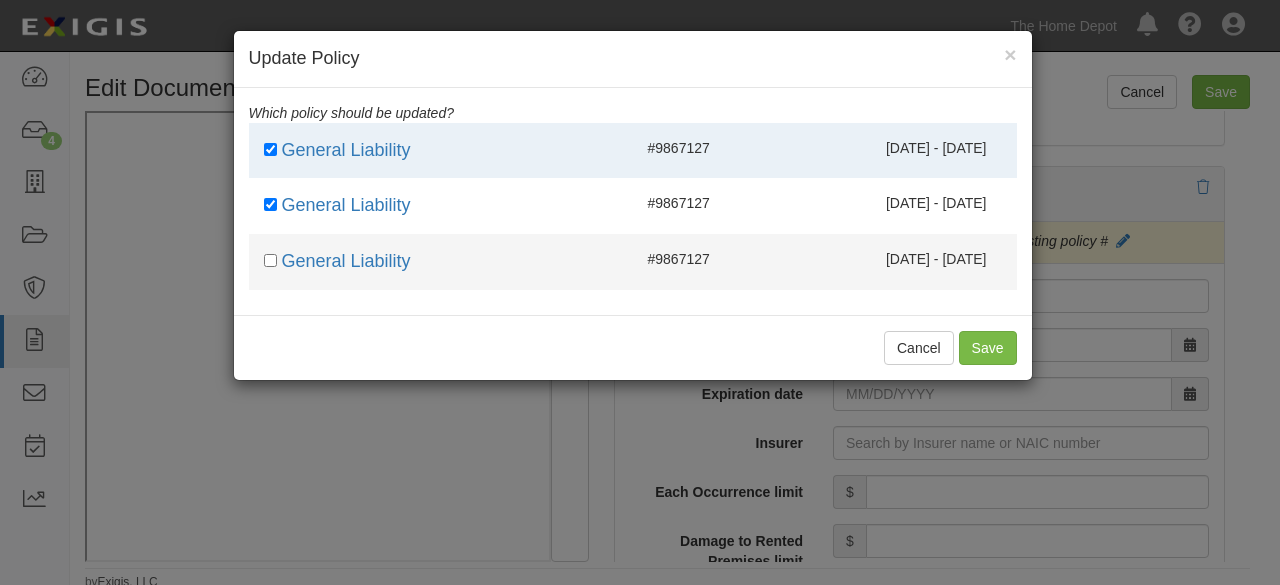 checkbox on "true" 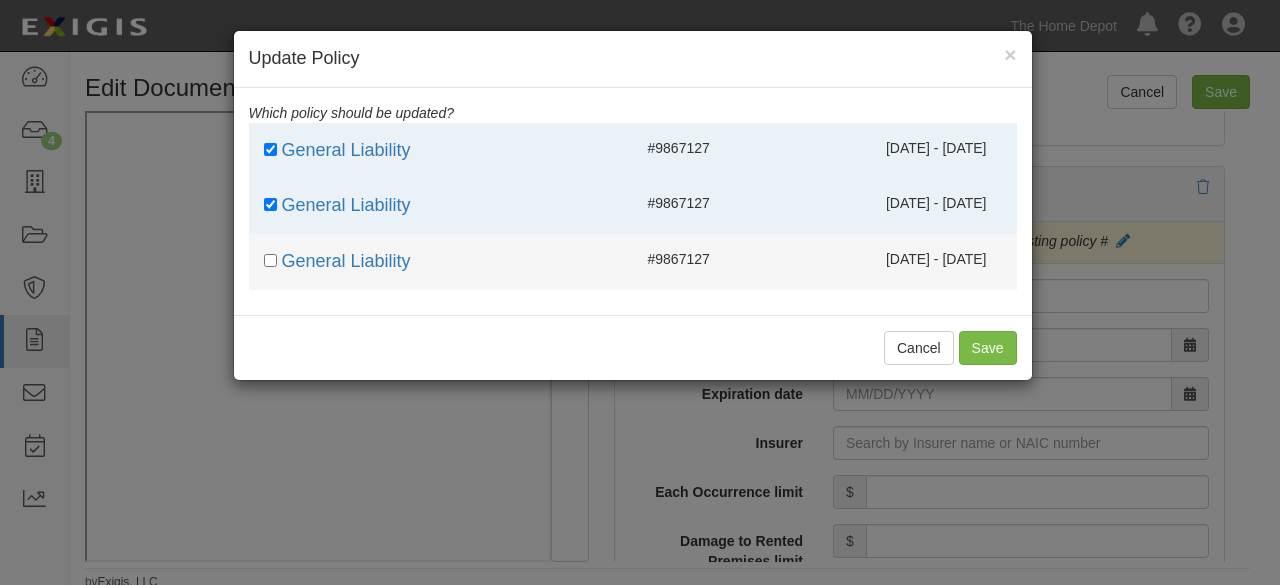 click on "General Liability
#9867127
09/15/2023 - 09/15/2024" at bounding box center (633, 262) 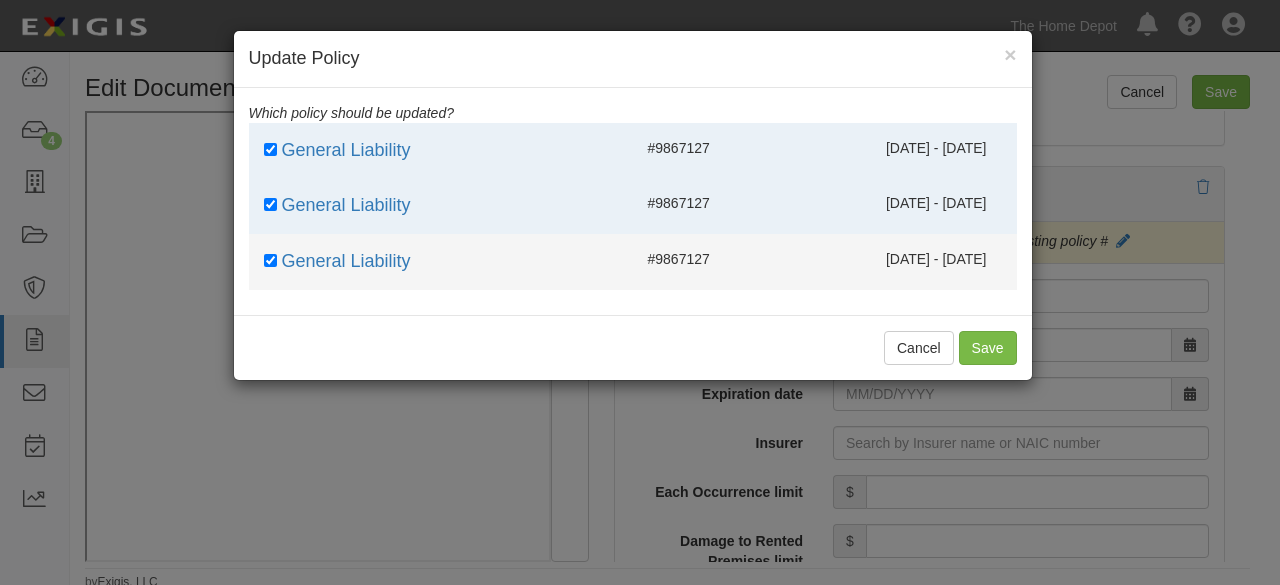 checkbox on "true" 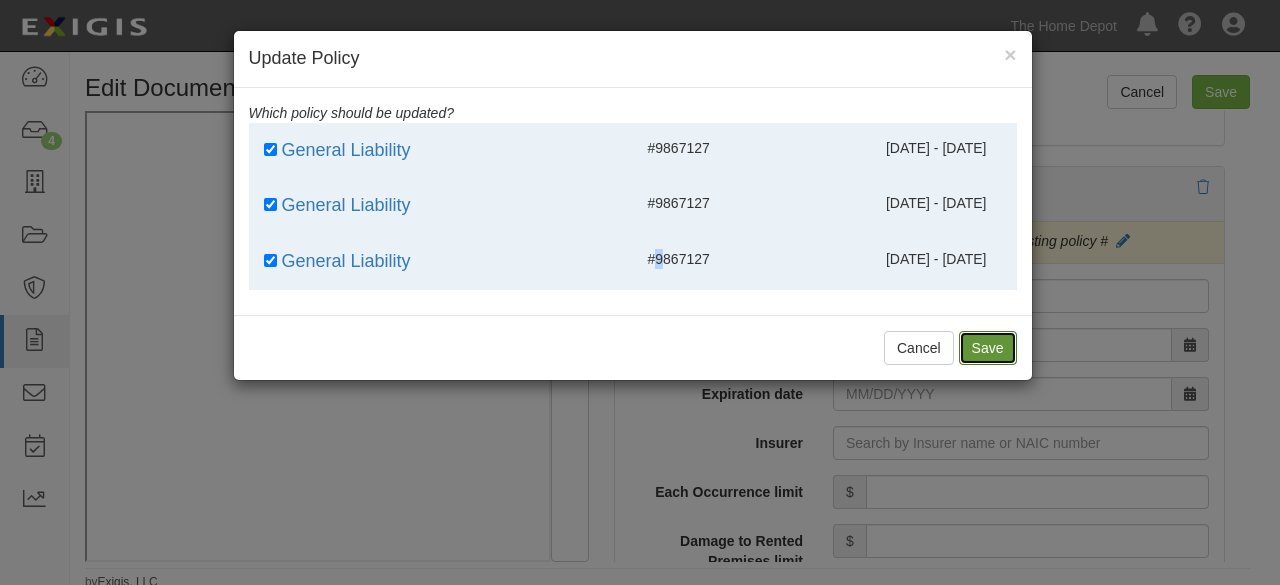 drag, startPoint x: 996, startPoint y: 342, endPoint x: 591, endPoint y: 451, distance: 419.4115 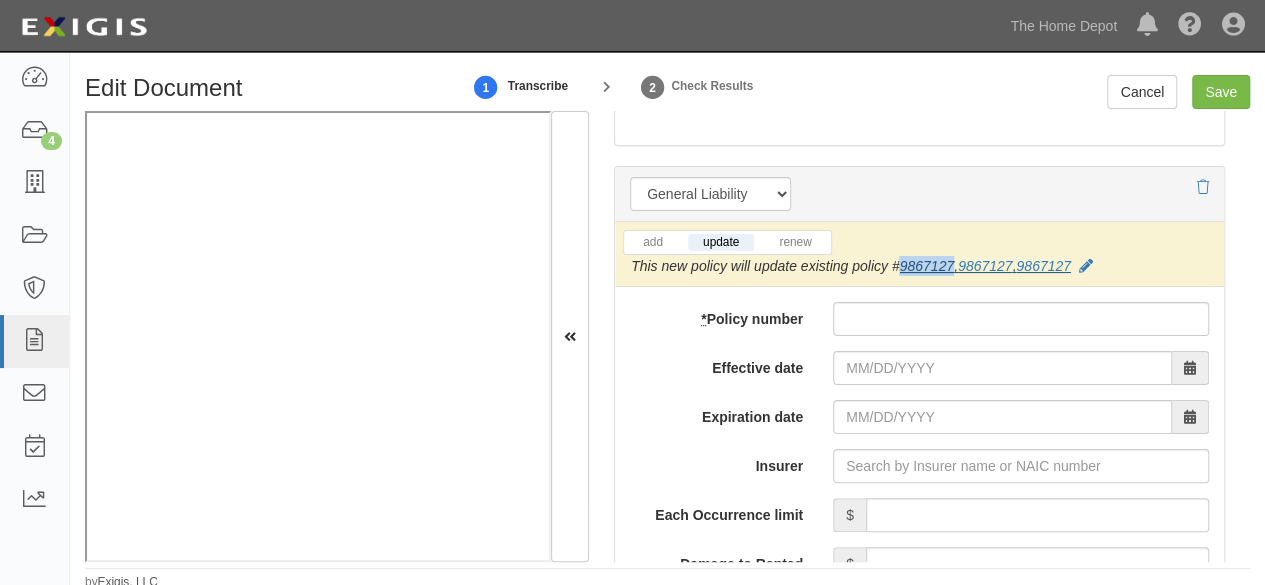 drag, startPoint x: 954, startPoint y: 255, endPoint x: 900, endPoint y: 266, distance: 55.108982 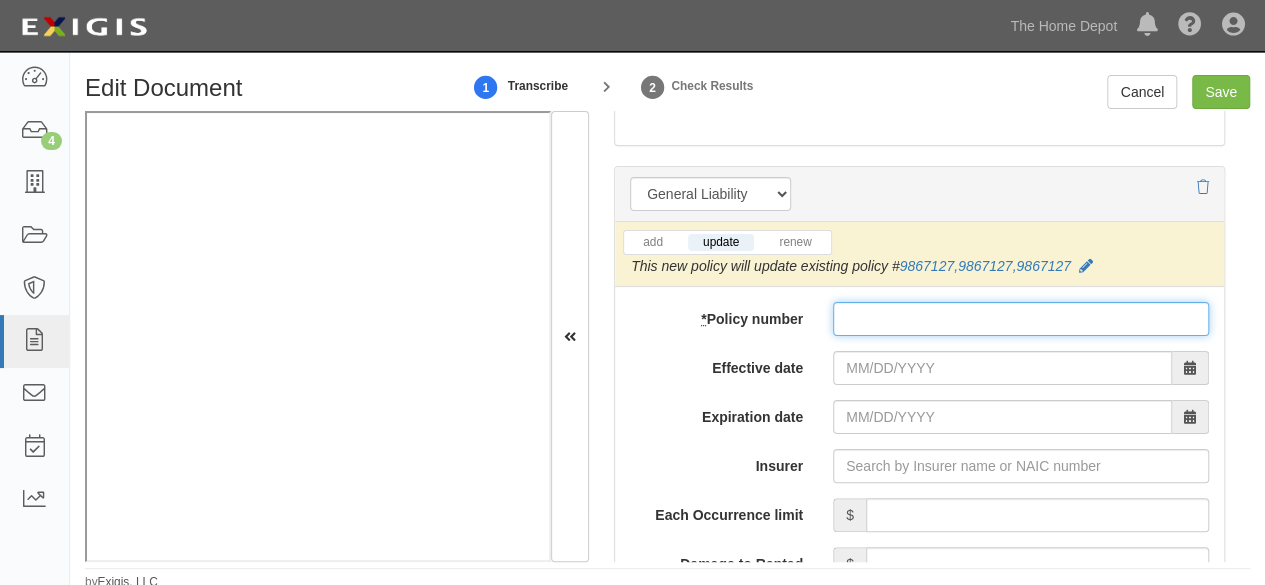 click on "*  Policy number" at bounding box center (1021, 319) 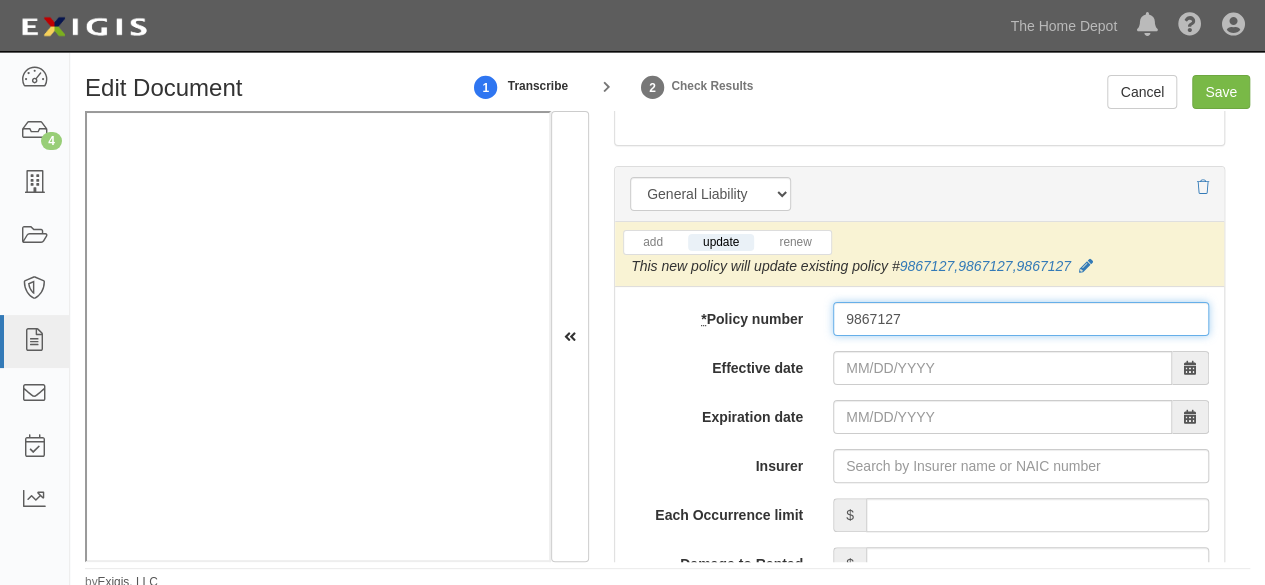type on "9867127" 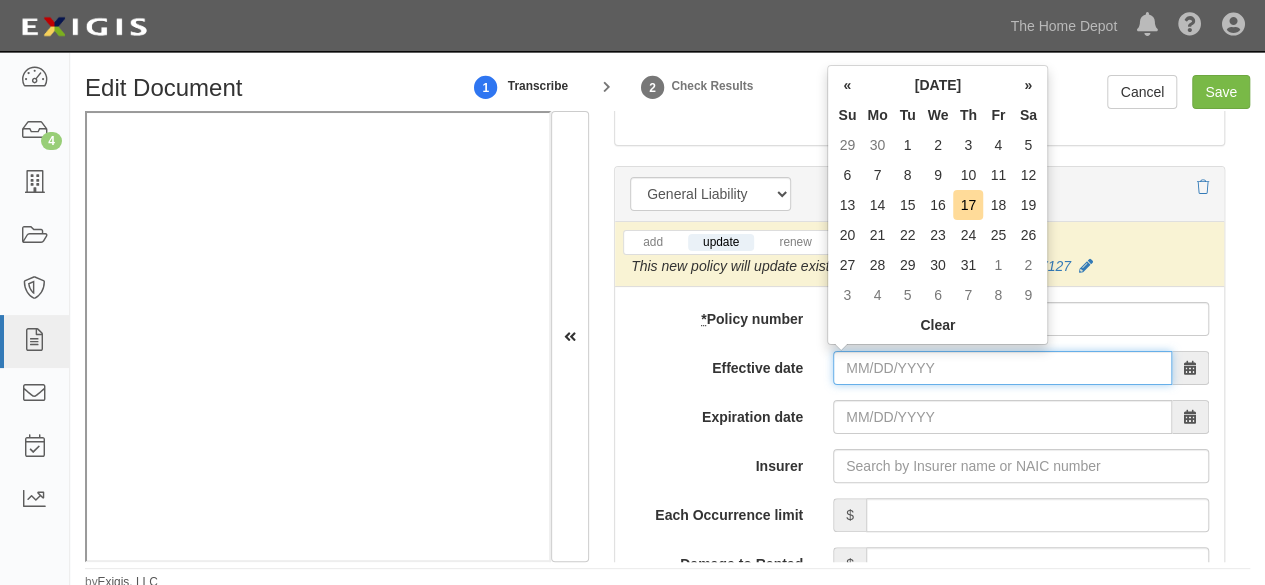 click on "Effective date" at bounding box center [1002, 368] 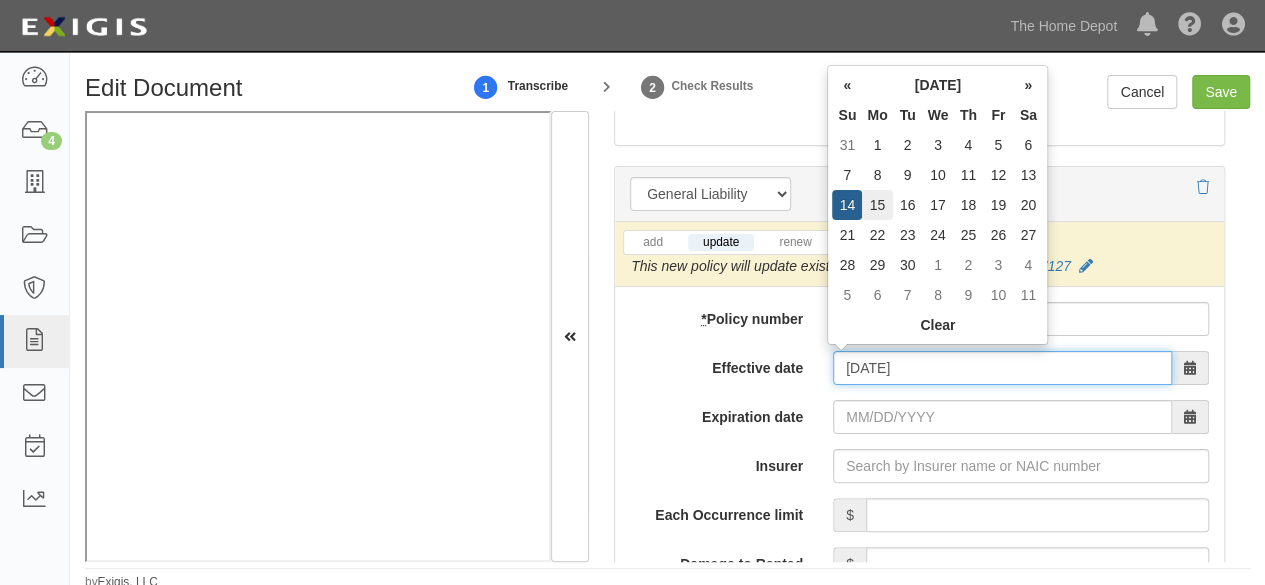 type on "09/15/2025" 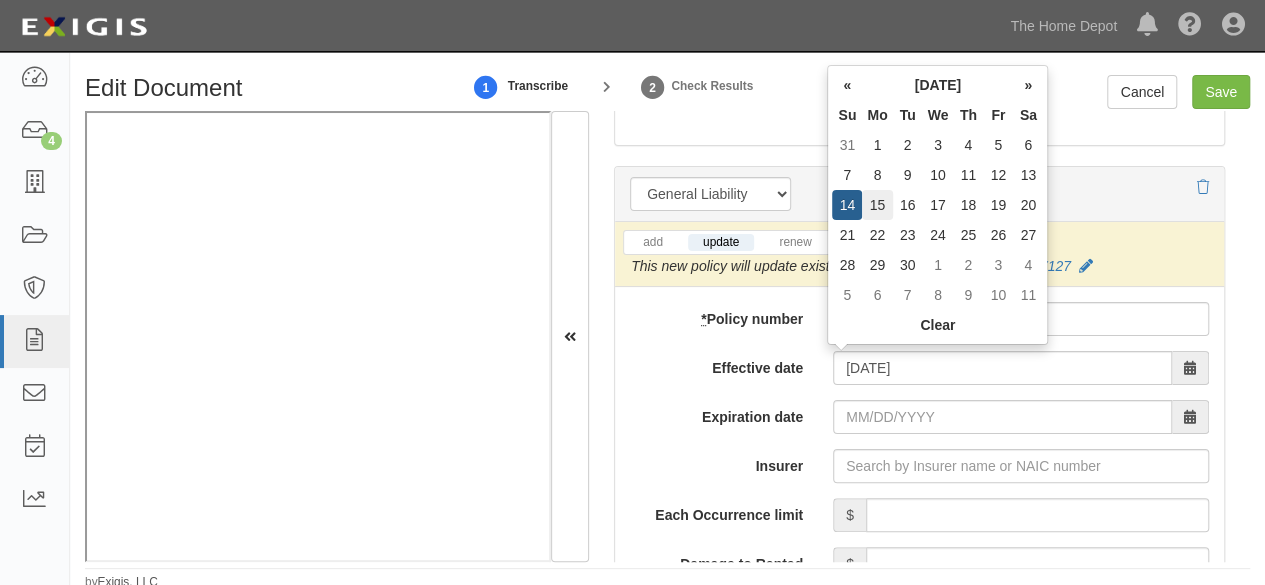 type on "09/15/2026" 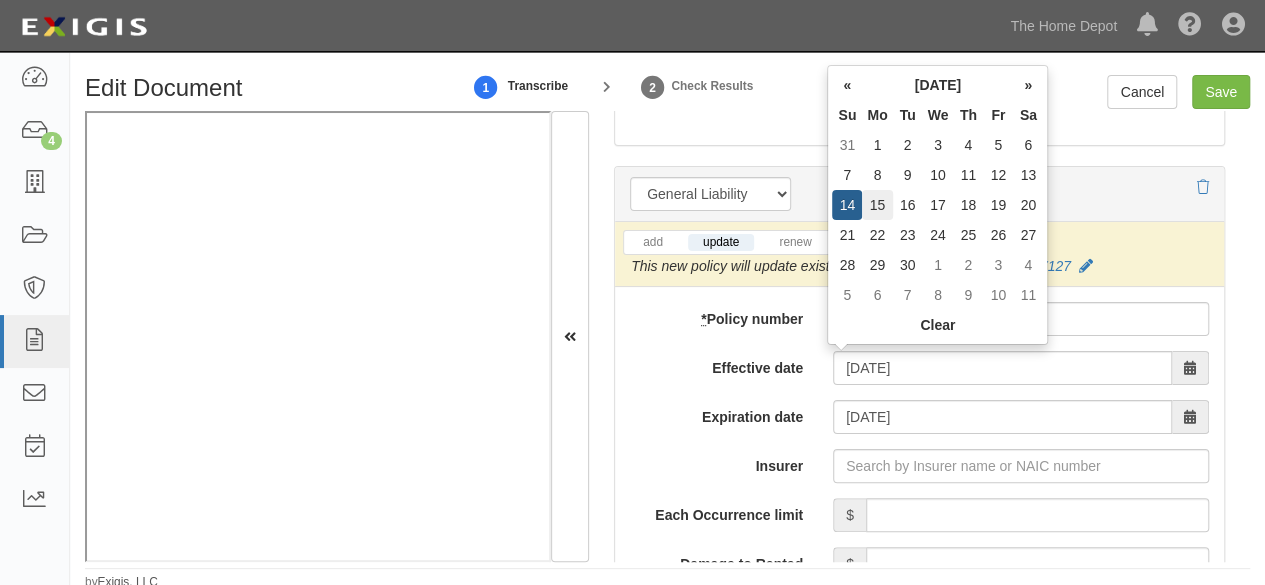 click on "15" at bounding box center (877, 205) 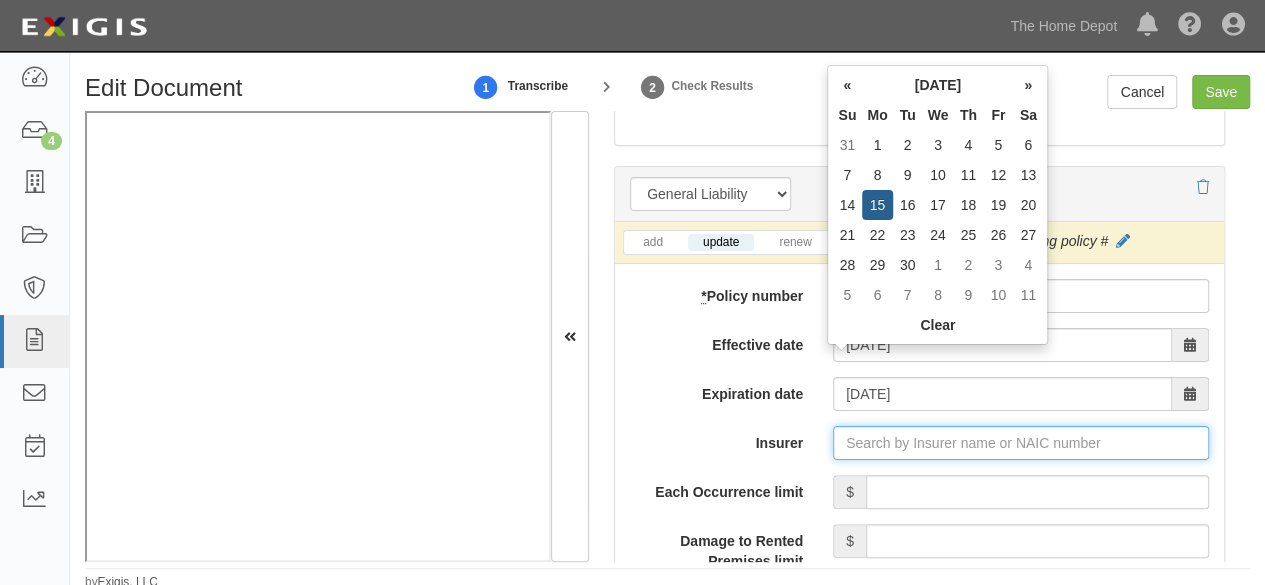 click on "Insurer" at bounding box center (1021, 443) 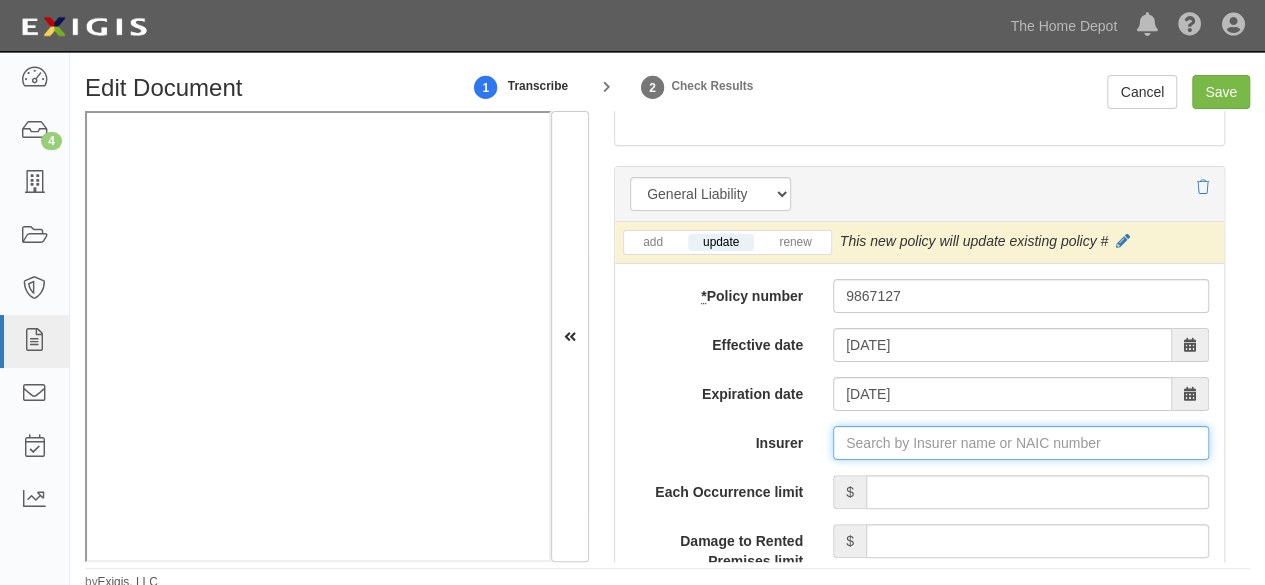type on "180 Seguros S.A. (0) NR Rating" 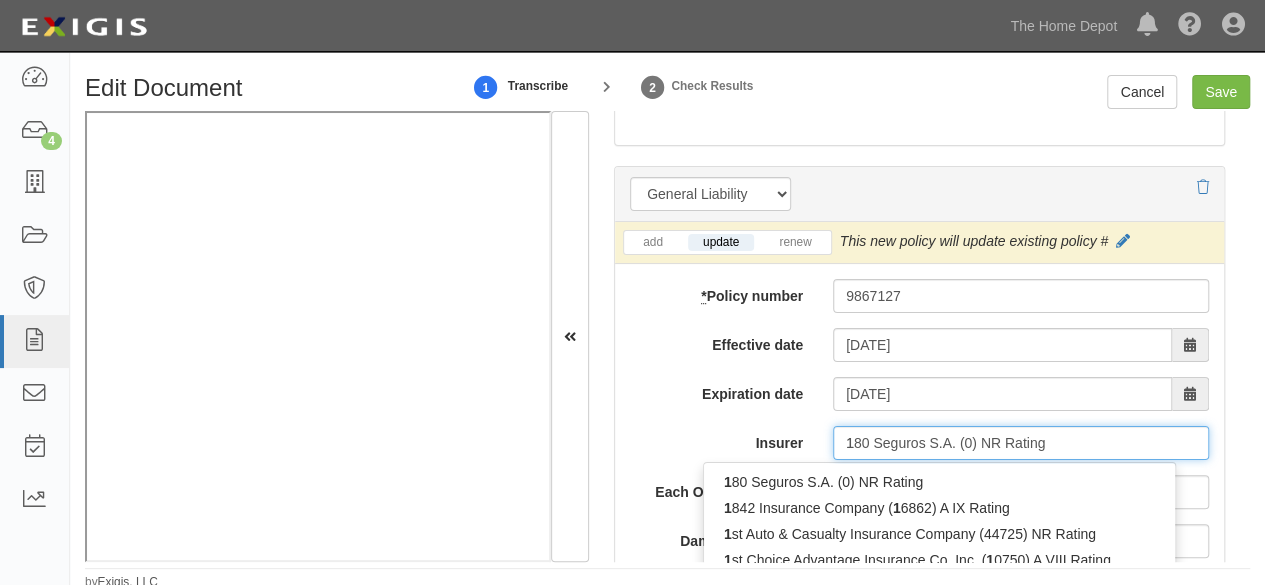 type 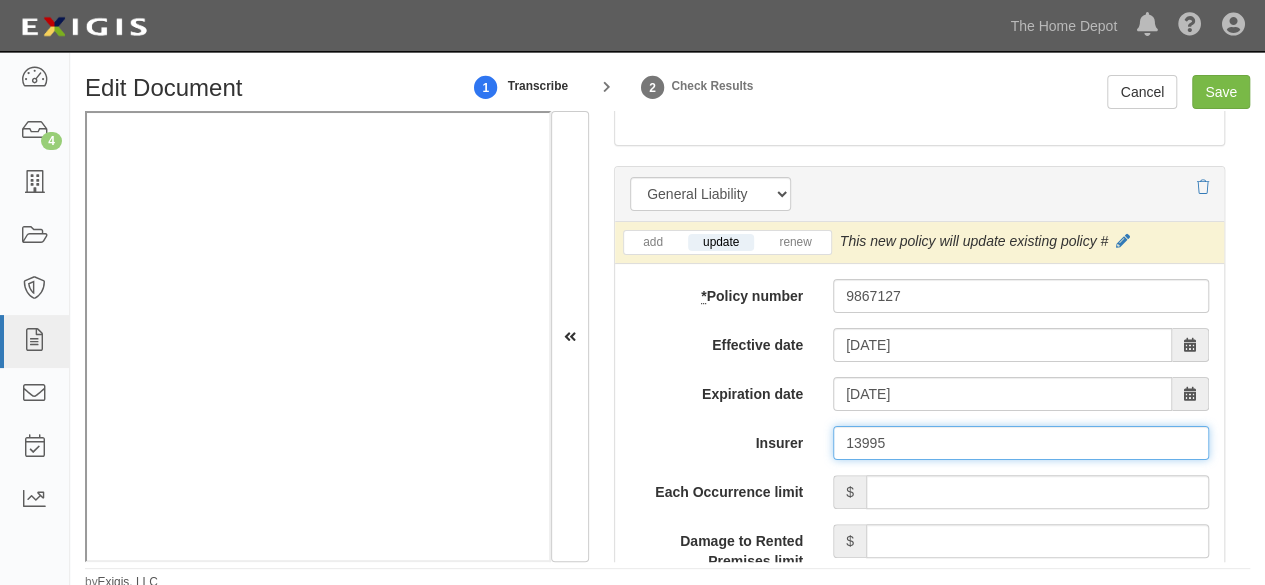 type on "13995" 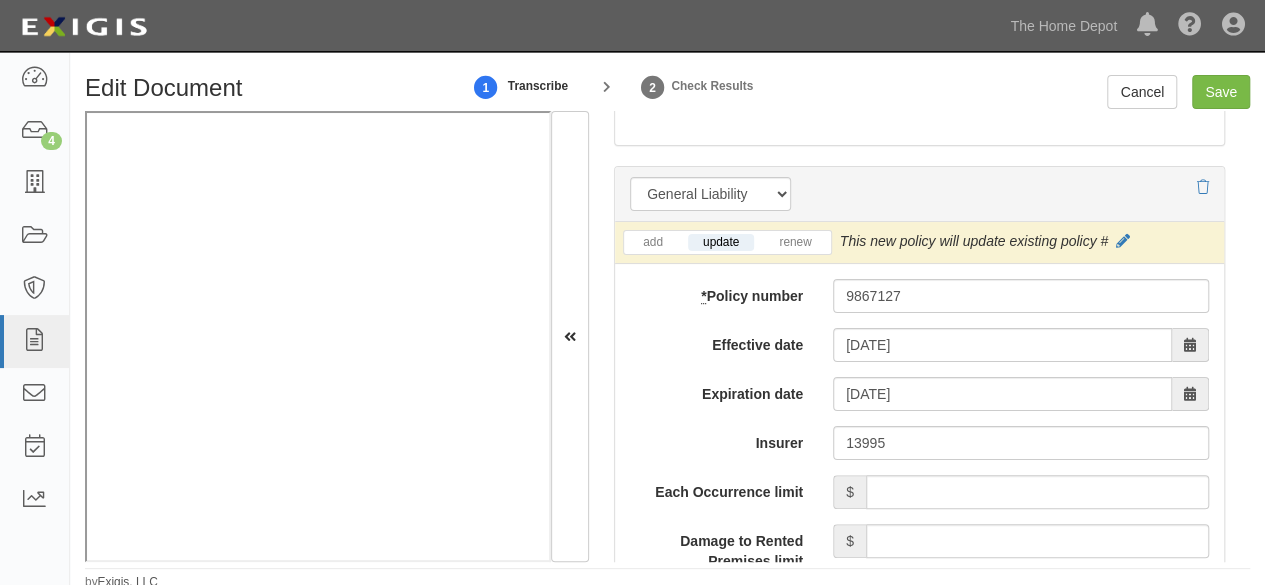 type 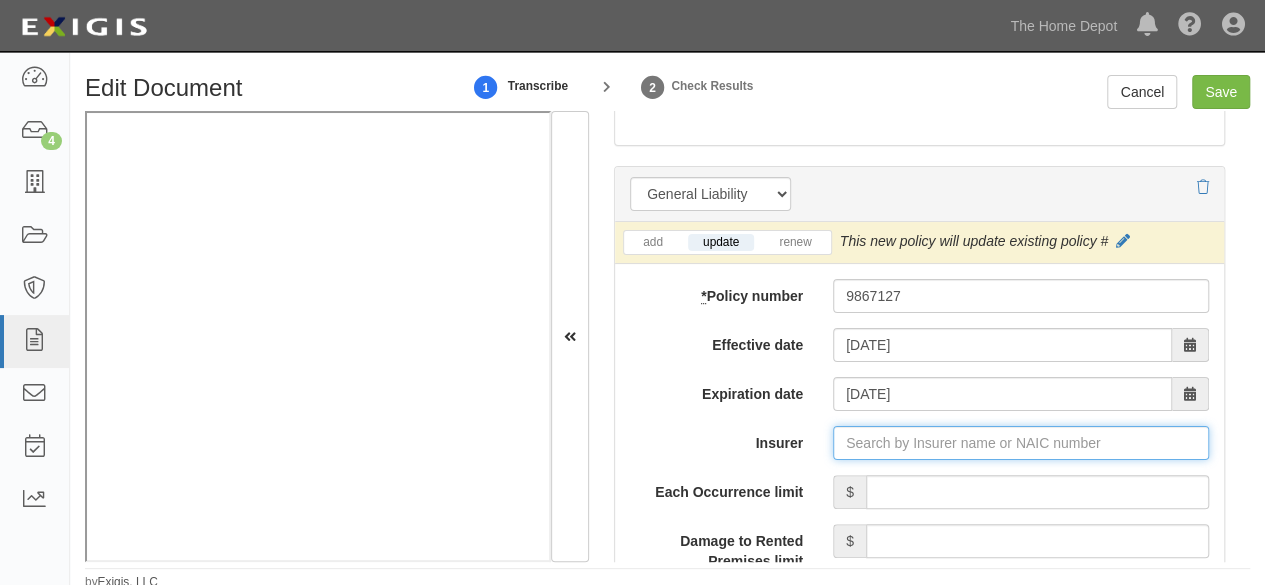 click on "Insurer" at bounding box center (1021, 443) 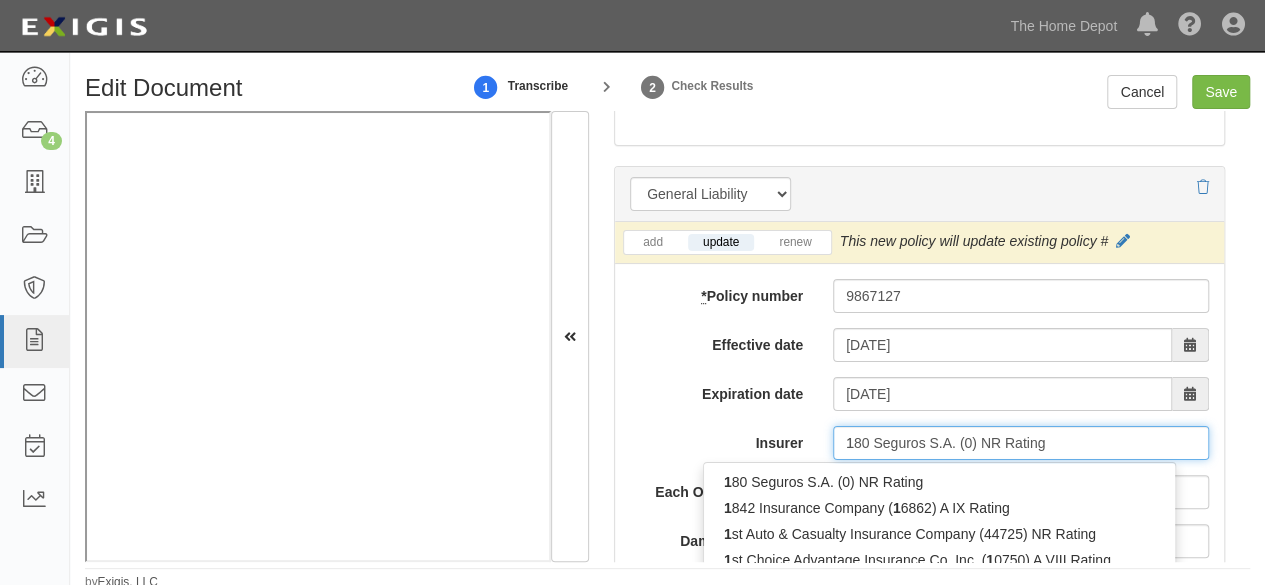 type 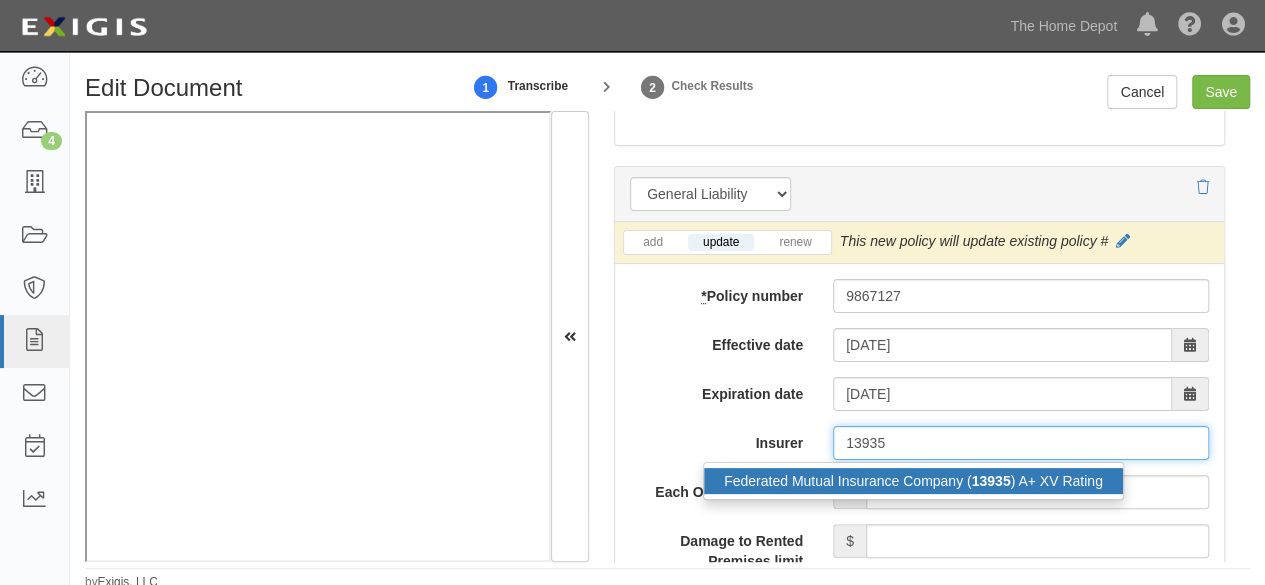 click on "Federated Mutual Insurance Company ( 13935 ) A+ XV Rating" at bounding box center [913, 481] 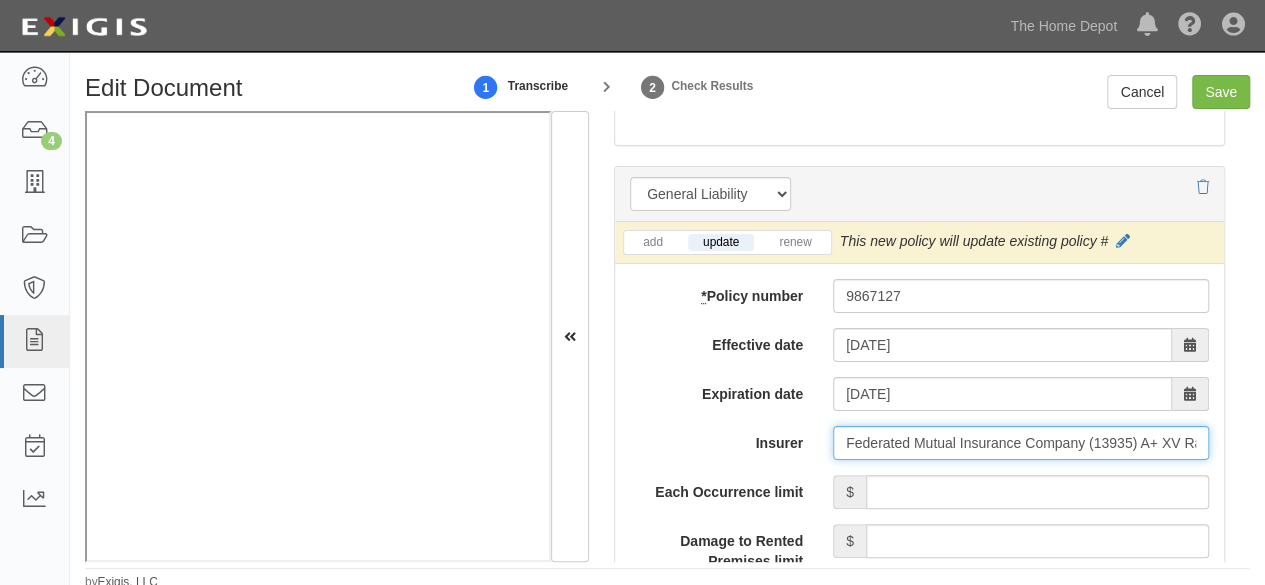 type on "Federated Mutual Insurance Company (13935) A+ XV Rating" 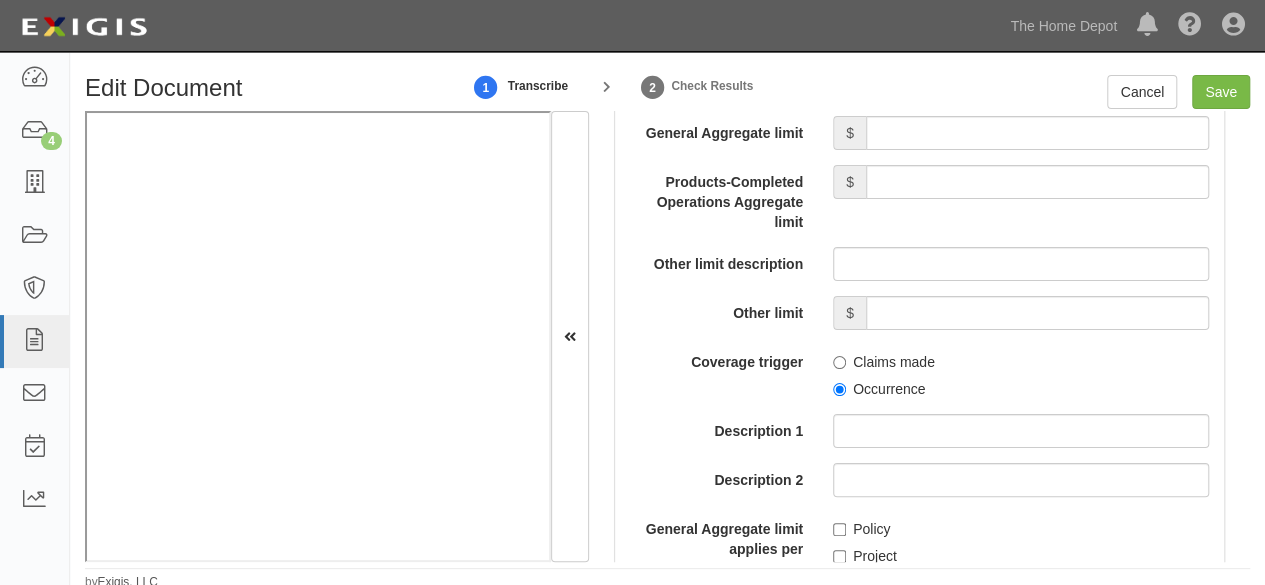 scroll, scrollTop: 2200, scrollLeft: 0, axis: vertical 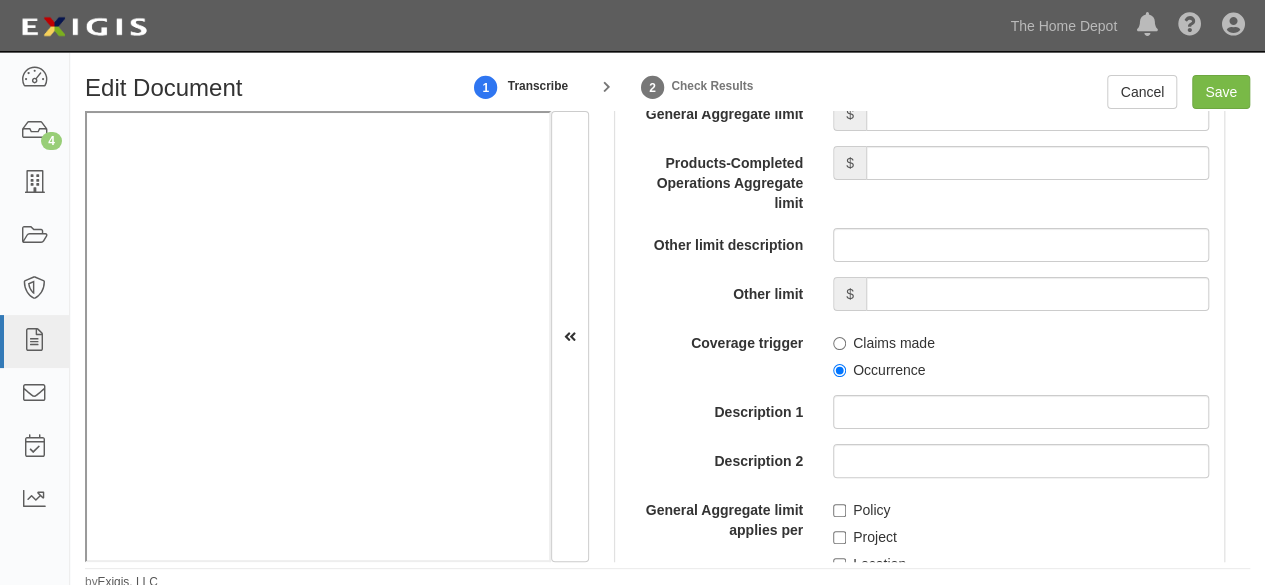 click on "Occurrence" at bounding box center [879, 370] 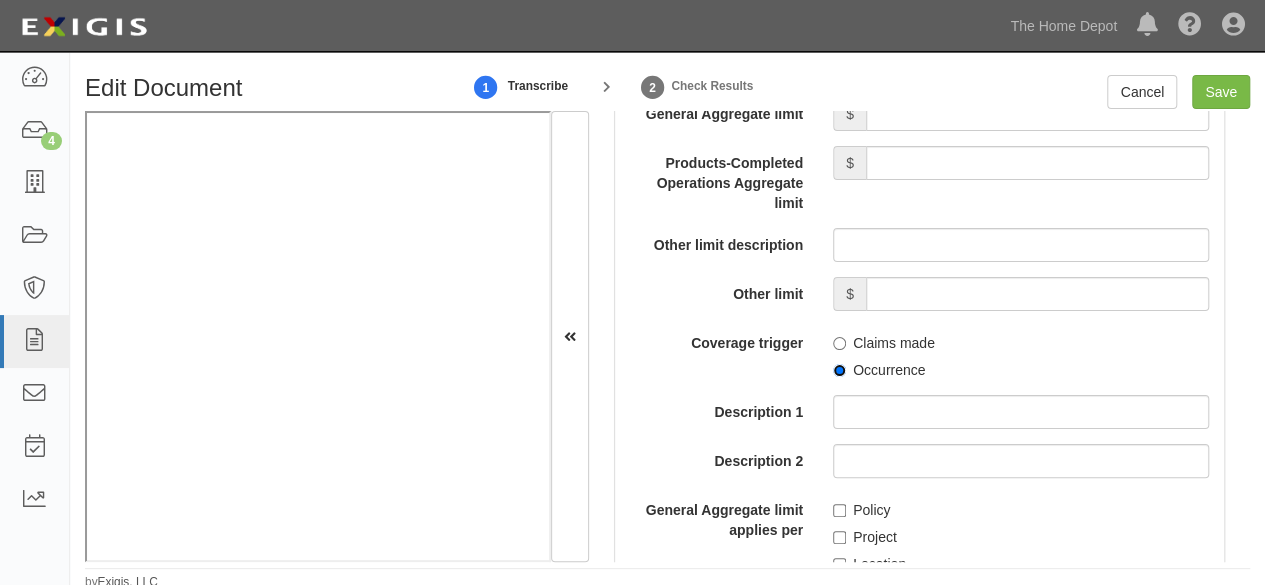 click on "Occurrence" at bounding box center (839, 370) 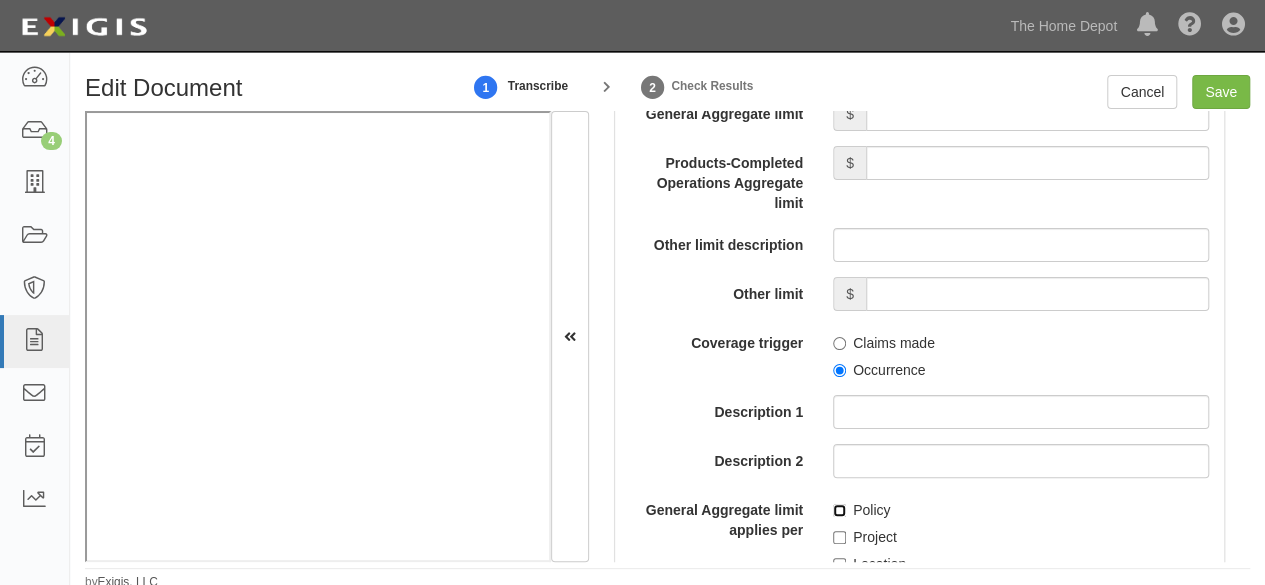 drag, startPoint x: 828, startPoint y: 505, endPoint x: 836, endPoint y: 482, distance: 24.351591 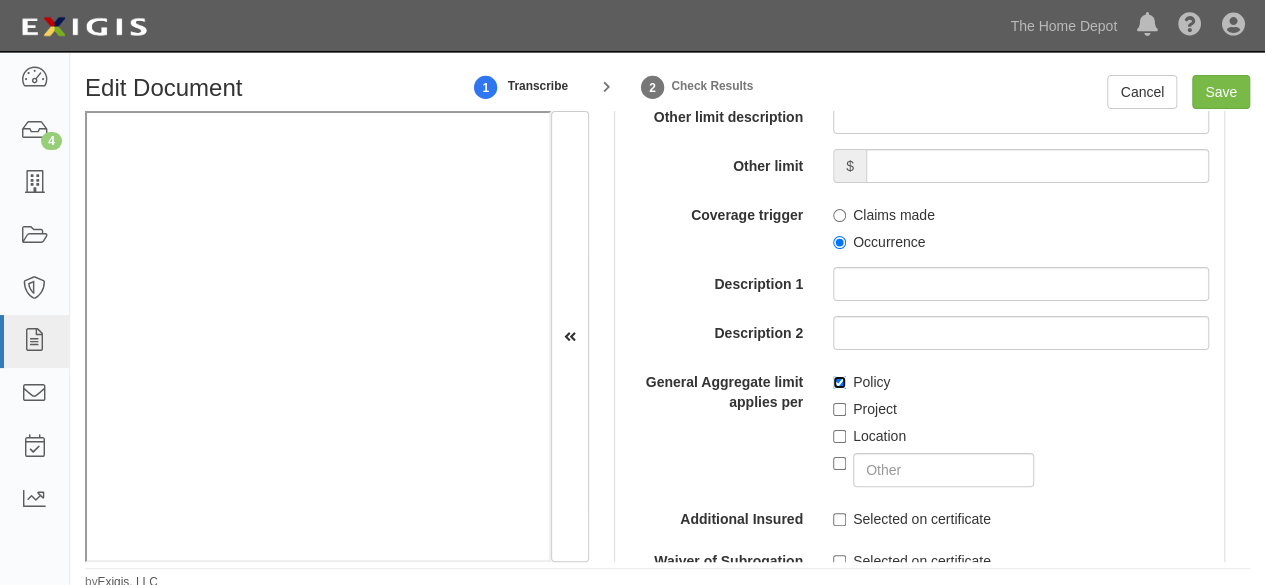scroll, scrollTop: 2400, scrollLeft: 0, axis: vertical 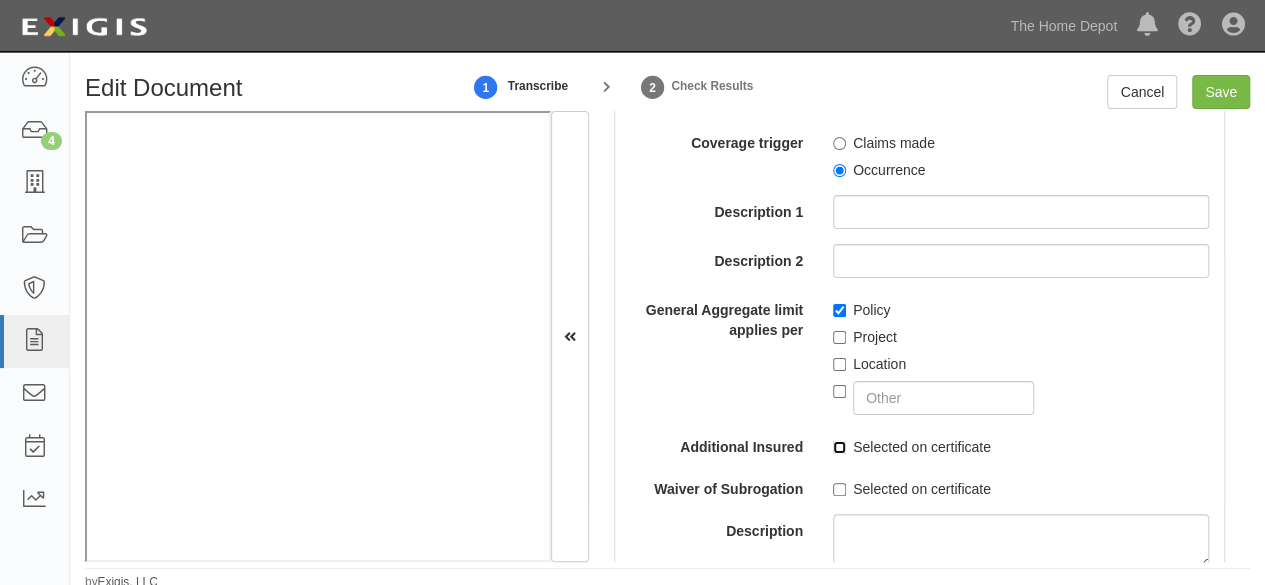 click on "Selected on certificate" at bounding box center (839, 447) 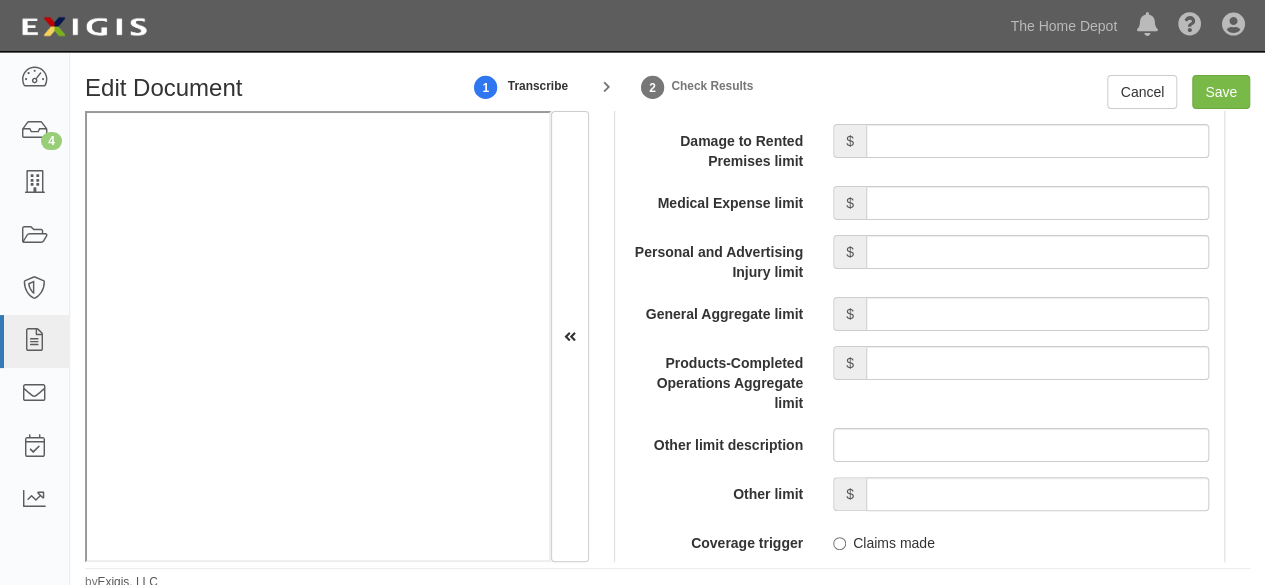 scroll, scrollTop: 1600, scrollLeft: 0, axis: vertical 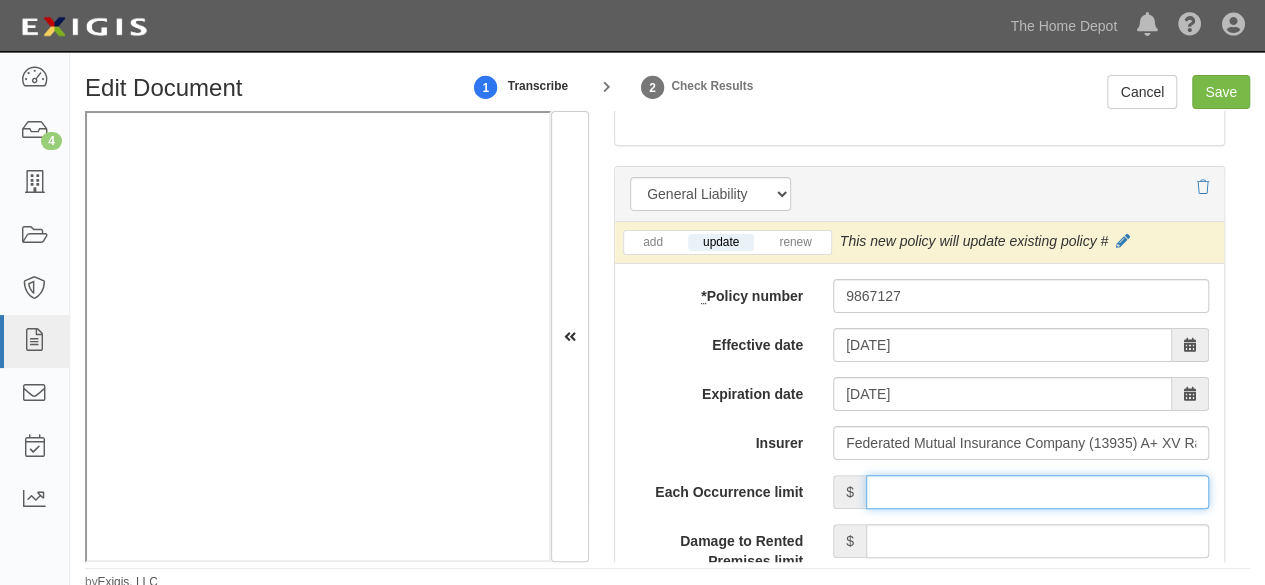 click on "Each Occurrence limit" at bounding box center [1037, 492] 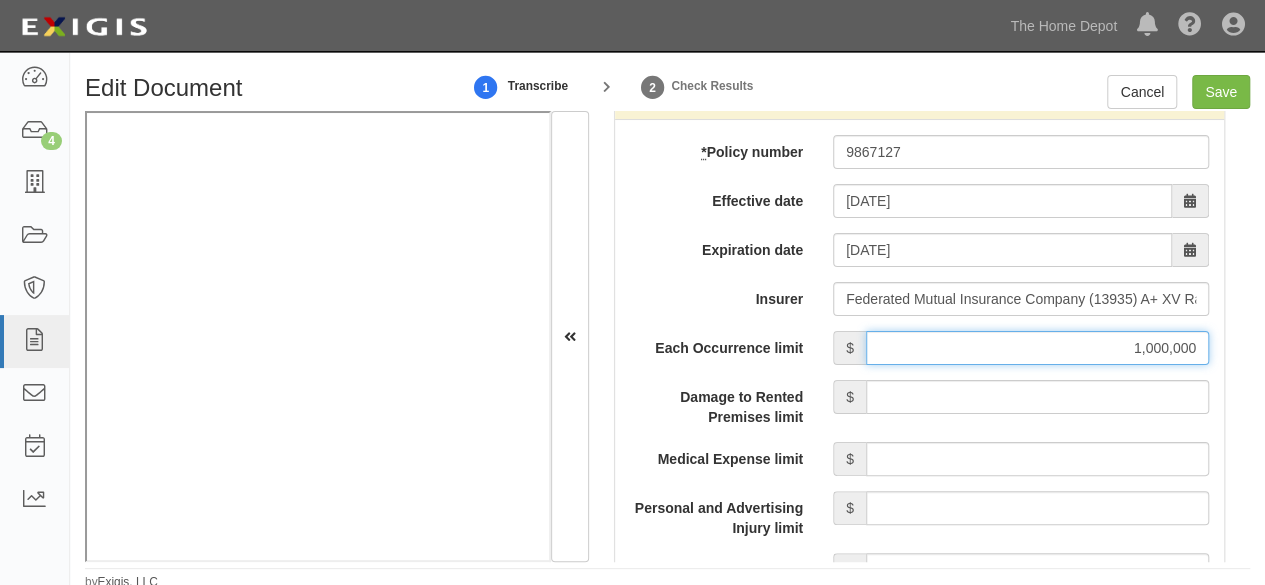 scroll, scrollTop: 1900, scrollLeft: 0, axis: vertical 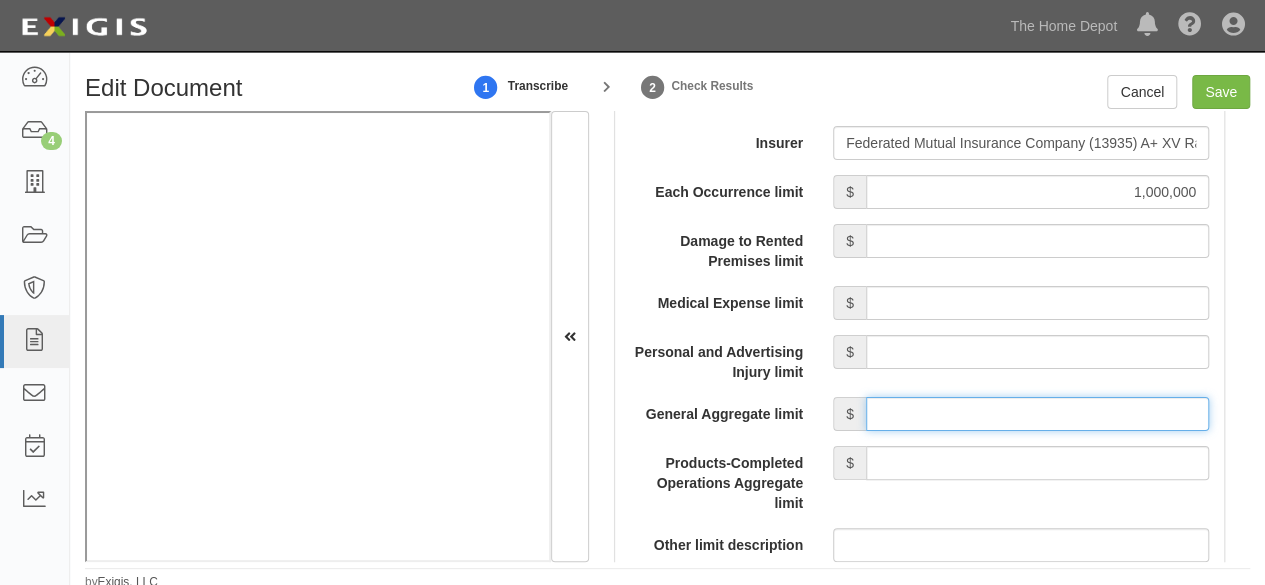 drag, startPoint x: 954, startPoint y: 415, endPoint x: 954, endPoint y: 397, distance: 18 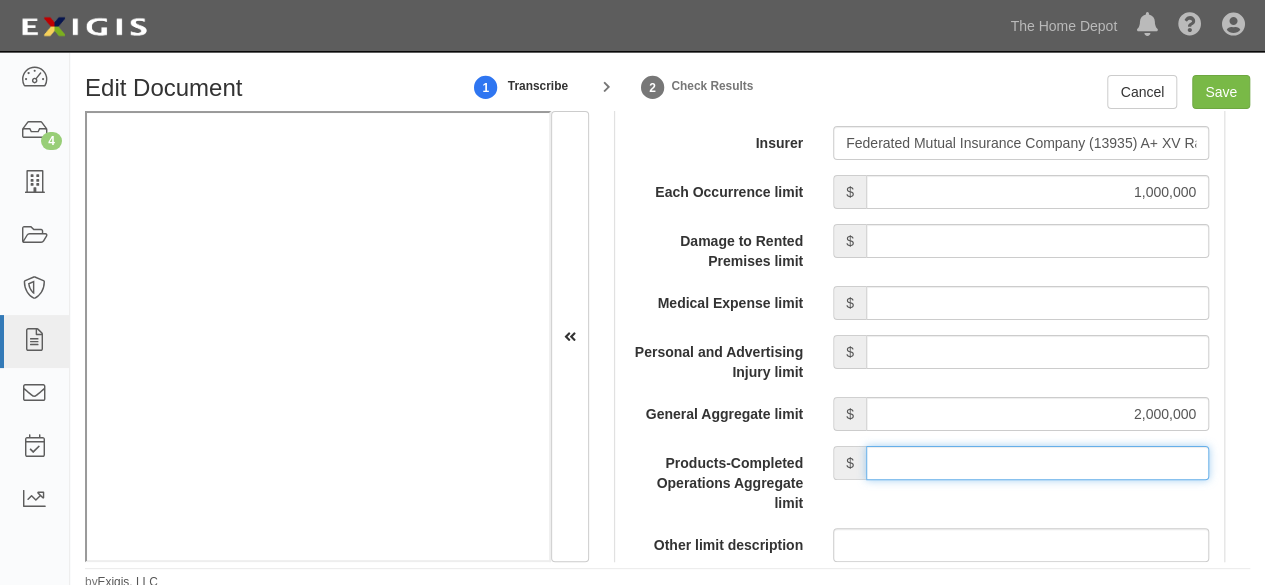 drag, startPoint x: 967, startPoint y: 463, endPoint x: 966, endPoint y: 443, distance: 20.024984 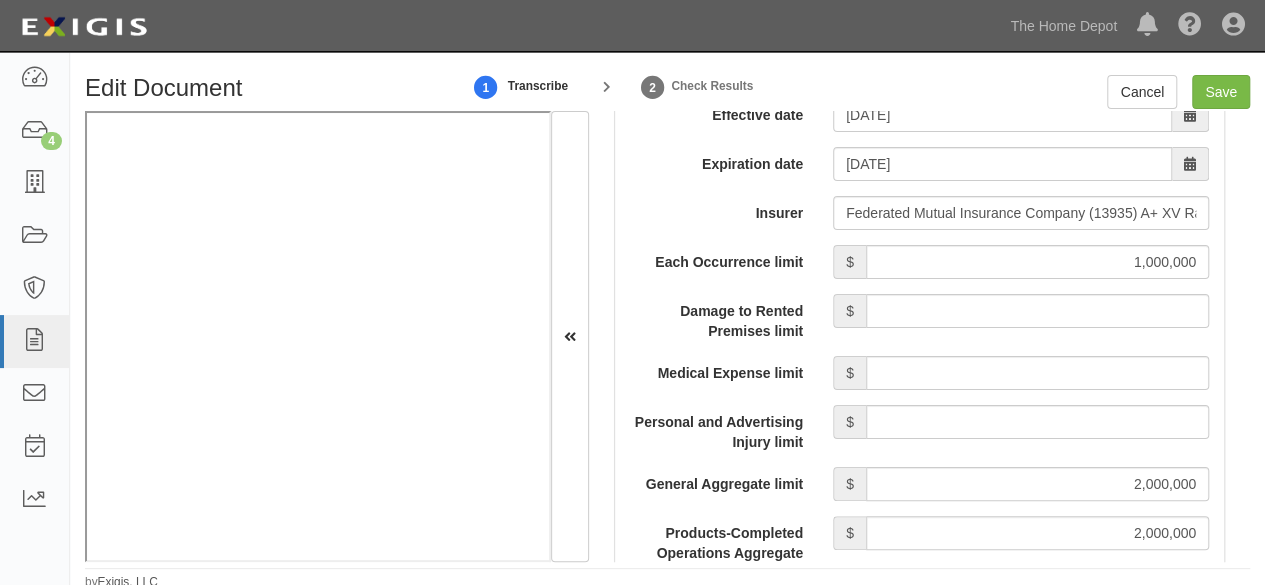 scroll, scrollTop: 1800, scrollLeft: 0, axis: vertical 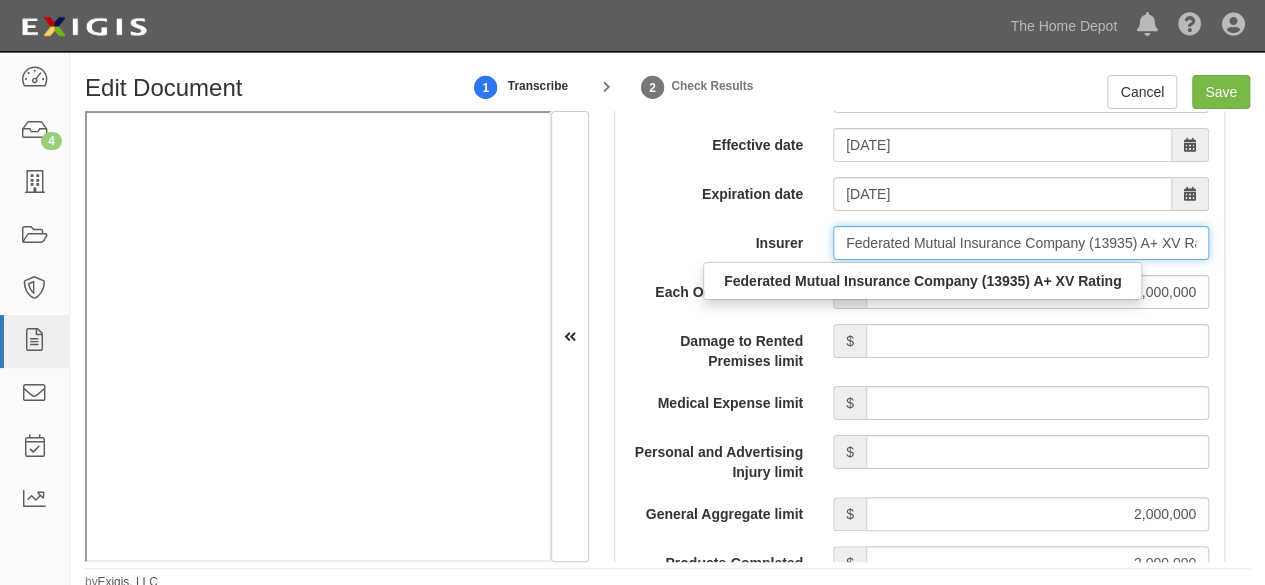 click on "Federated Mutual Insurance Company (13935) A+ XV Rating" at bounding box center [1021, 243] 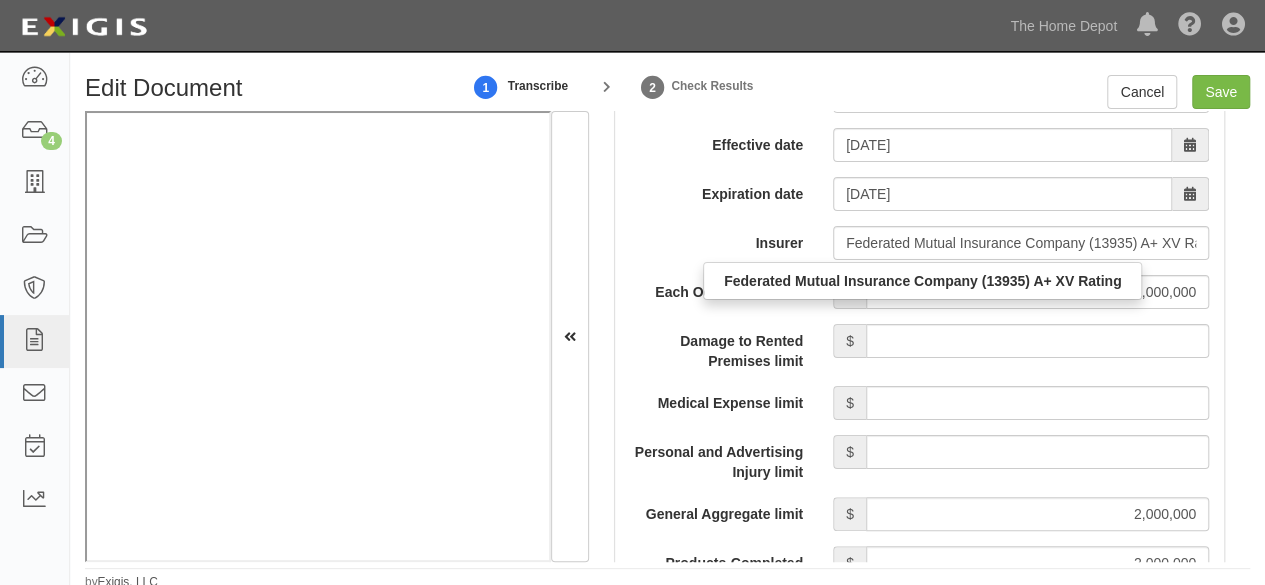 click on "Each Occurrence limit $ 1,000,000 Damage to Rented Premises limit $ Medical Expense limit $ Personal and Advertising Injury limit $ General Aggregate limit $ 2,000,000 Products-Completed Operations Aggregate limit $ 2,000,000 Other limit description Other limit $ Coverage trigger Claims made Occurrence Description 1 Description 2 General Aggregate limit applies per Policy Project Location   Additional Insured Selected on certificate Waiver of Subrogation Selected on certificate Description Internal notes Self-insured" at bounding box center [919, 779] 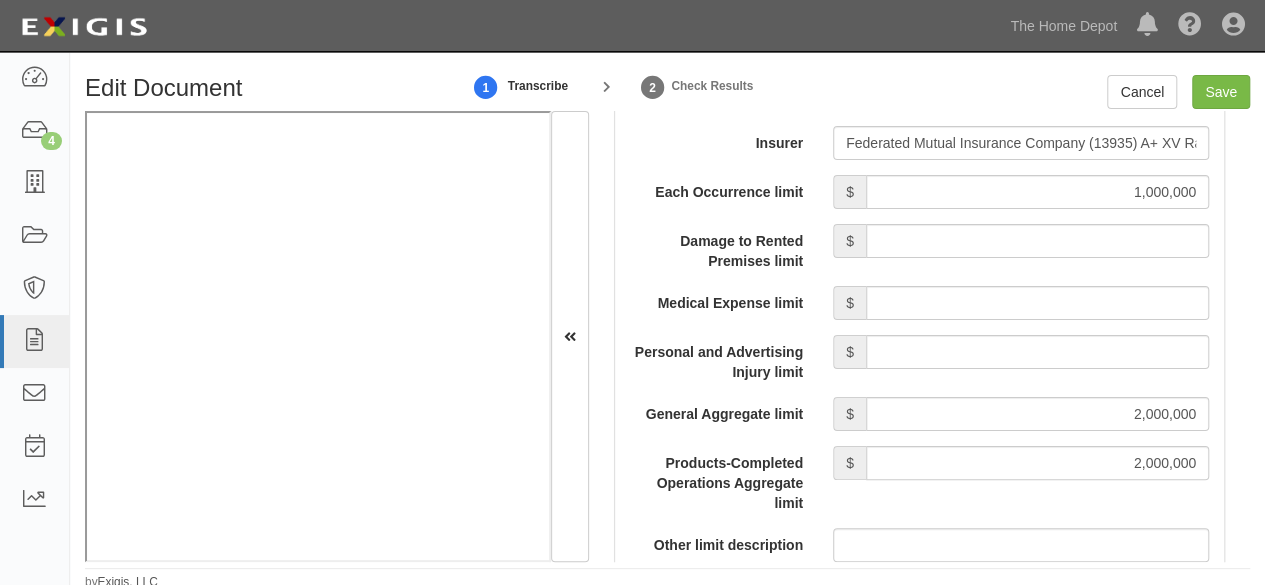 scroll, scrollTop: 1500, scrollLeft: 0, axis: vertical 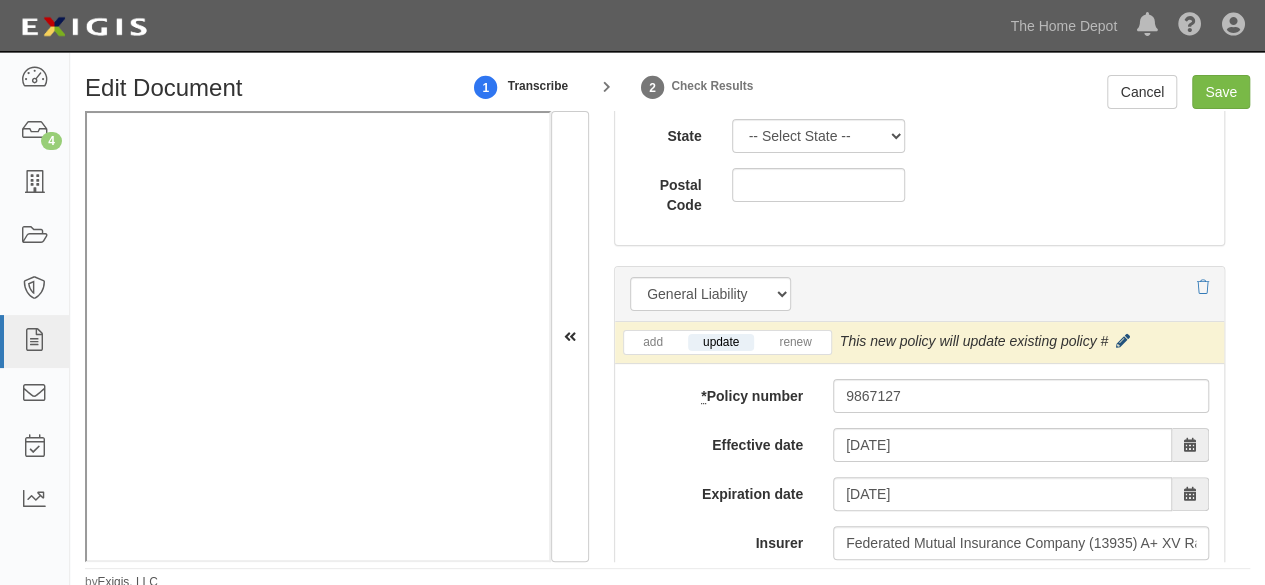 click at bounding box center [1123, 342] 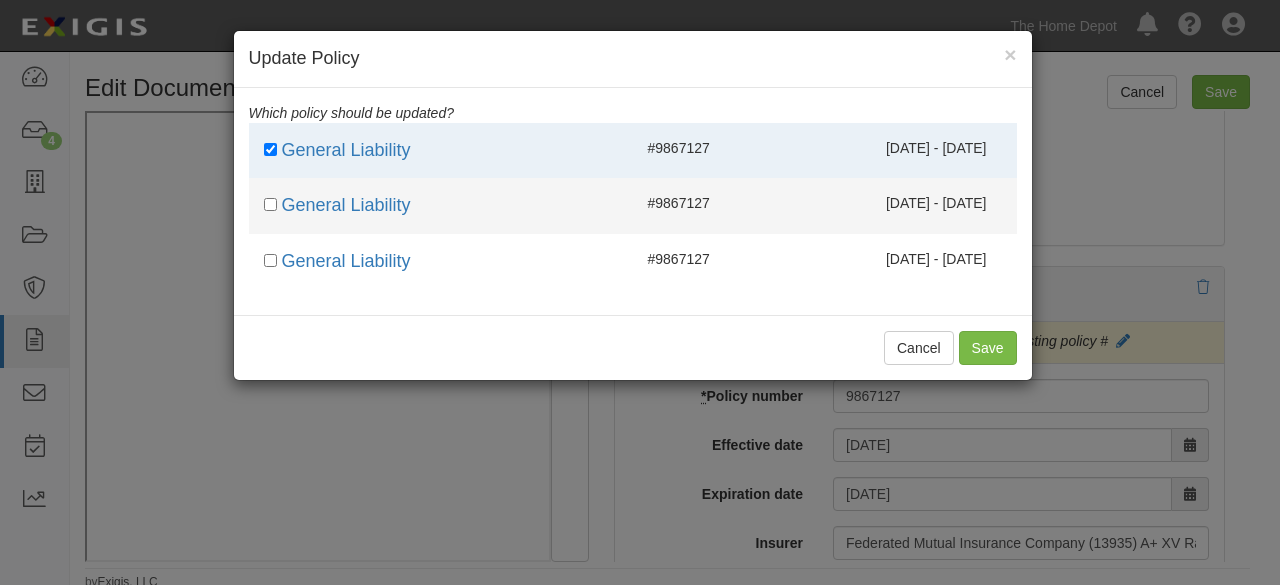 drag, startPoint x: 813, startPoint y: 211, endPoint x: 808, endPoint y: 267, distance: 56.22277 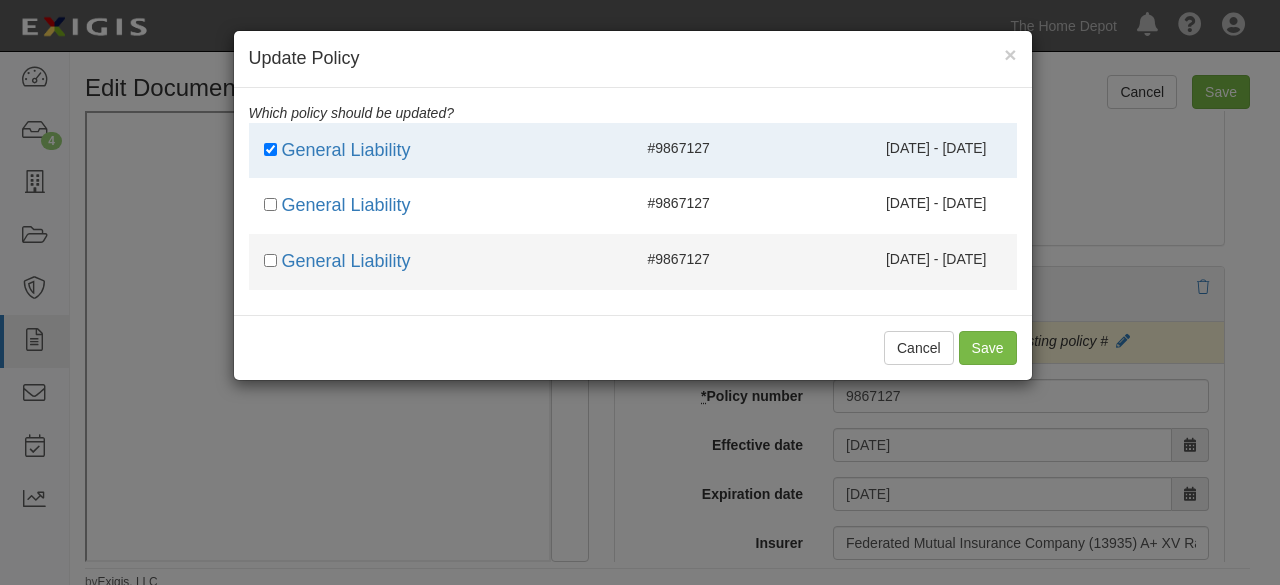 click on "09/15/2023 - 09/15/2024" at bounding box center (889, 203) 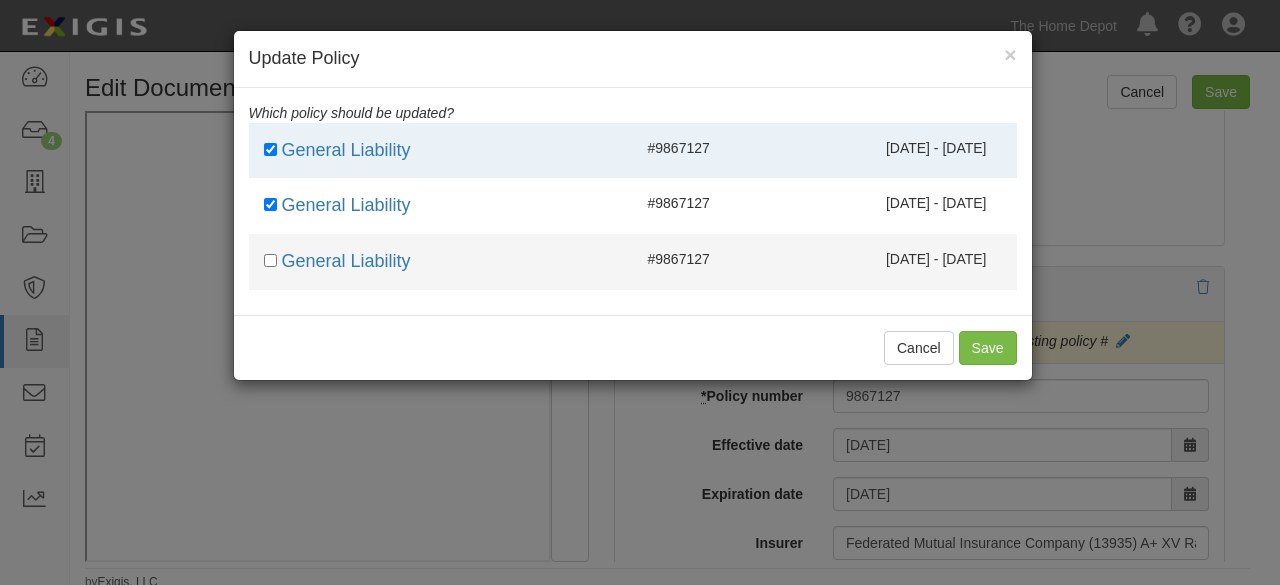 checkbox on "true" 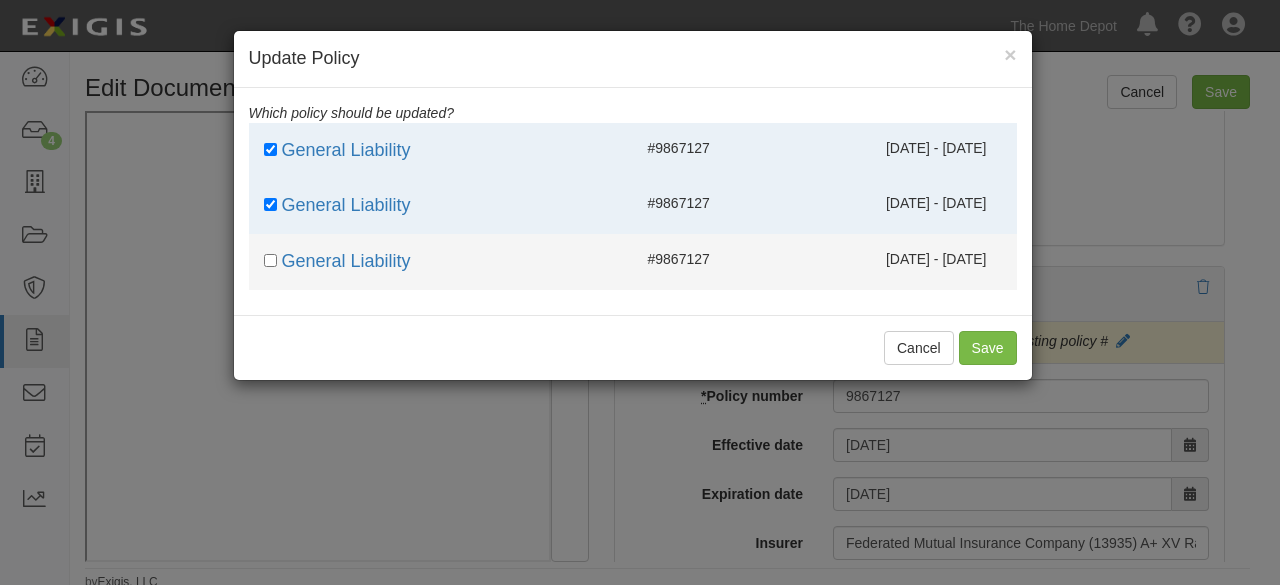 click on "09/15/2023 - 09/15/2024" at bounding box center [889, 259] 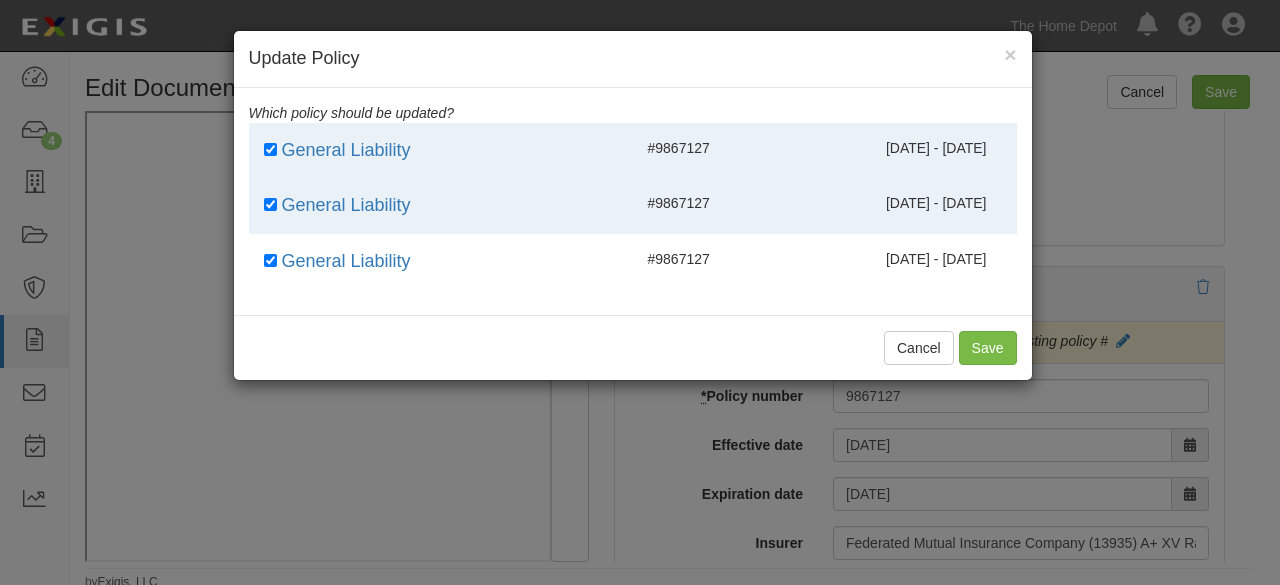 checkbox on "true" 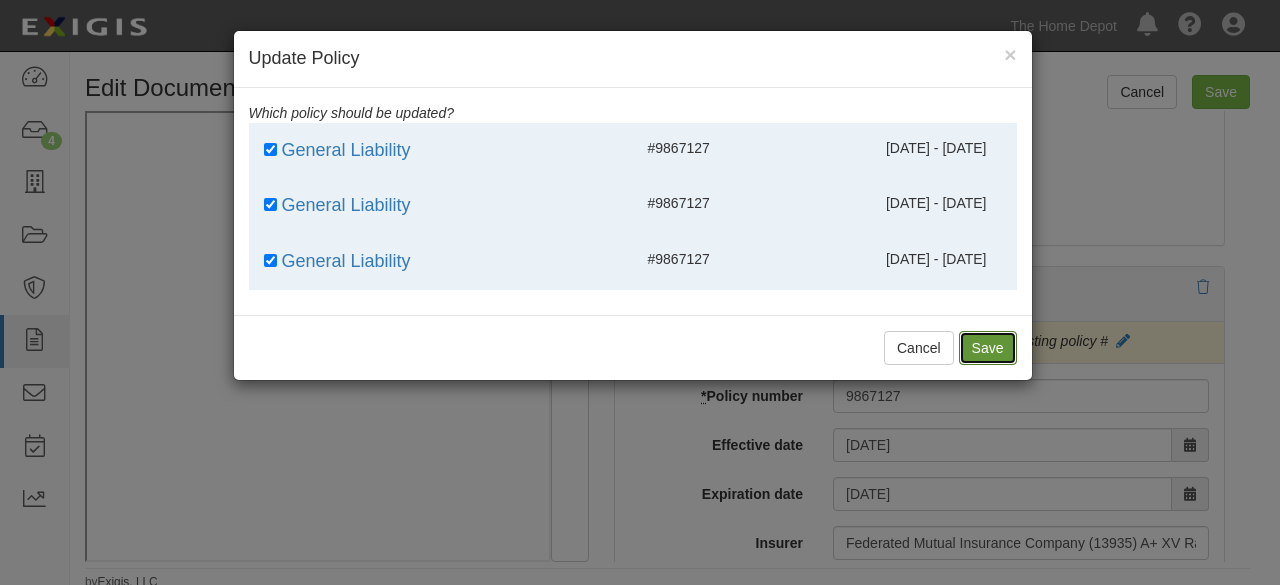 click on "Save" at bounding box center [988, 348] 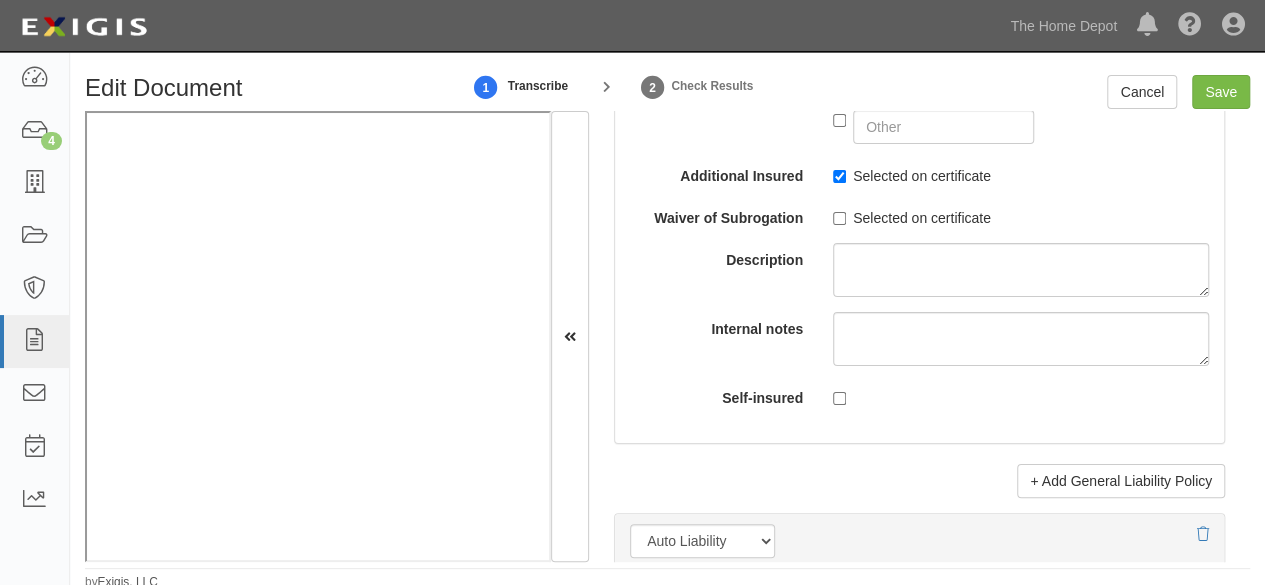 scroll, scrollTop: 3100, scrollLeft: 0, axis: vertical 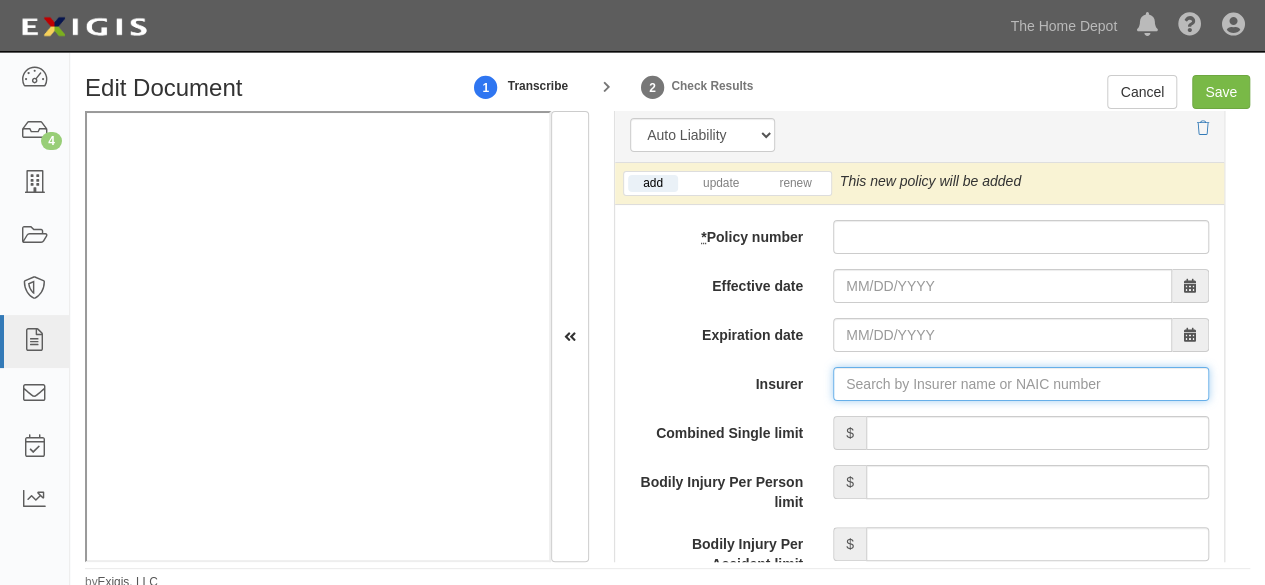 click on "Insurer" at bounding box center (1021, 384) 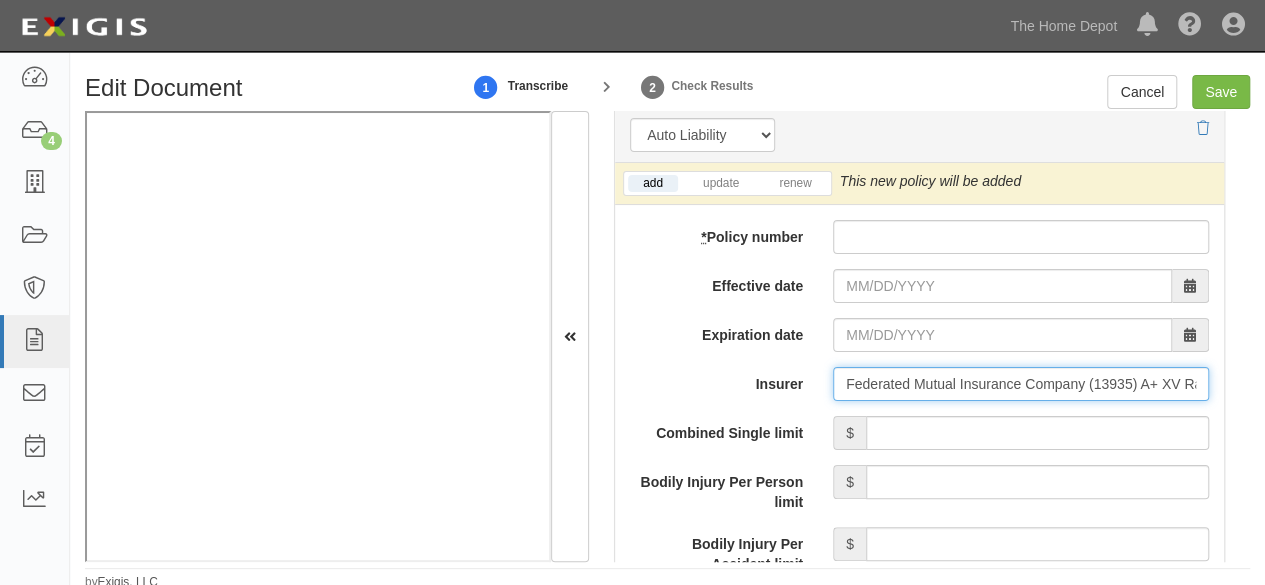 scroll, scrollTop: 0, scrollLeft: 37, axis: horizontal 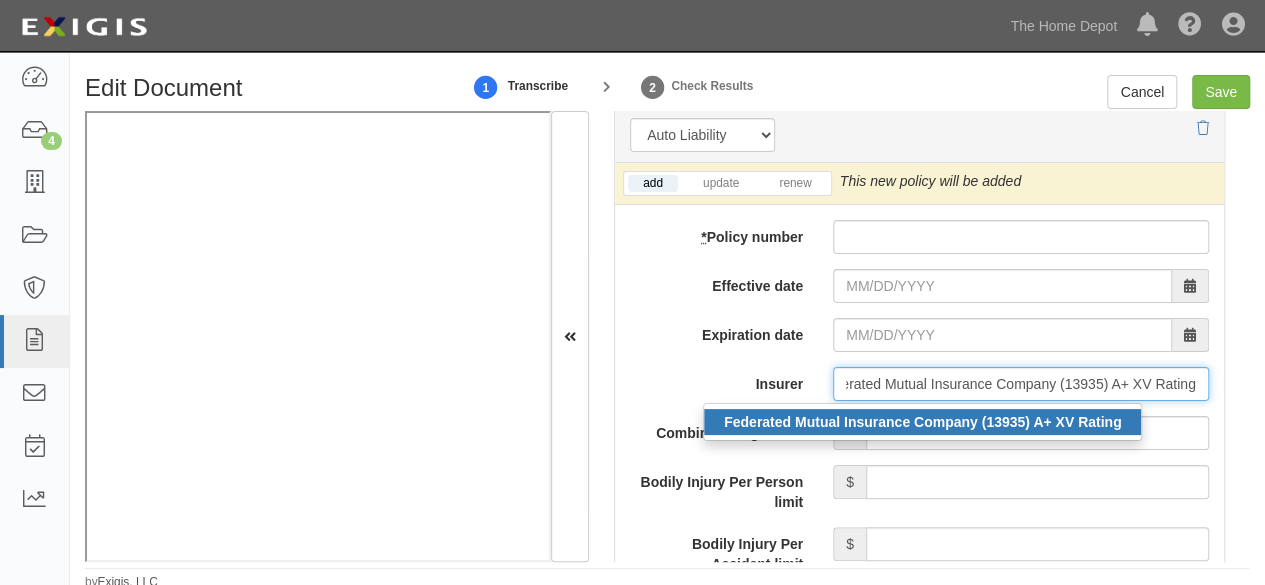 click on "Federated Mutual Insurance Company (13935) A+ XV Rating" 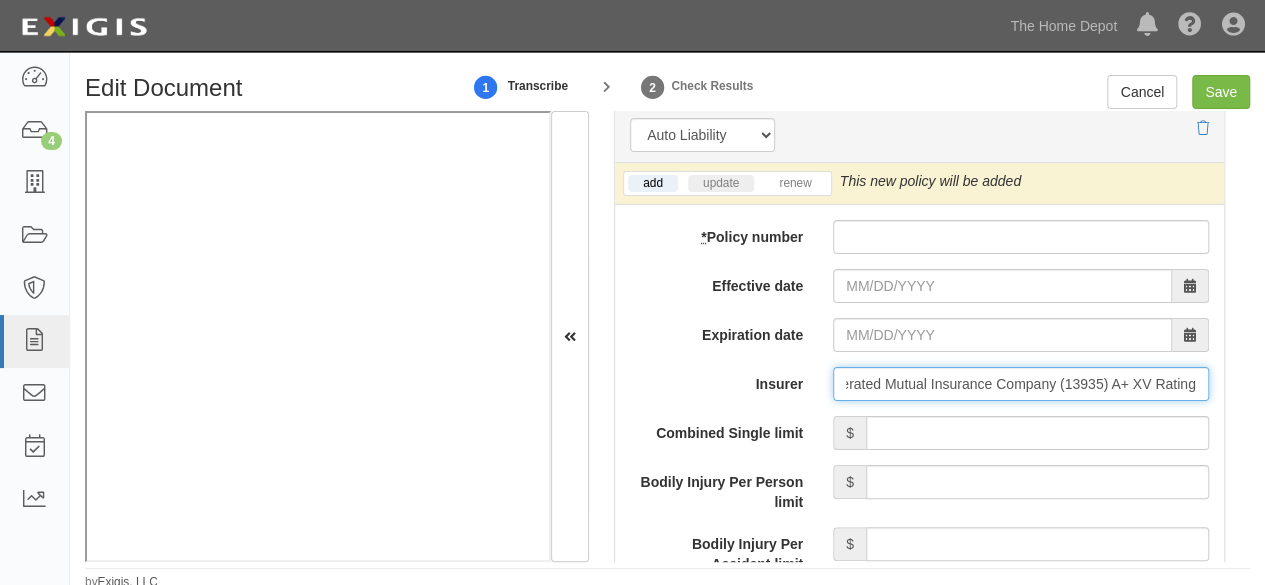 type on "Federated Mutual Insurance Company (13935) A+ XV Rating" 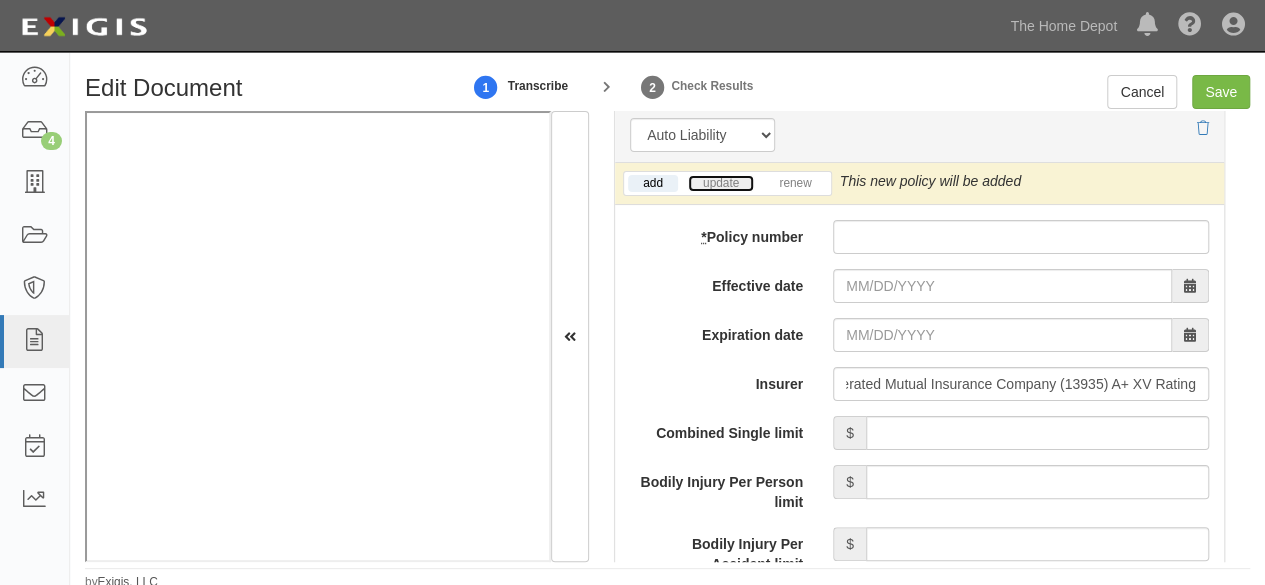 click on "update" at bounding box center (721, 183) 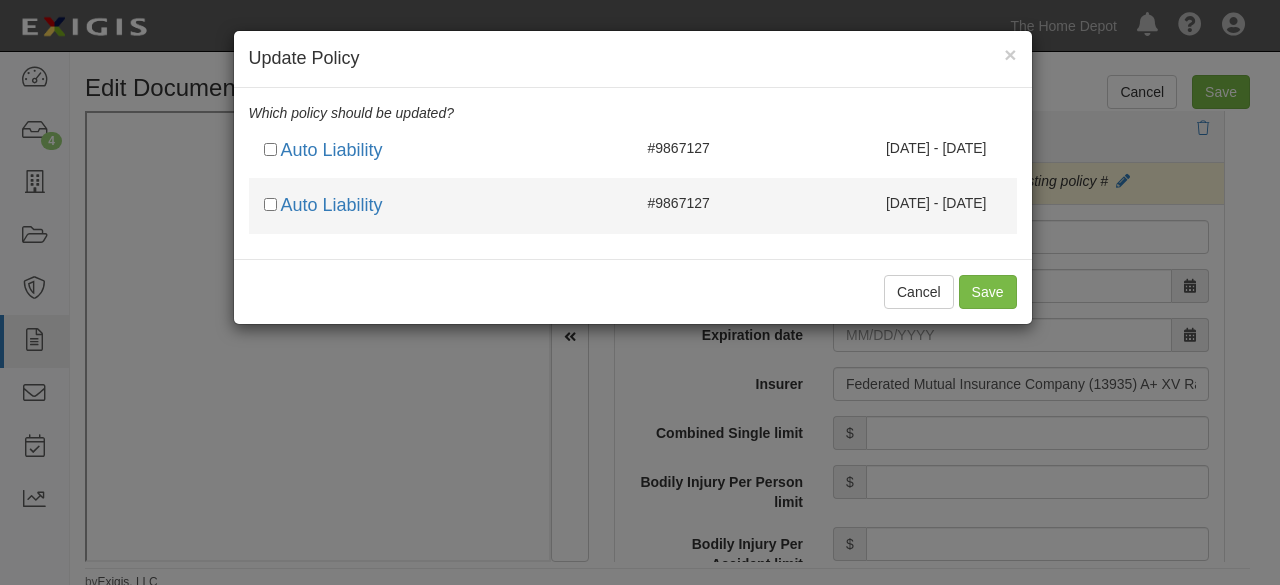 drag, startPoint x: 706, startPoint y: 146, endPoint x: 703, endPoint y: 201, distance: 55.081757 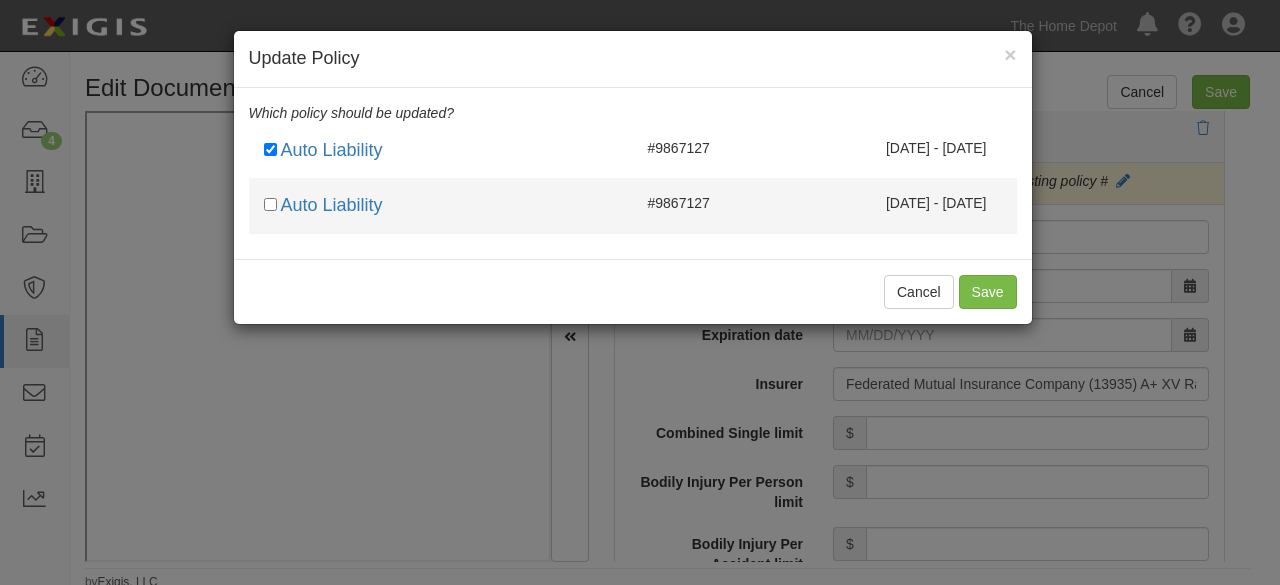 checkbox on "true" 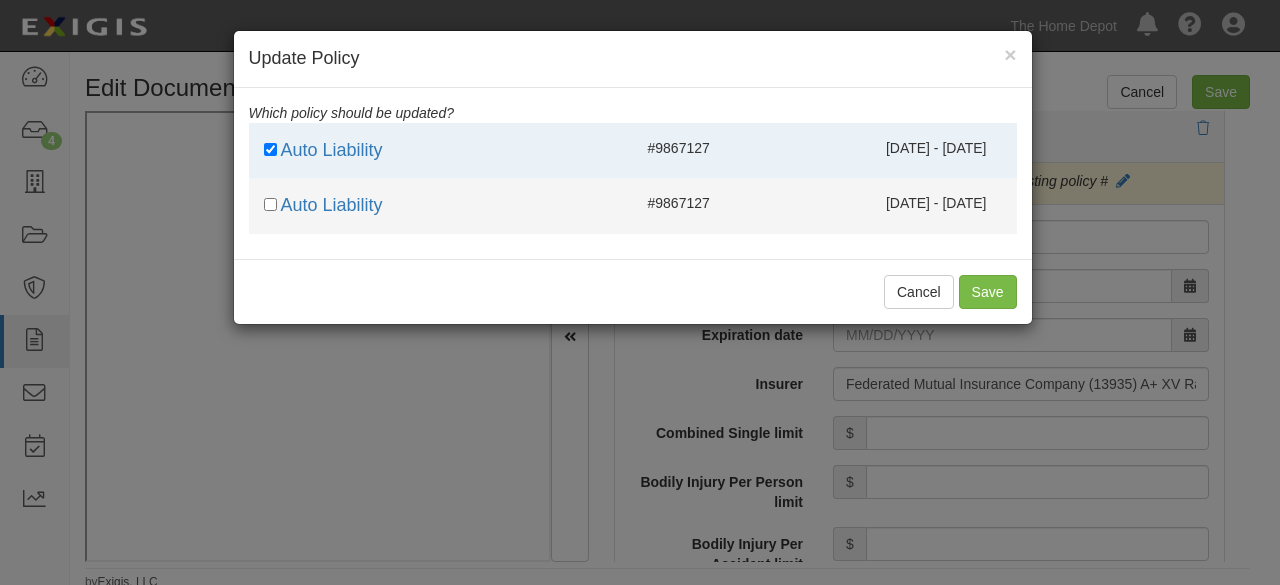 click on "#9867127" at bounding box center [679, 203] 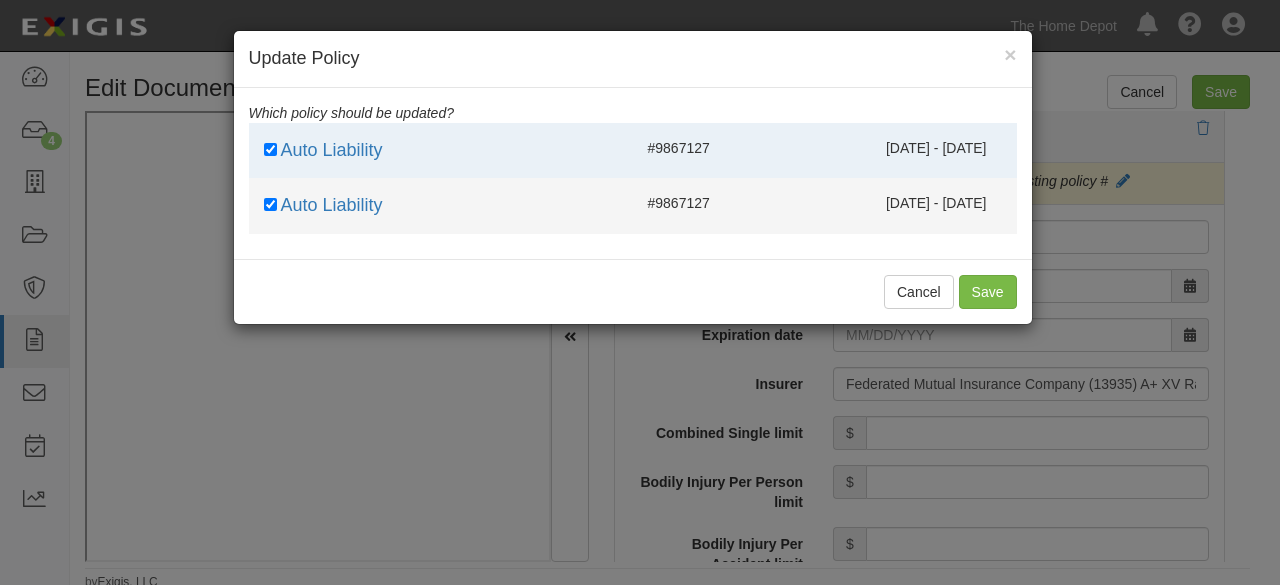 checkbox on "true" 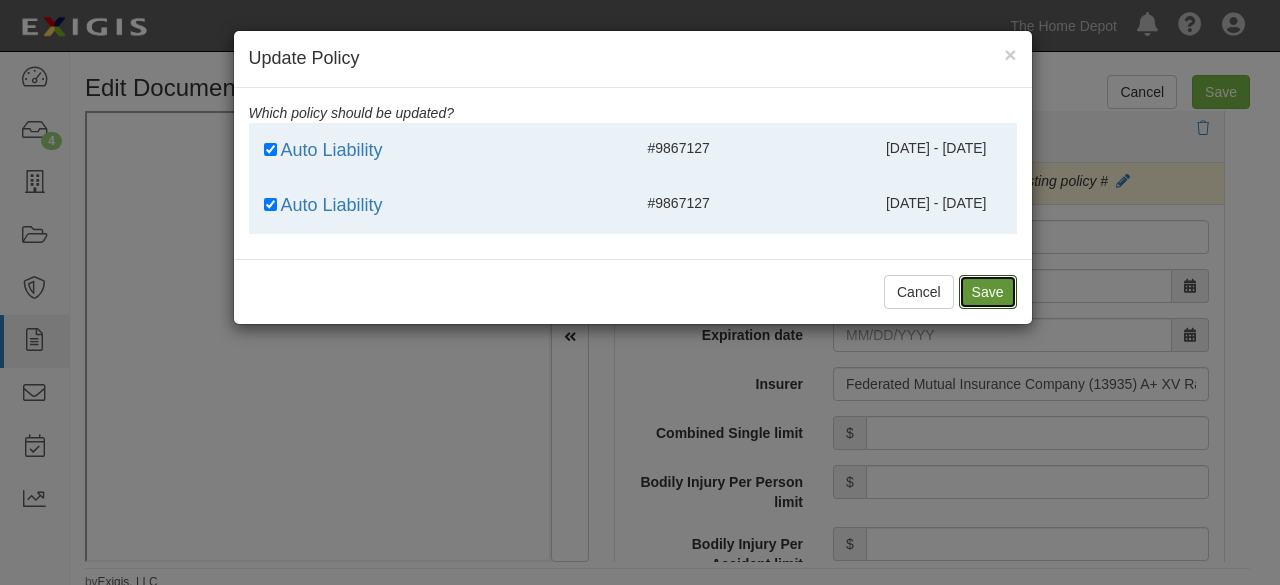 click on "Save" at bounding box center [988, 292] 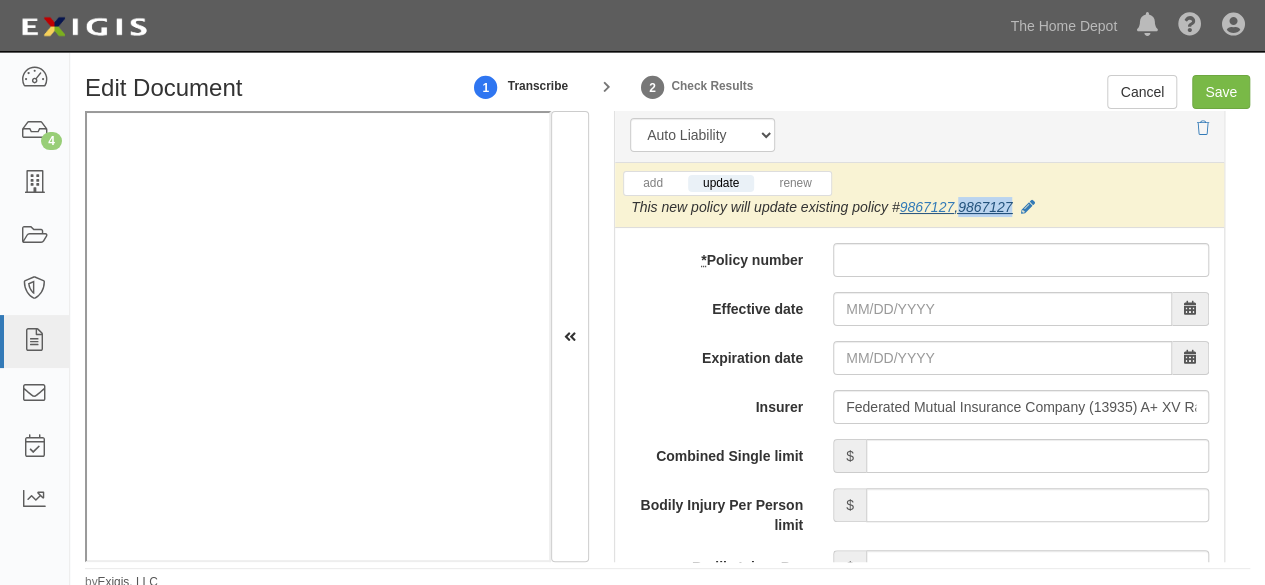 drag, startPoint x: 1018, startPoint y: 196, endPoint x: 961, endPoint y: 205, distance: 57.706154 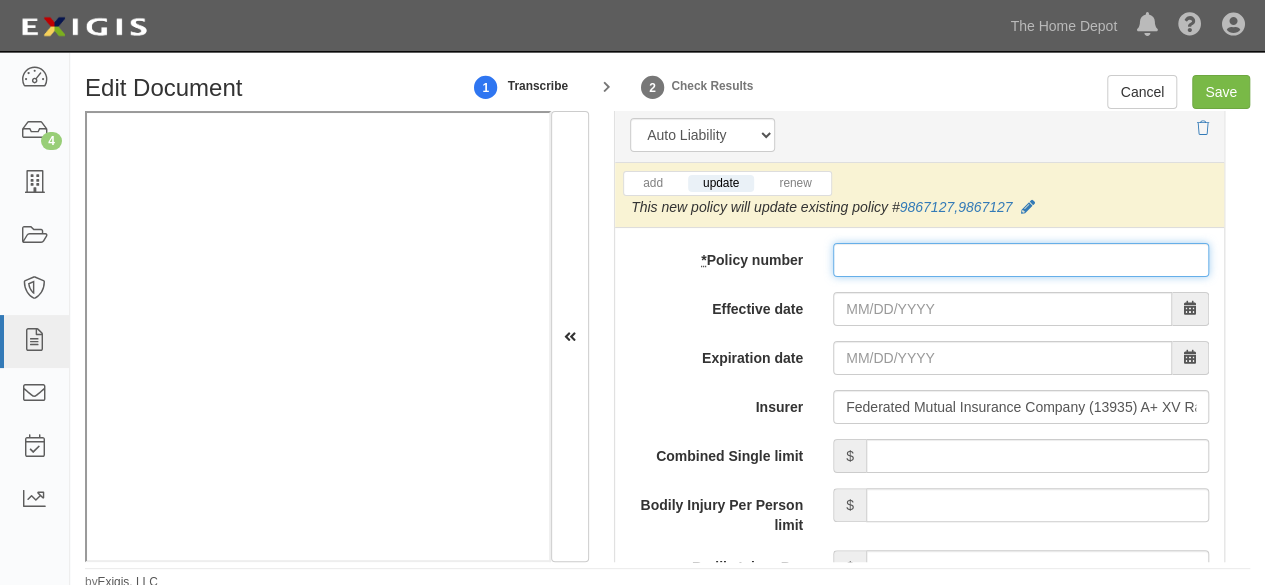 click on "*  Policy number" at bounding box center [1021, 260] 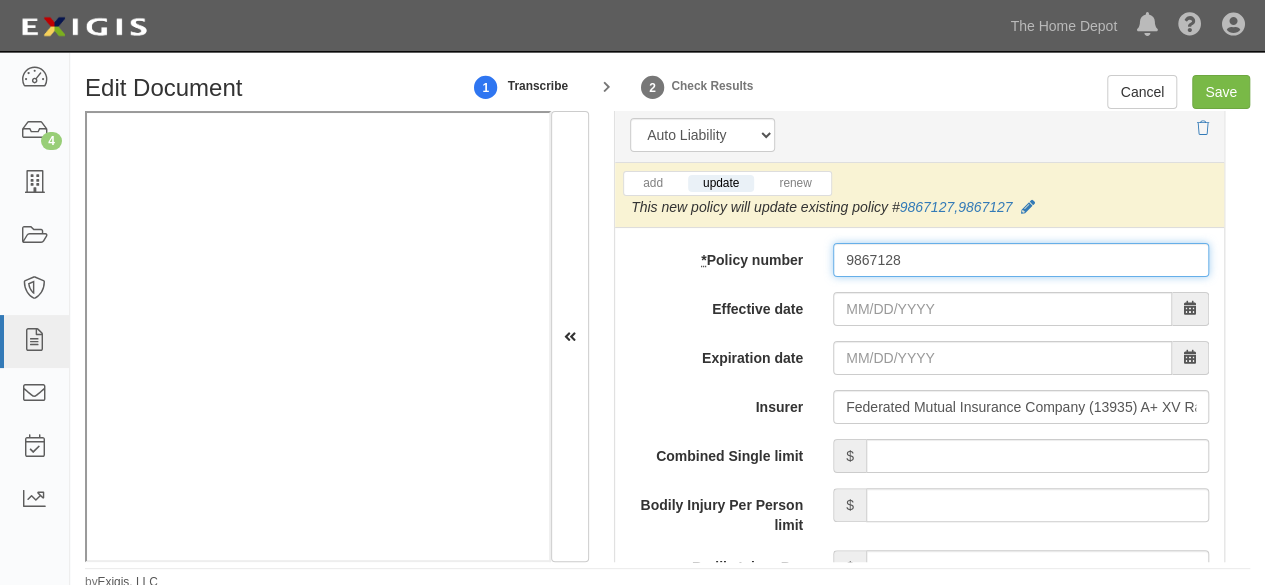 type on "9867128" 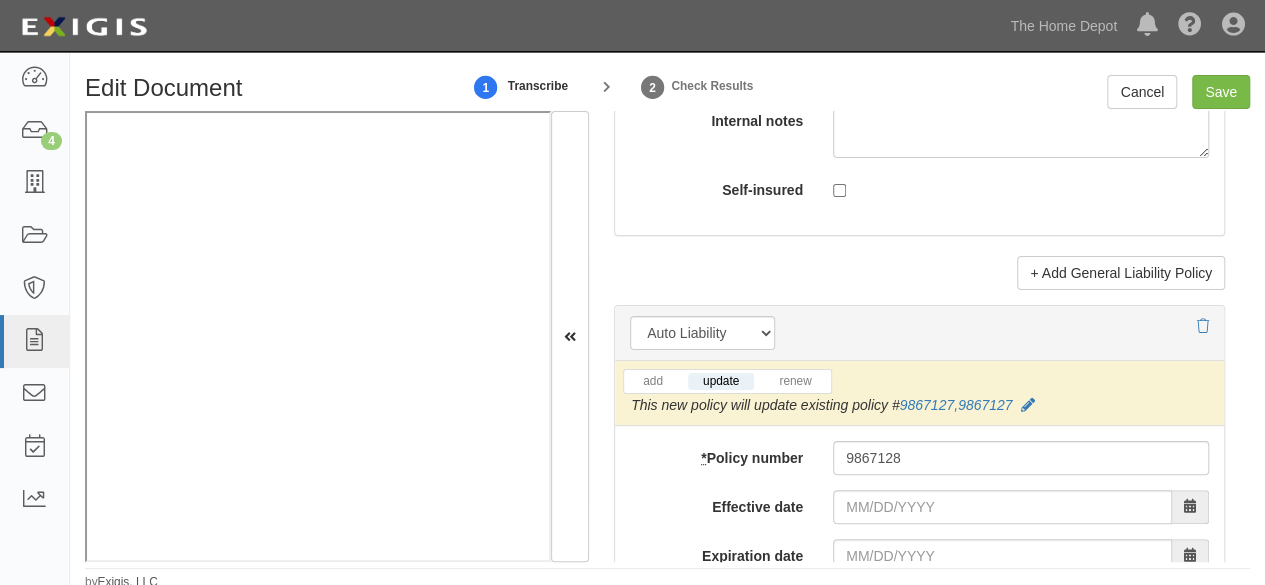 scroll, scrollTop: 2900, scrollLeft: 0, axis: vertical 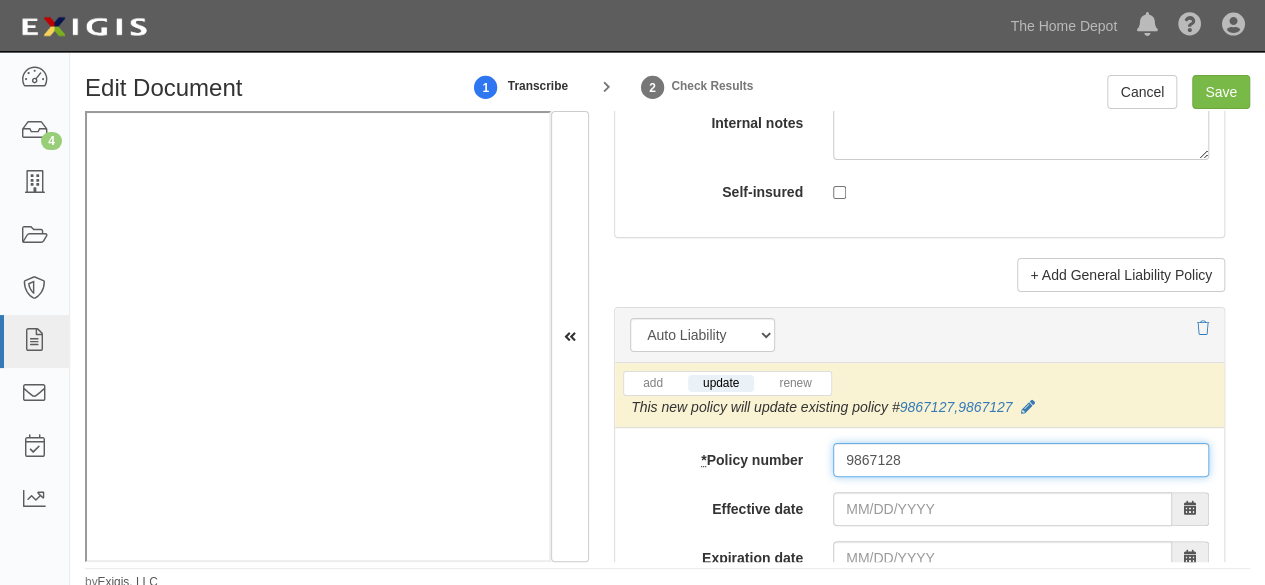 click on "9867128" at bounding box center [1021, 460] 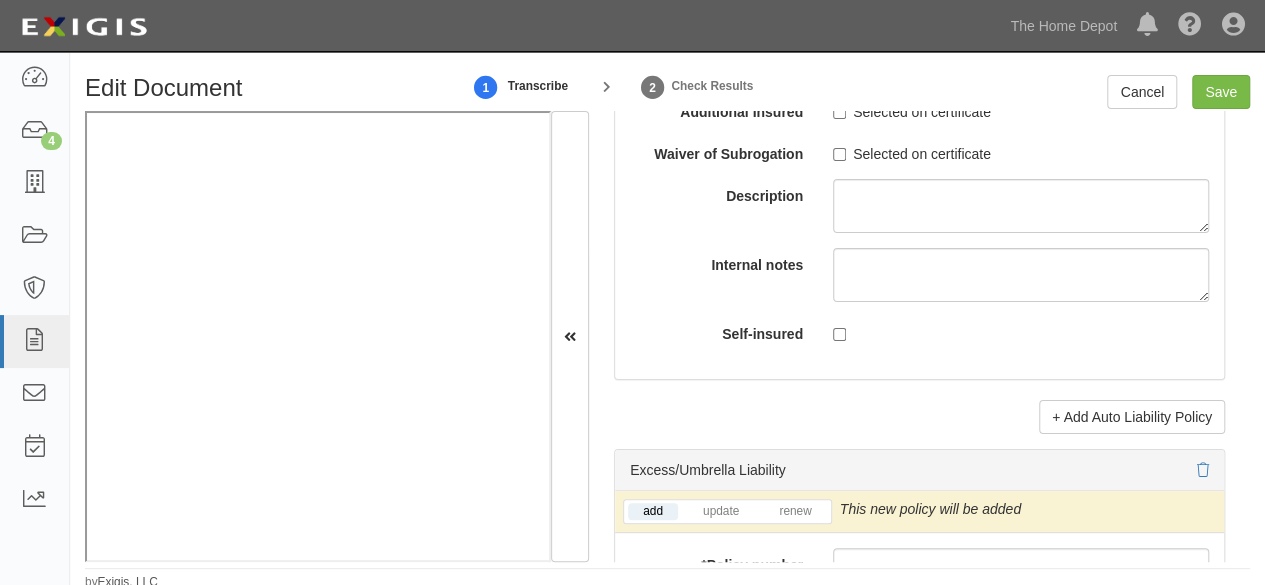 scroll, scrollTop: 4200, scrollLeft: 0, axis: vertical 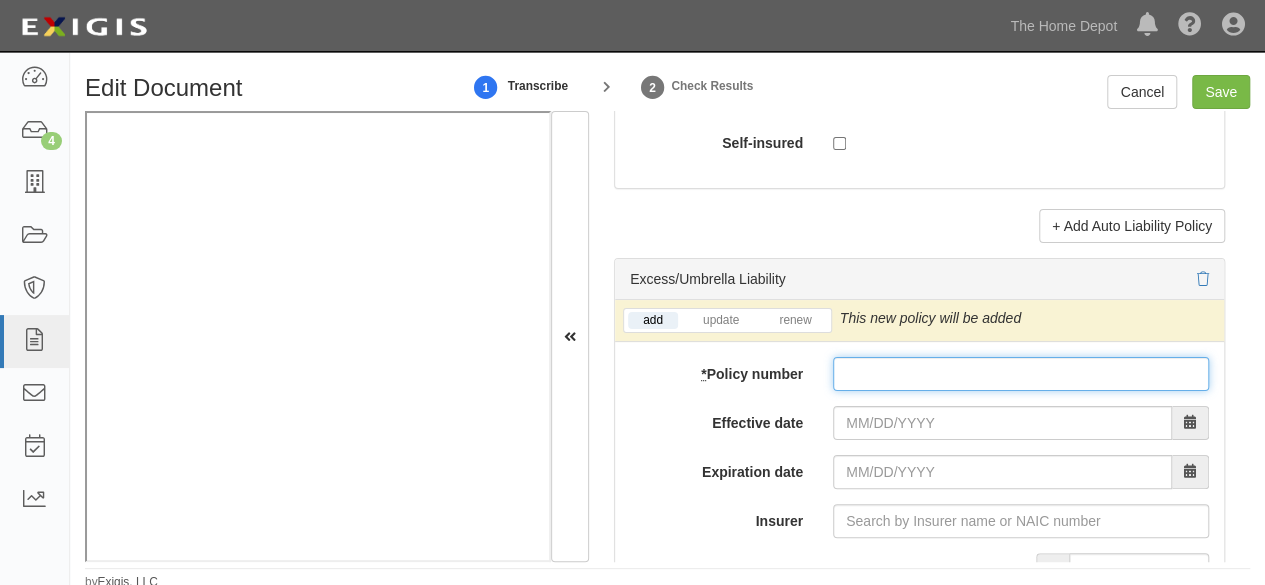 click on "*  Policy number" at bounding box center (1021, 374) 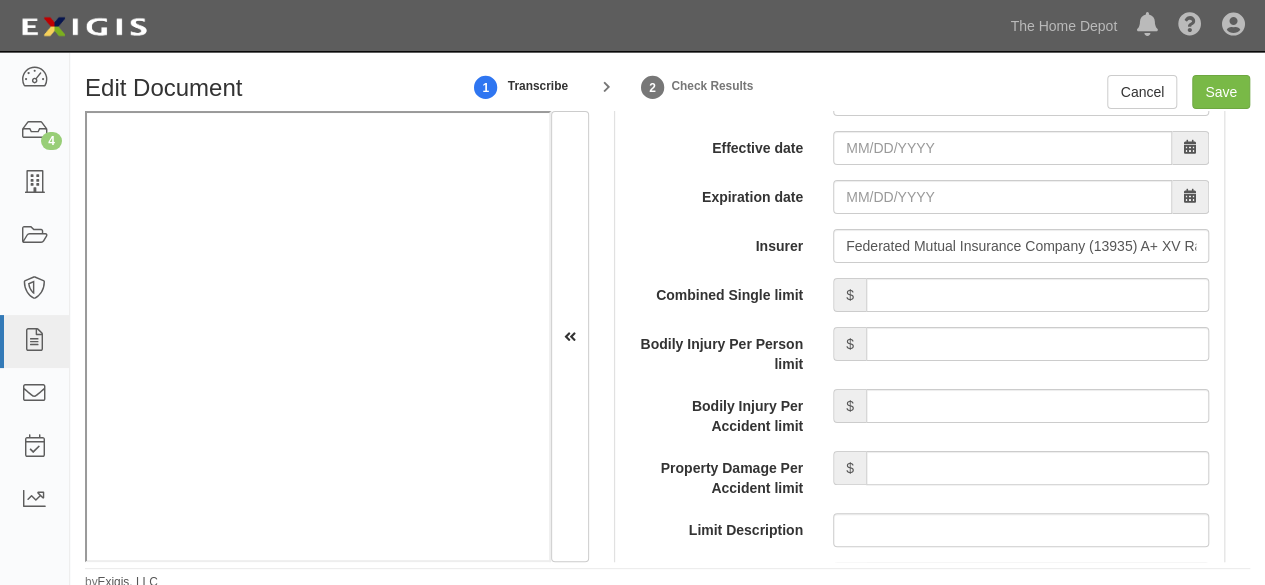scroll, scrollTop: 3100, scrollLeft: 0, axis: vertical 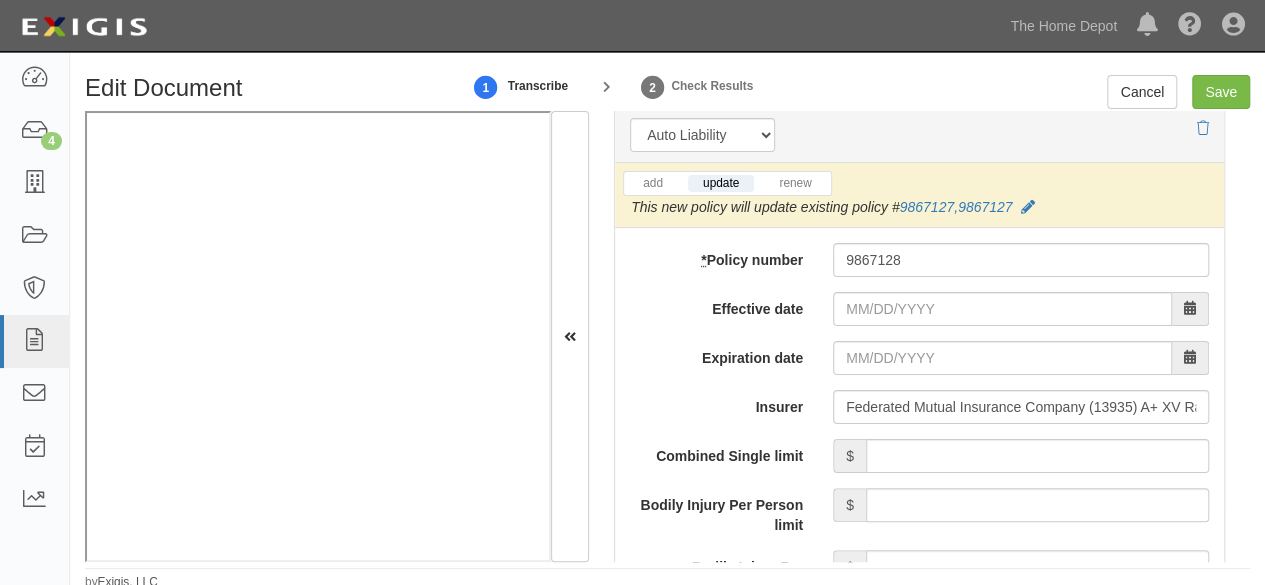 type on "9867128" 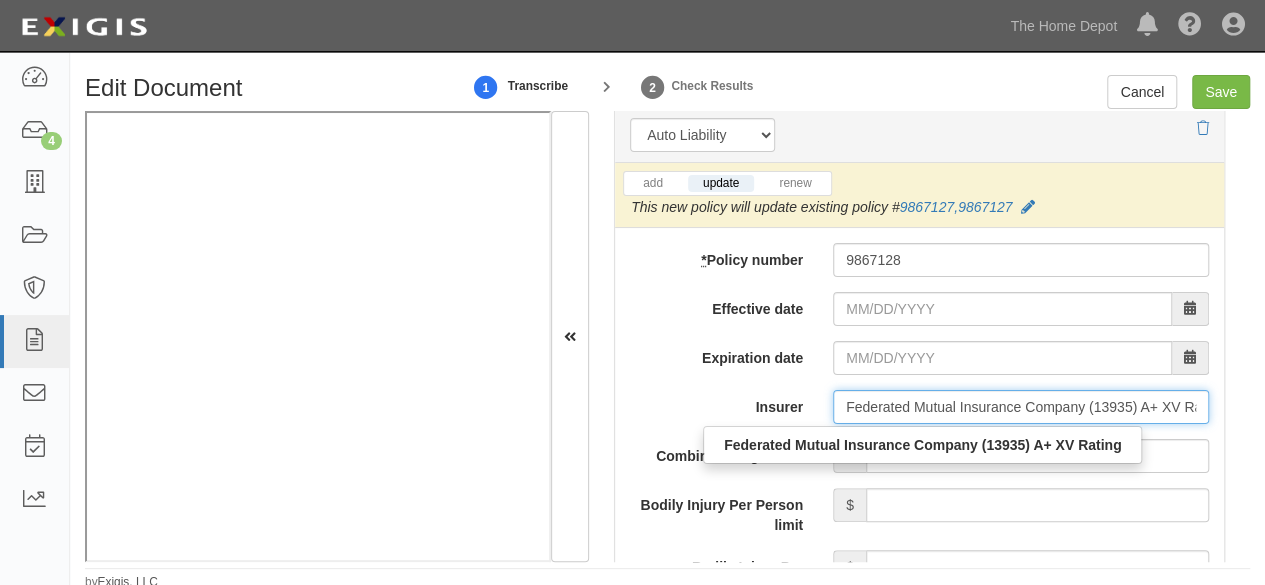 click on "Federated Mutual Insurance Company (13935) A+ XV Rating" at bounding box center (1021, 407) 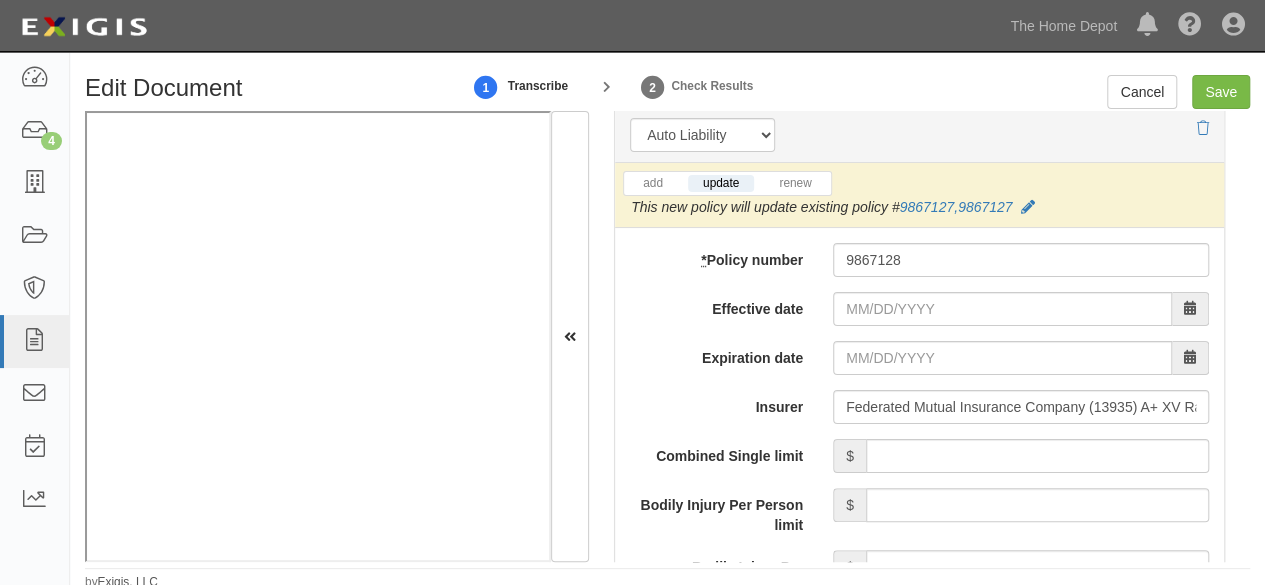 scroll, scrollTop: 3100, scrollLeft: 0, axis: vertical 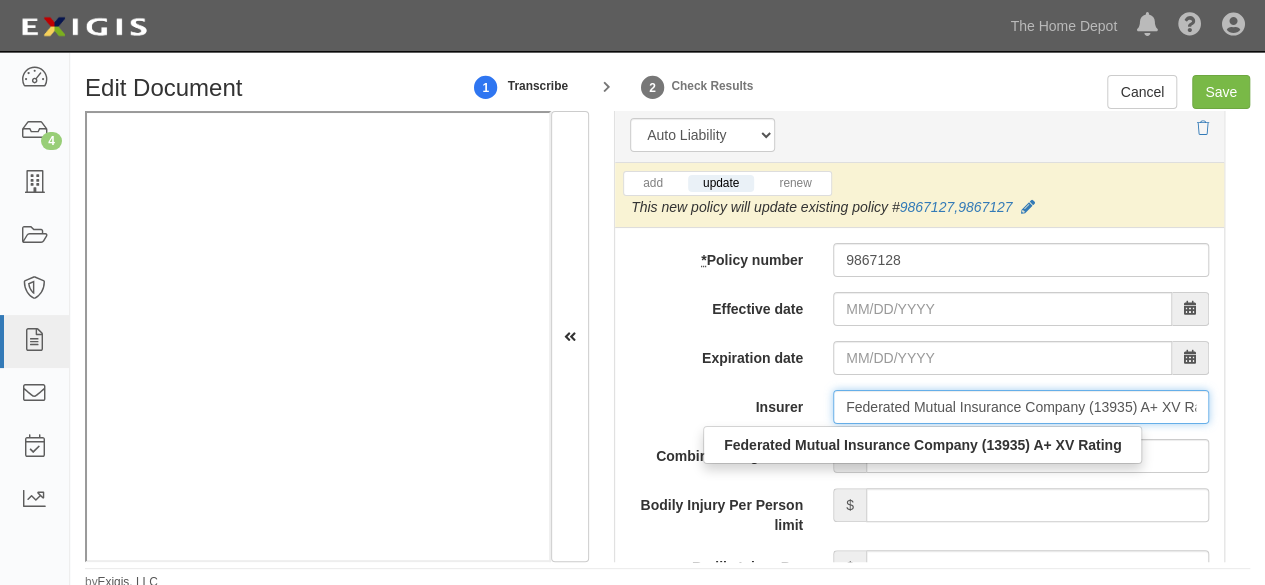 click on "Federated Mutual Insurance Company (13935) A+ XV Rating" at bounding box center [1021, 407] 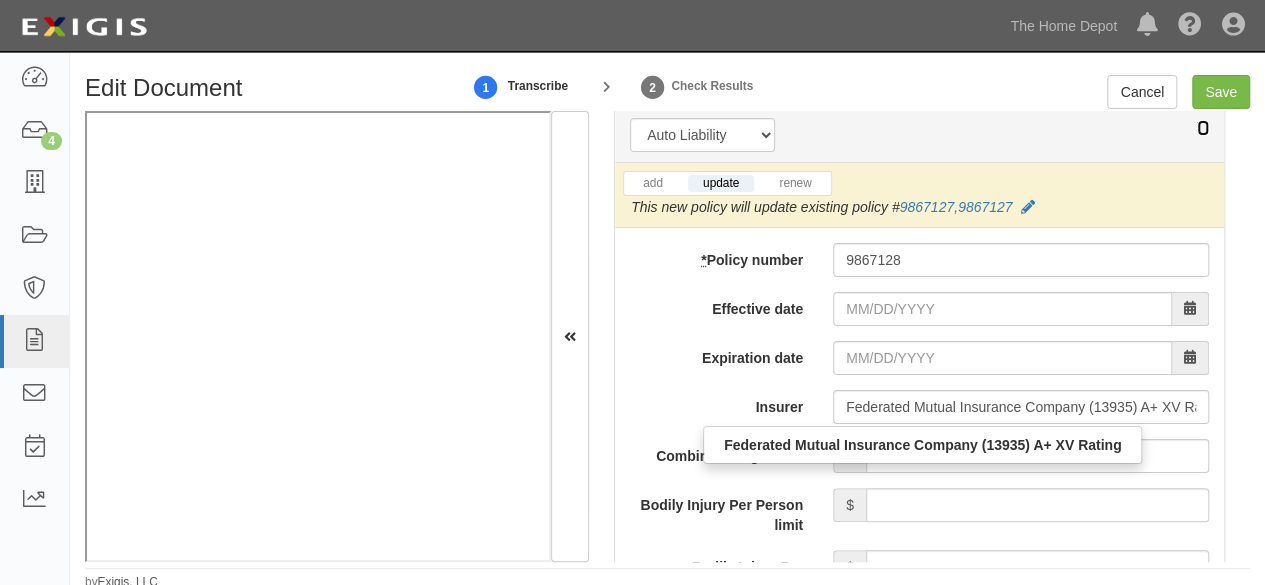 click at bounding box center [1203, 129] 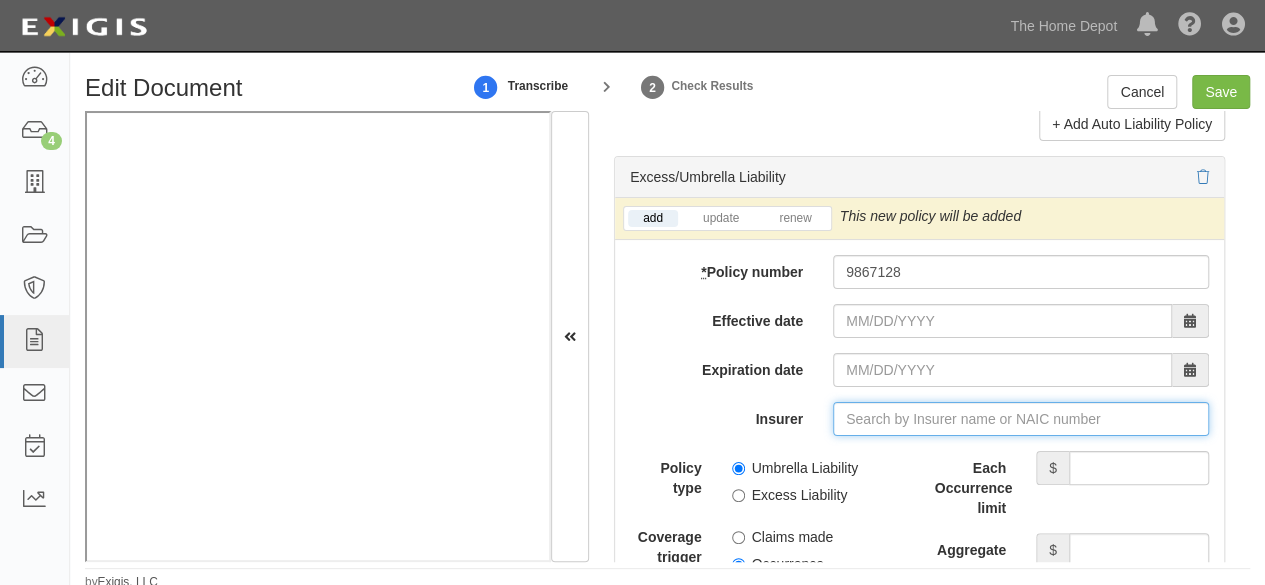 click on "Insurer" at bounding box center [1021, 419] 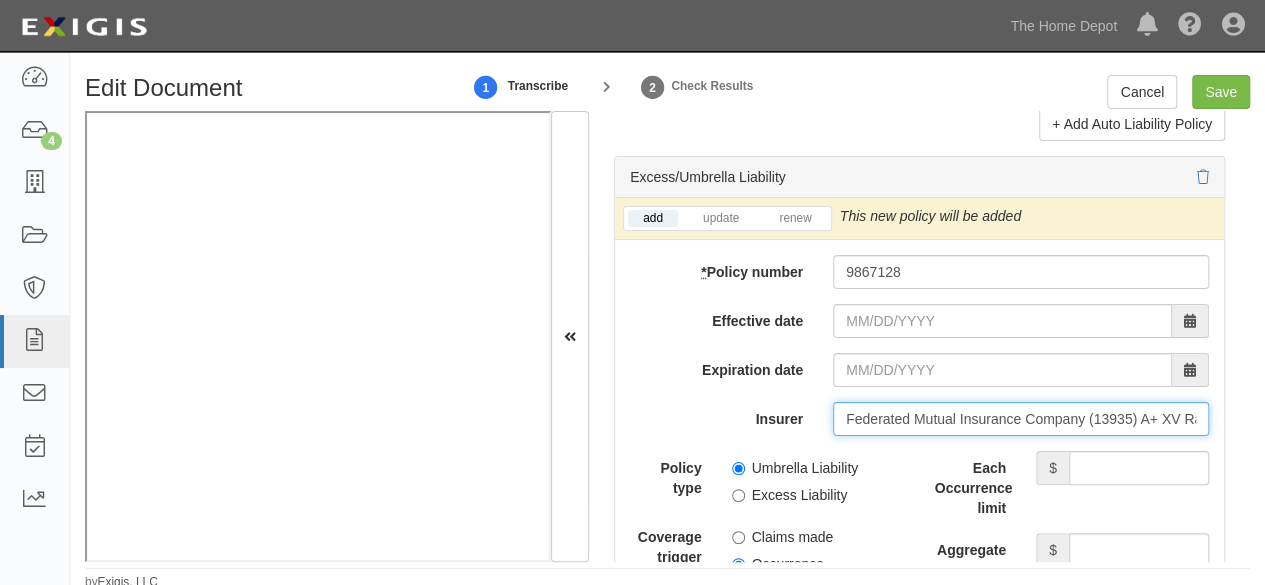 scroll, scrollTop: 0, scrollLeft: 37, axis: horizontal 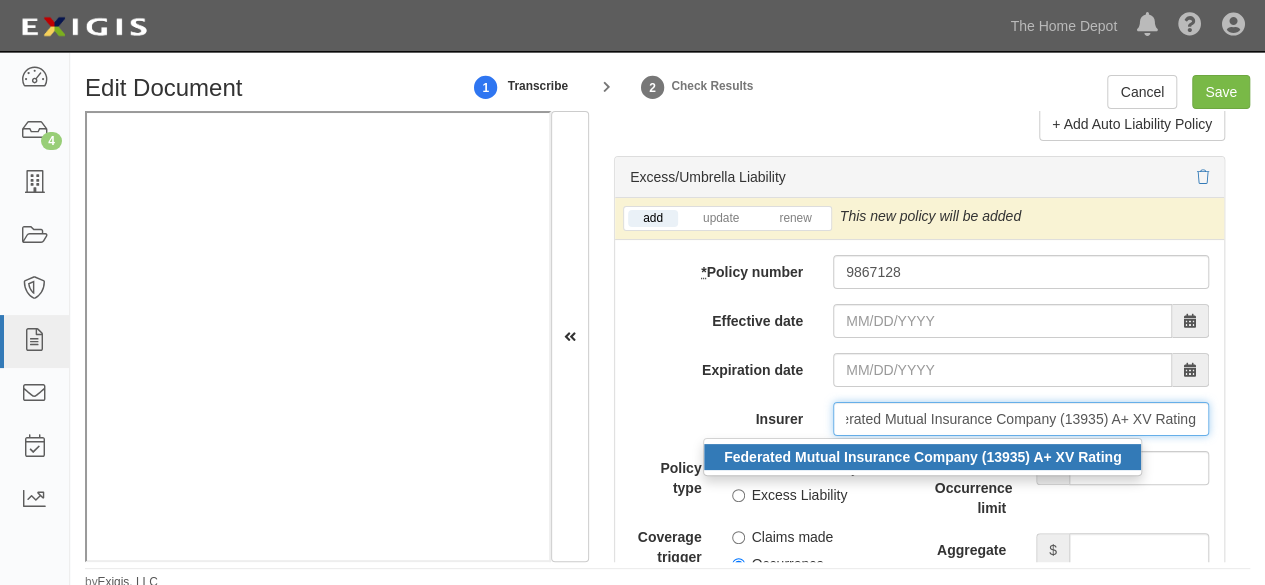 click on "Federated Mutual Insurance Company (13935) A+ XV Rating" 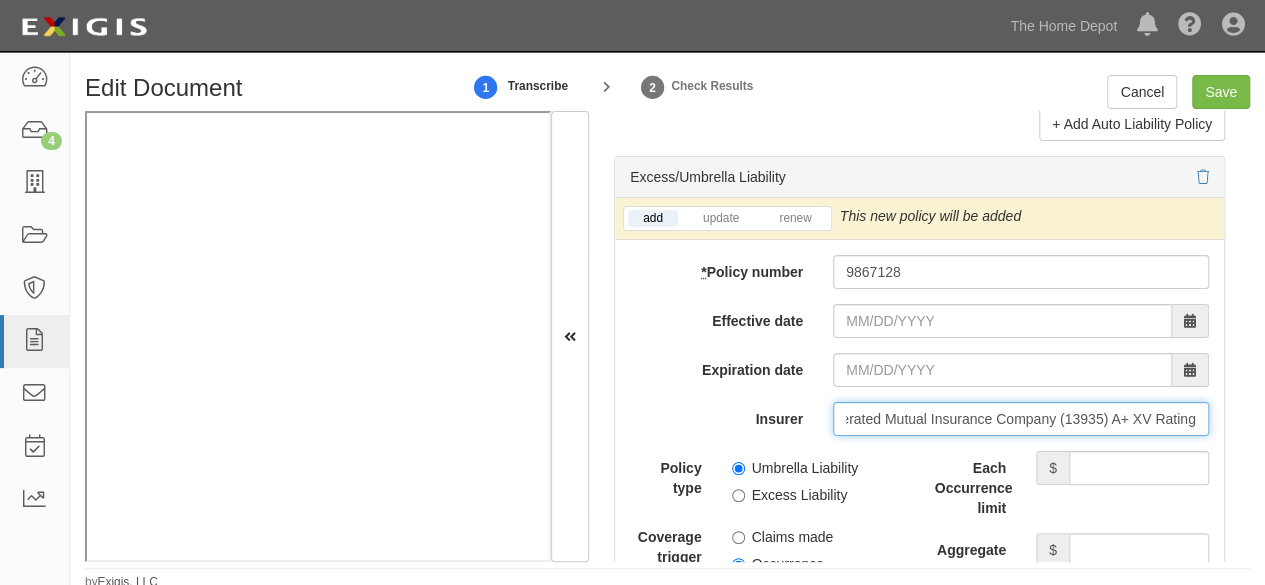 type on "Federated Mutual Insurance Company (13935) A+ XV Rating" 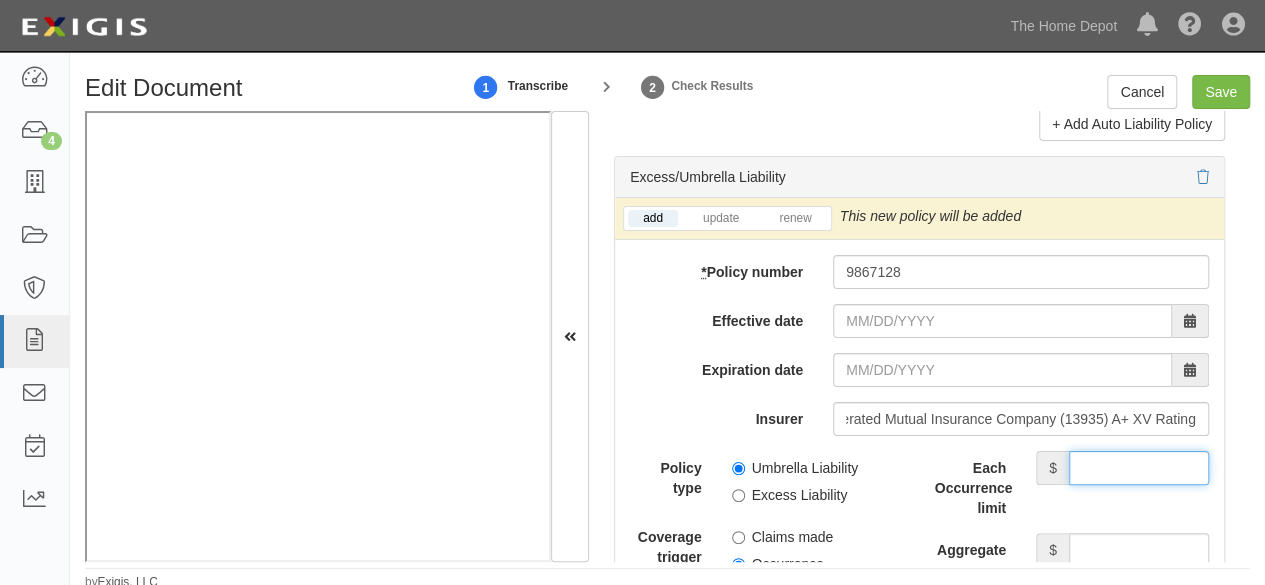 click on "Each Occurrence limit" at bounding box center [1139, 468] 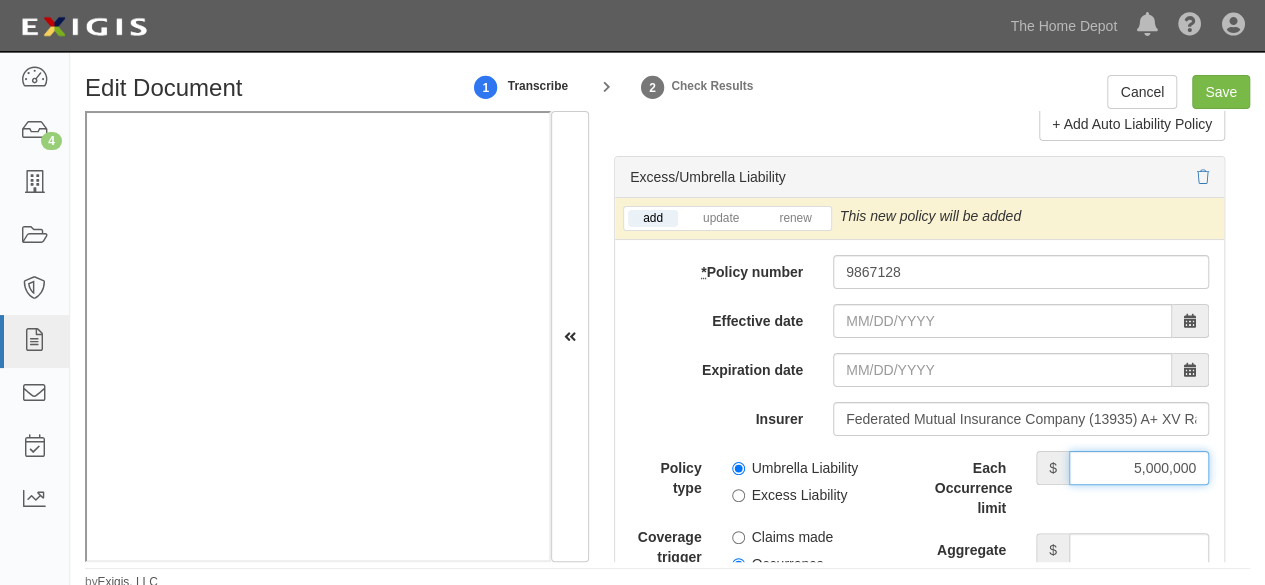 type on "5,000,000" 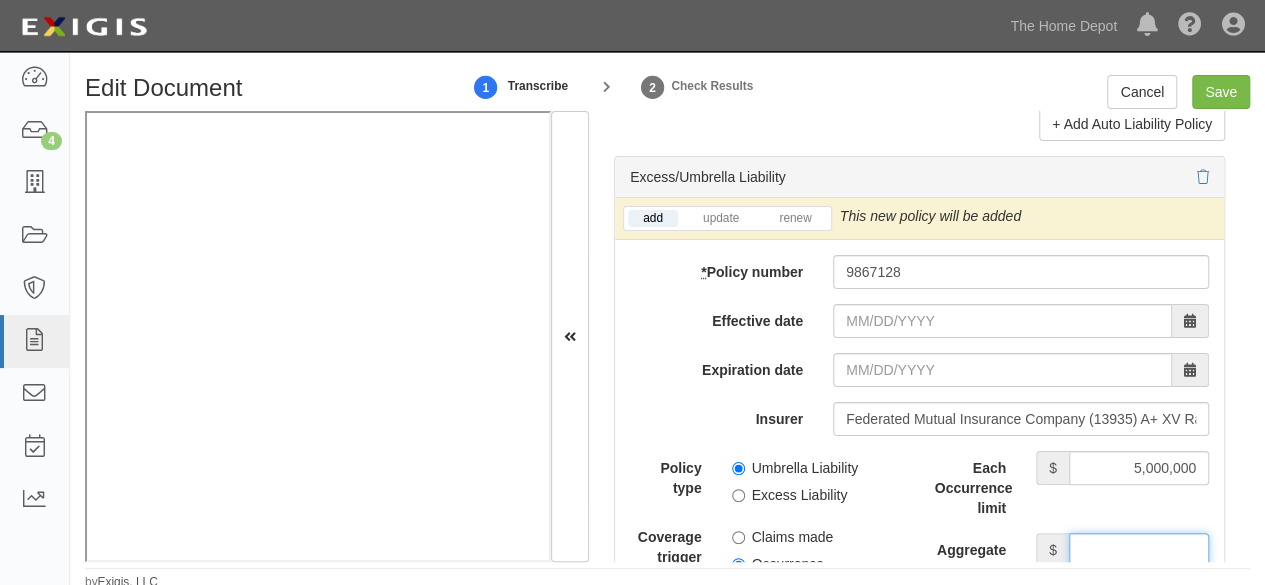 click on "Aggregate limit" at bounding box center (1139, 550) 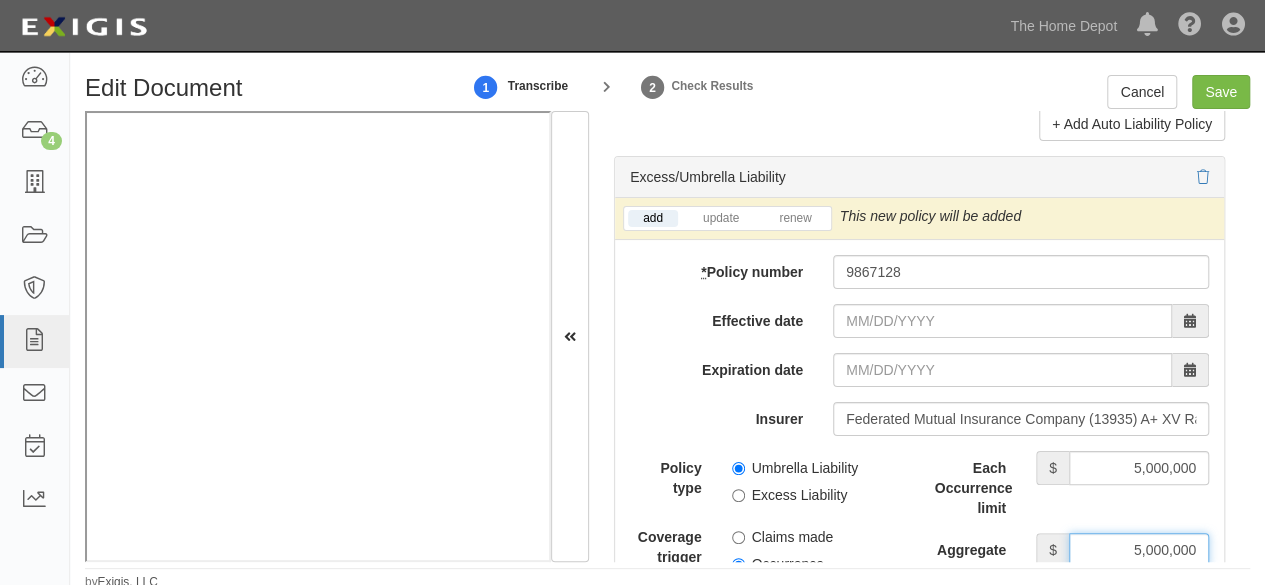 type on "5,000,000" 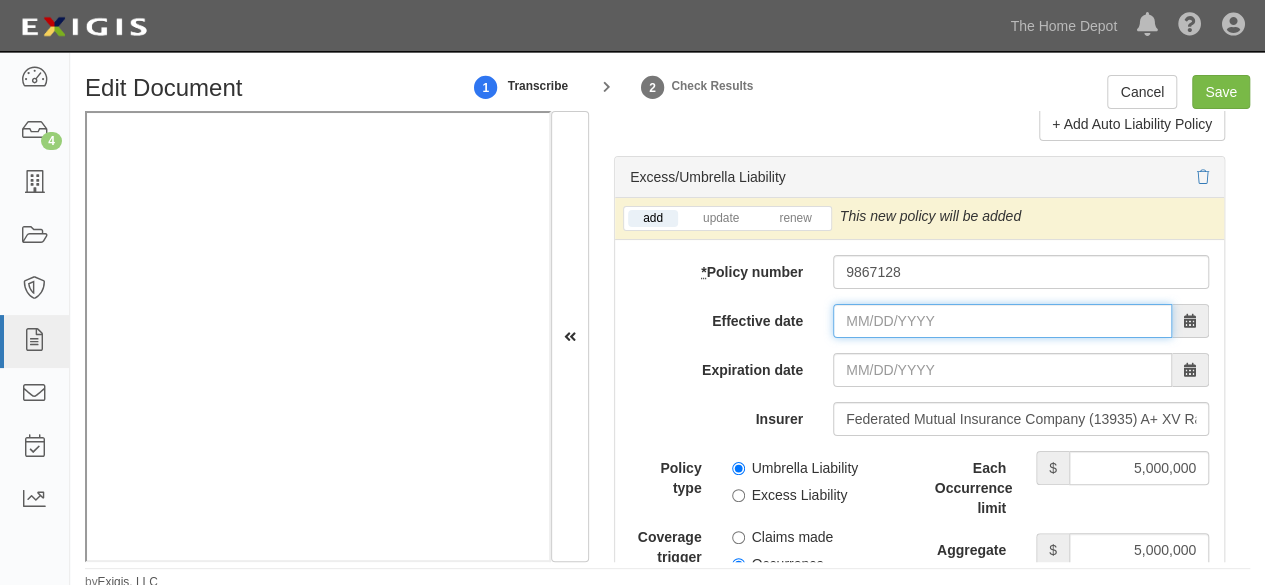click on "Effective date" at bounding box center [1002, 321] 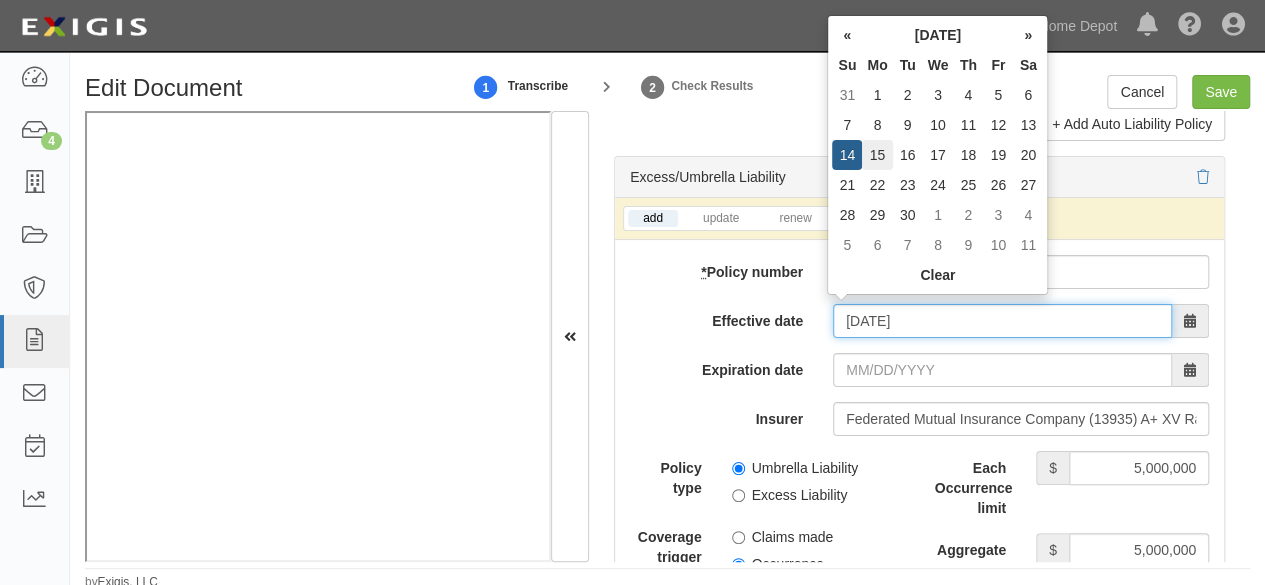 type on "09/15/2025" 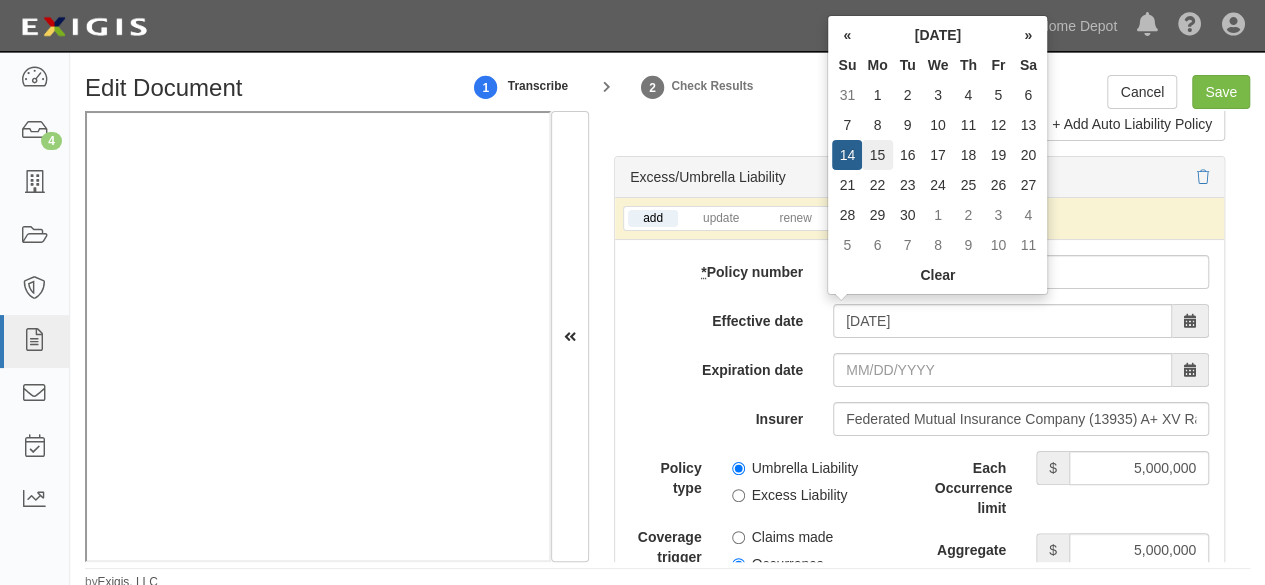 type on "09/15/2026" 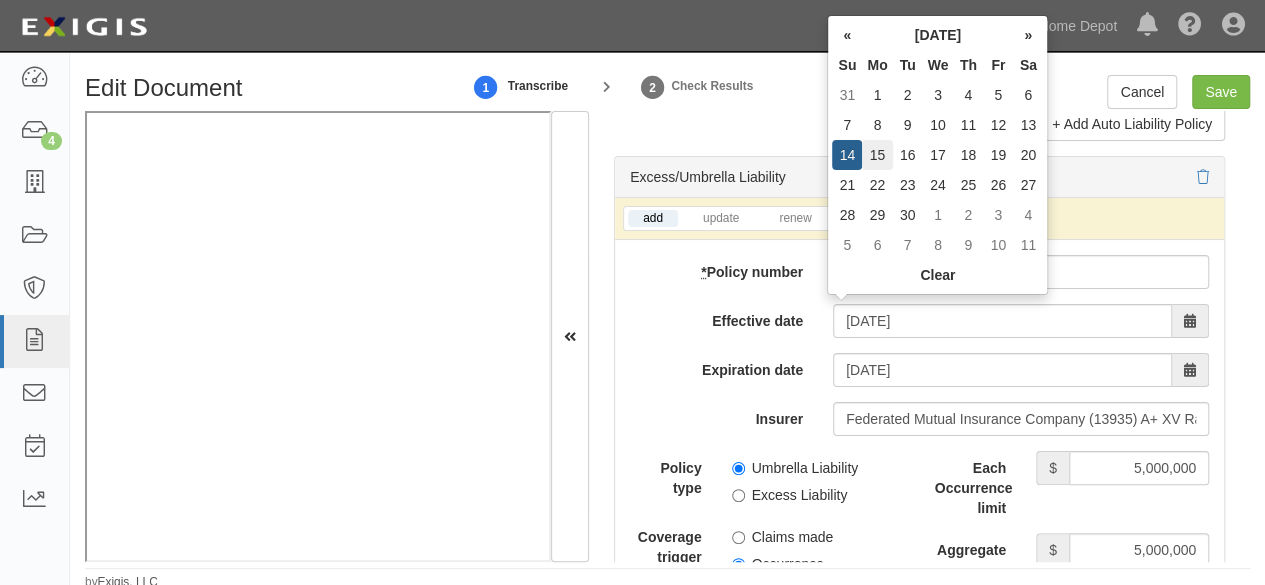 click on "15" at bounding box center (877, 155) 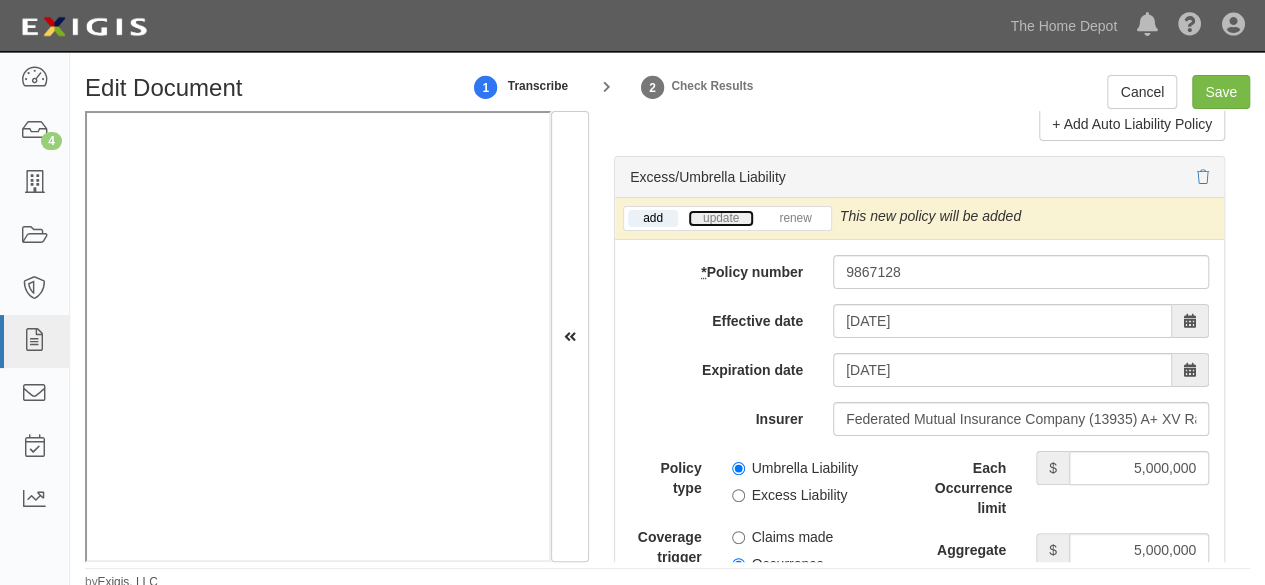 click on "update" at bounding box center (721, 218) 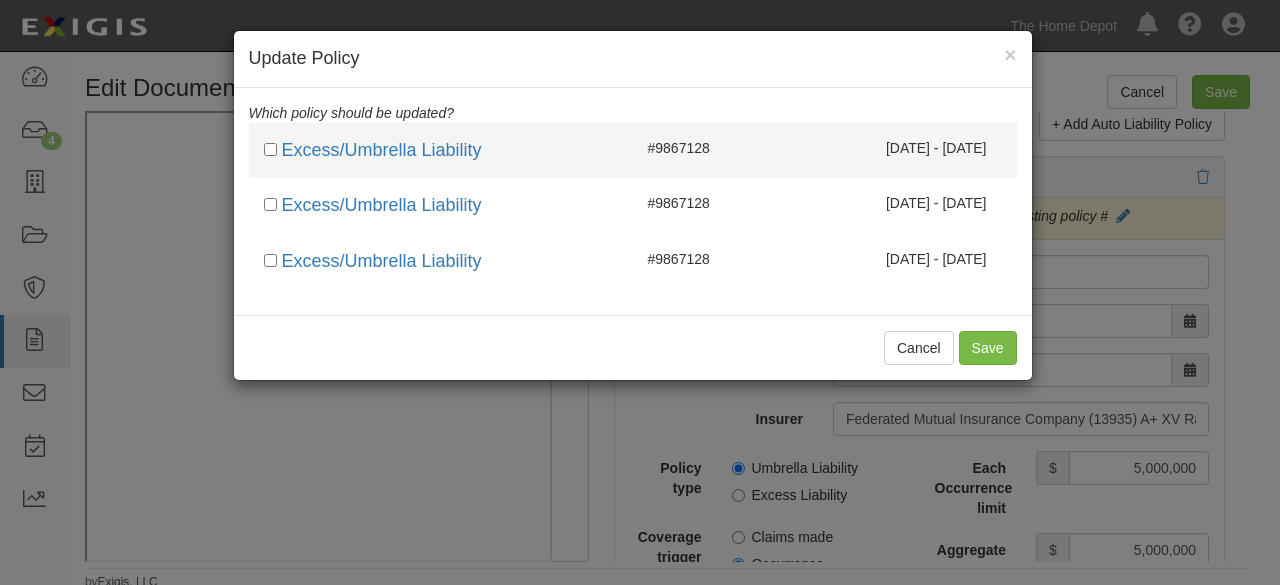 drag, startPoint x: 731, startPoint y: 155, endPoint x: 730, endPoint y: 203, distance: 48.010414 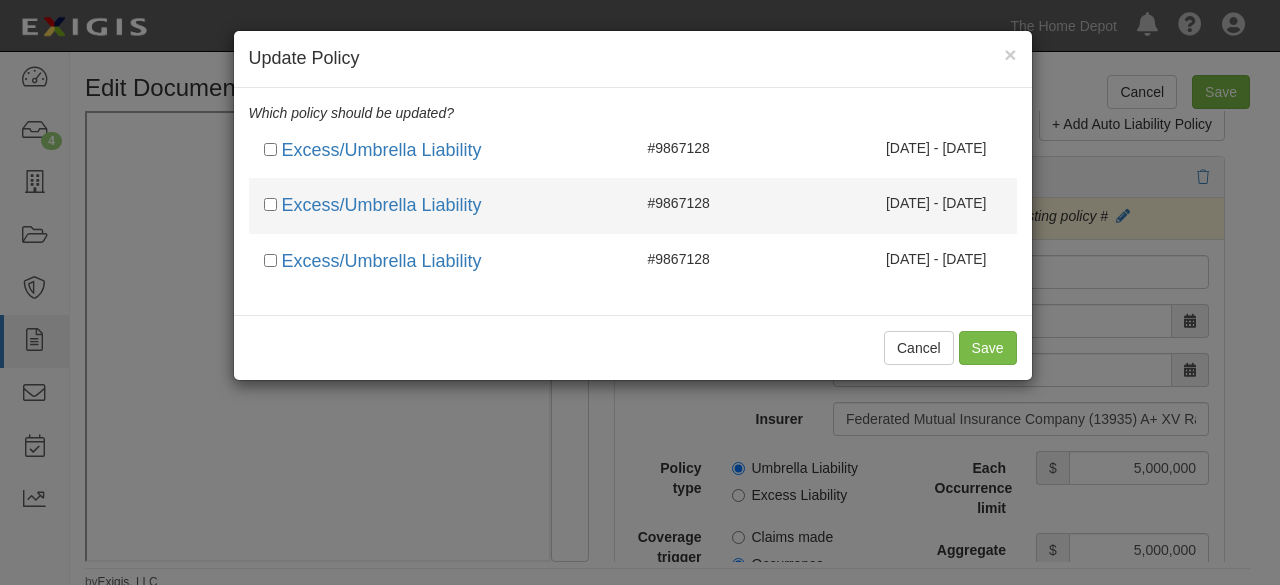 click on "Excess/Umbrella Liability
#9867128
09/15/2024 - 09/14/2025" at bounding box center [633, 151] 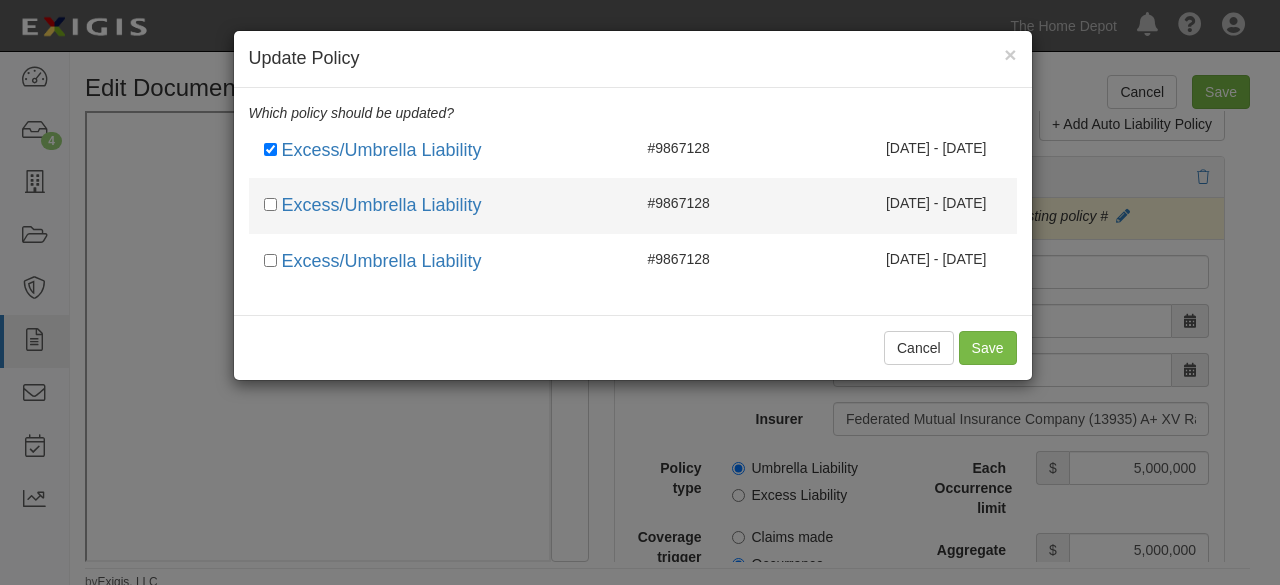 checkbox on "true" 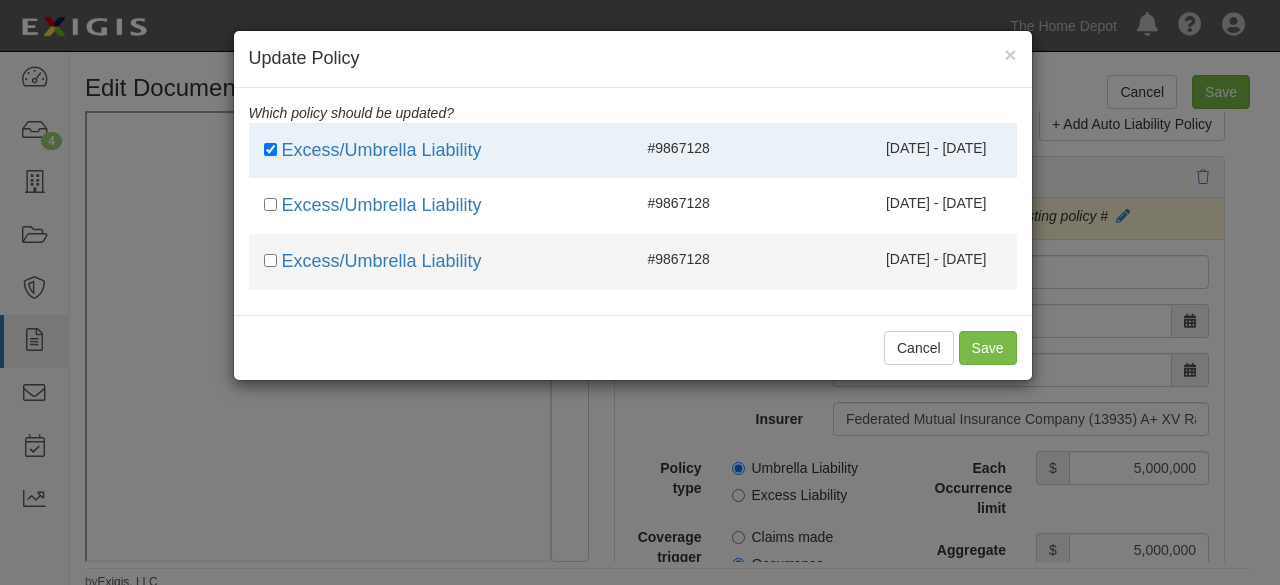 drag, startPoint x: 730, startPoint y: 203, endPoint x: 746, endPoint y: 274, distance: 72.780495 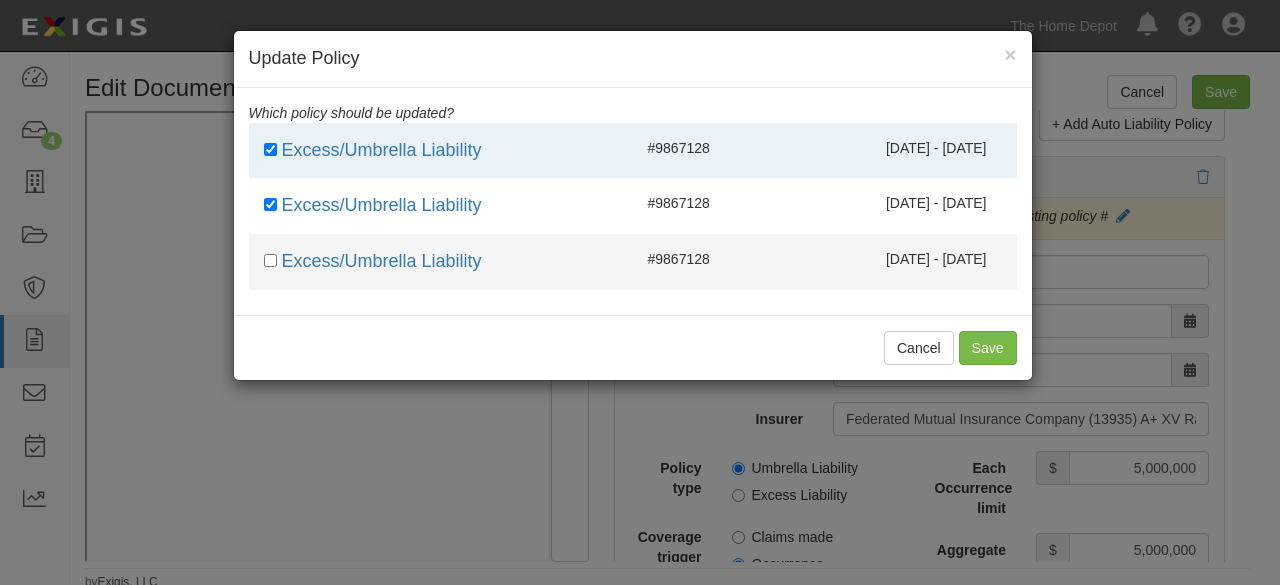 checkbox on "true" 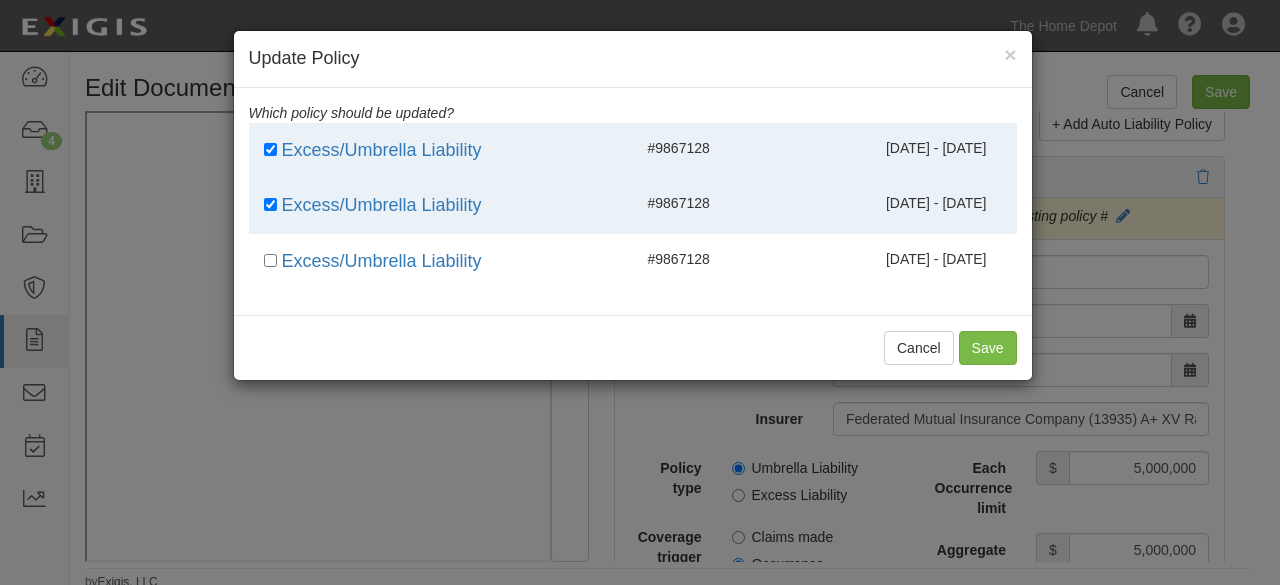 drag, startPoint x: 746, startPoint y: 274, endPoint x: 866, endPoint y: 299, distance: 122.57651 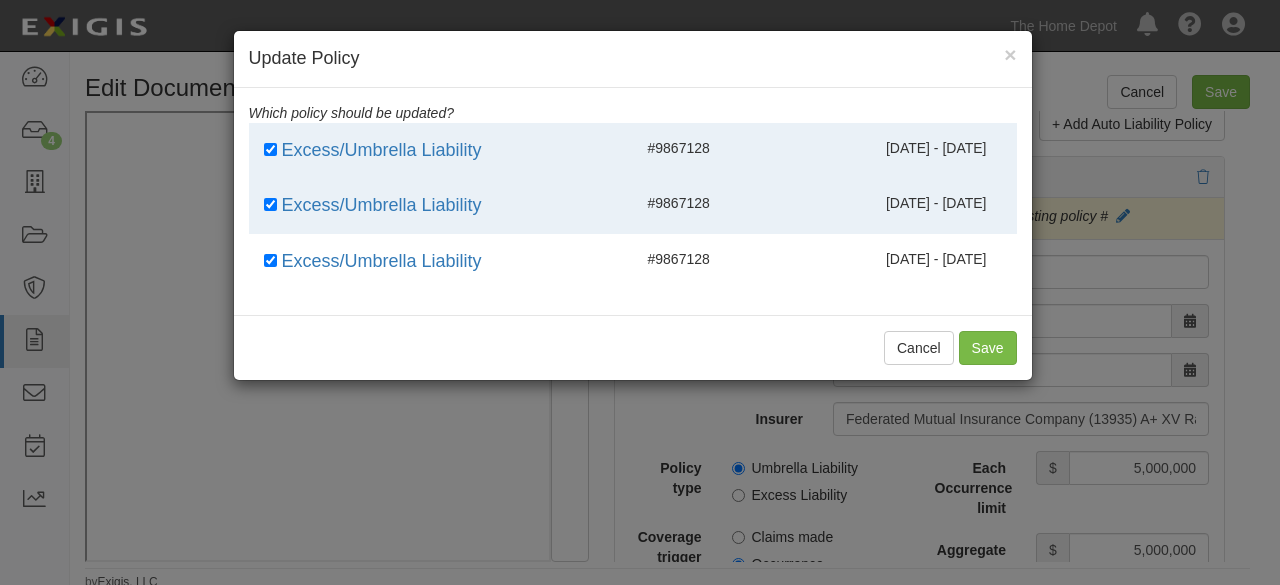 checkbox on "true" 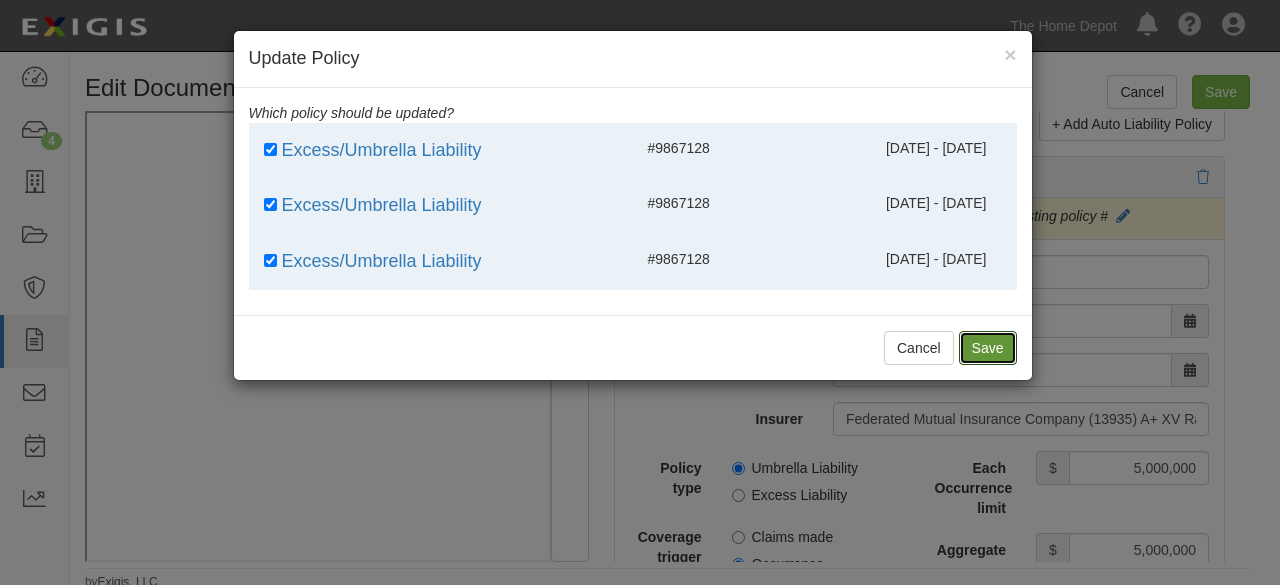 drag, startPoint x: 969, startPoint y: 348, endPoint x: 537, endPoint y: 369, distance: 432.5101 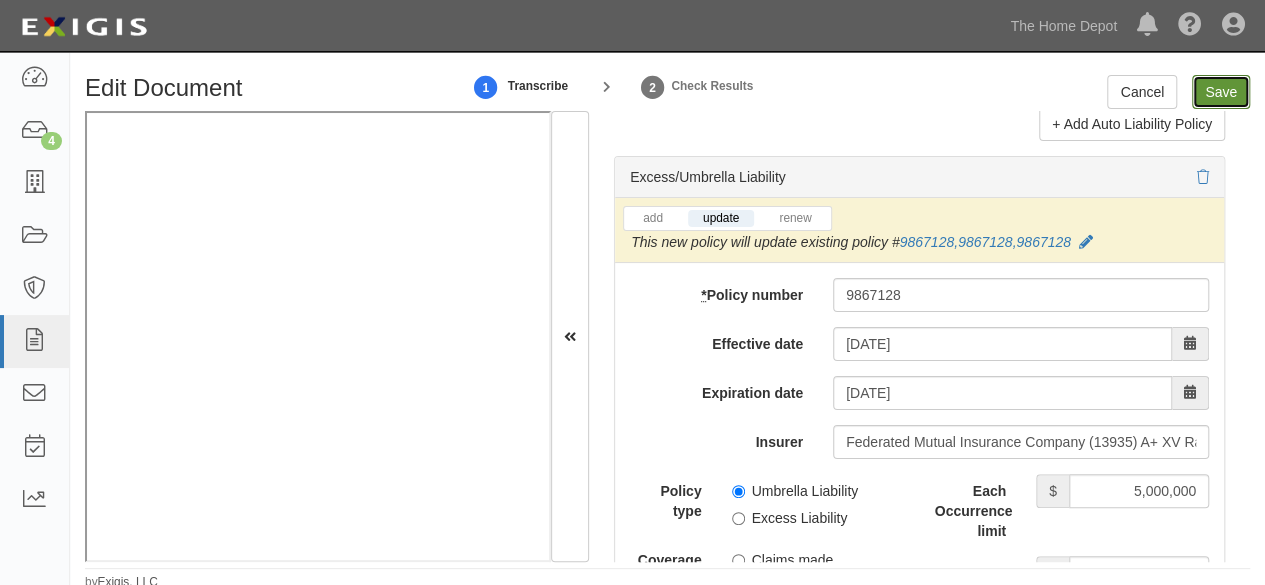 click on "Save" at bounding box center (1221, 92) 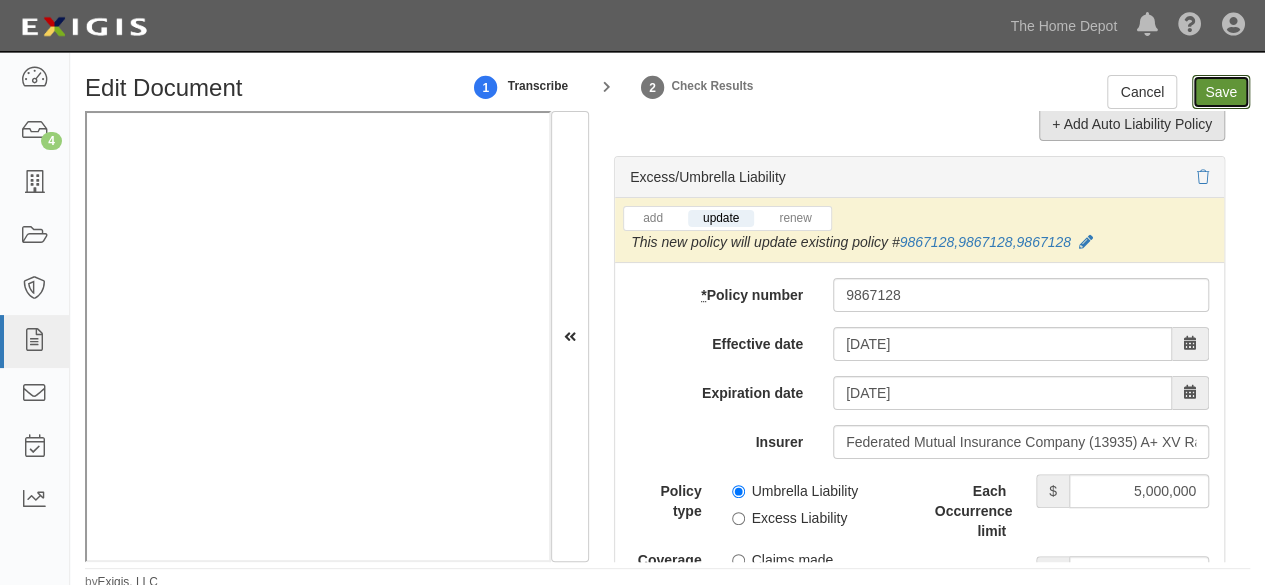 type on "1000000" 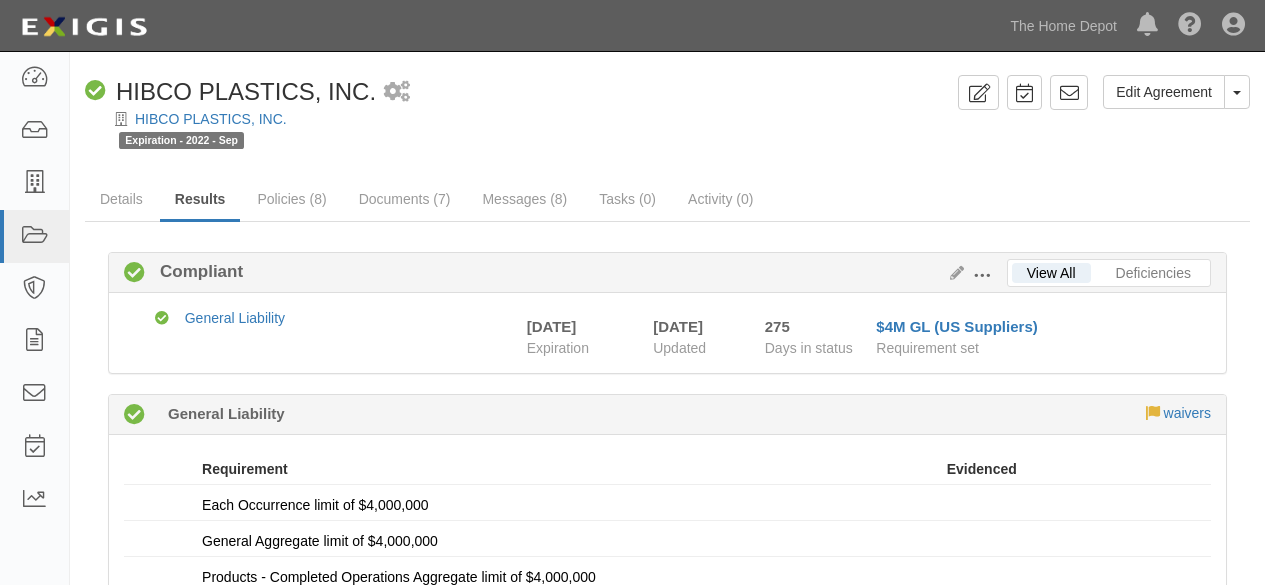 click on "HIBCO PLASTICS, INC." at bounding box center (211, 119) 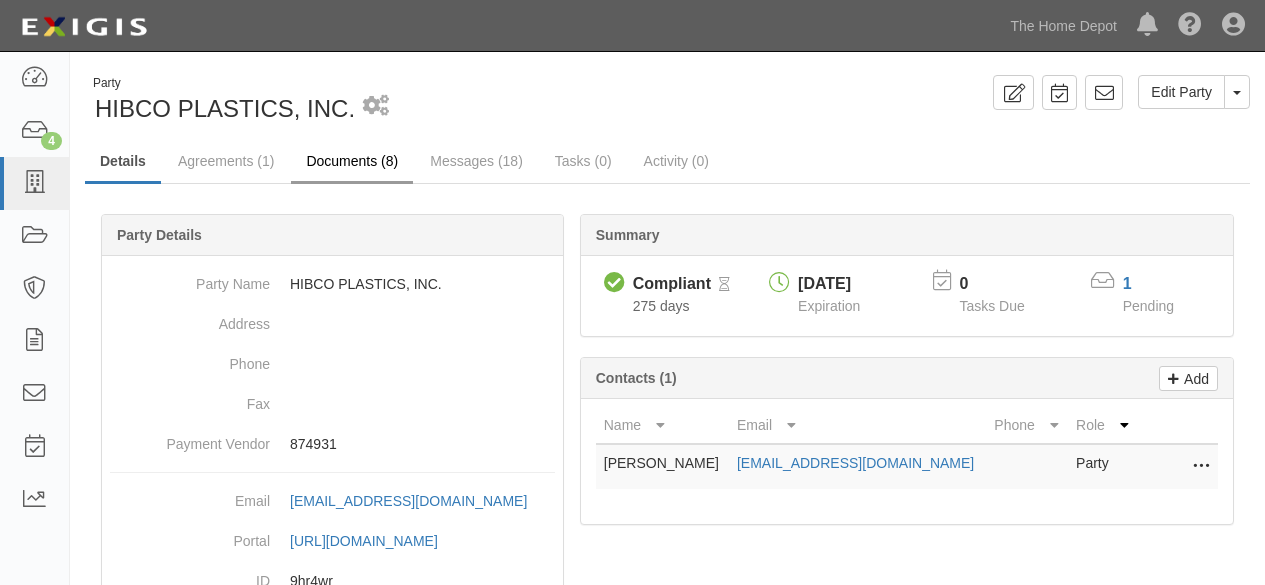 scroll, scrollTop: 0, scrollLeft: 0, axis: both 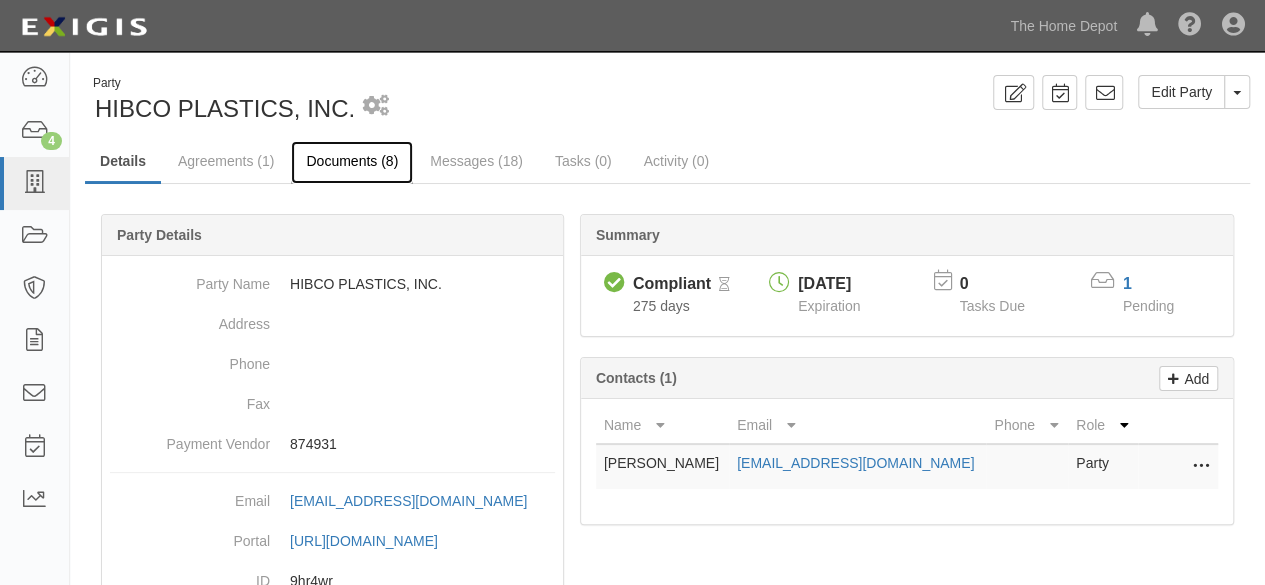 click on "Documents (8)" at bounding box center [352, 162] 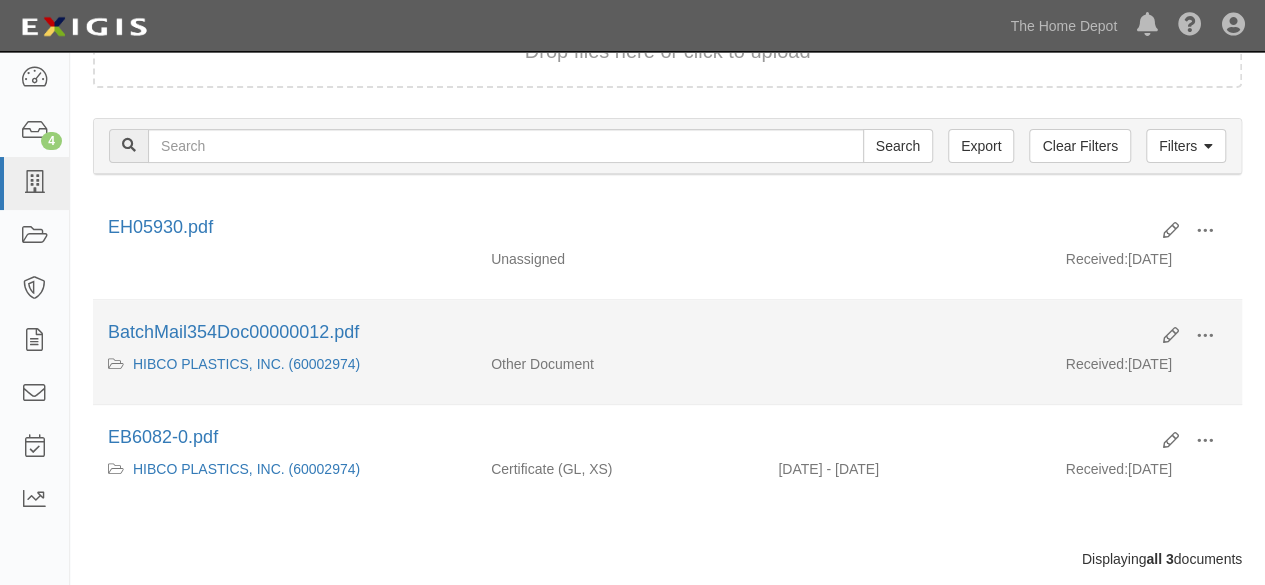 scroll, scrollTop: 200, scrollLeft: 0, axis: vertical 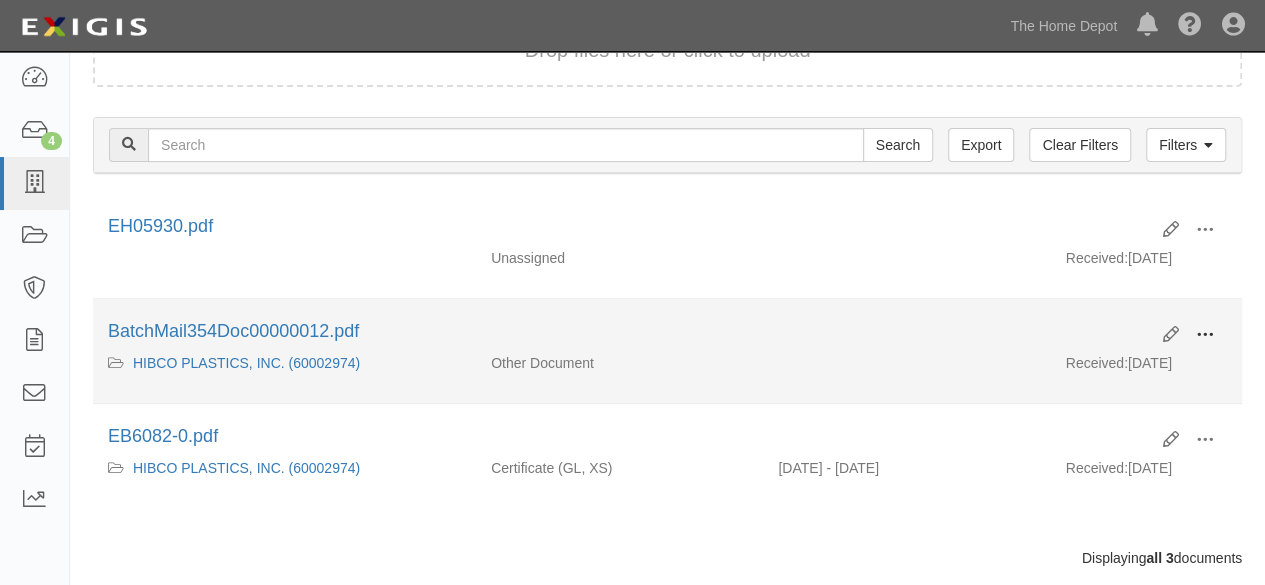 click at bounding box center (1205, 335) 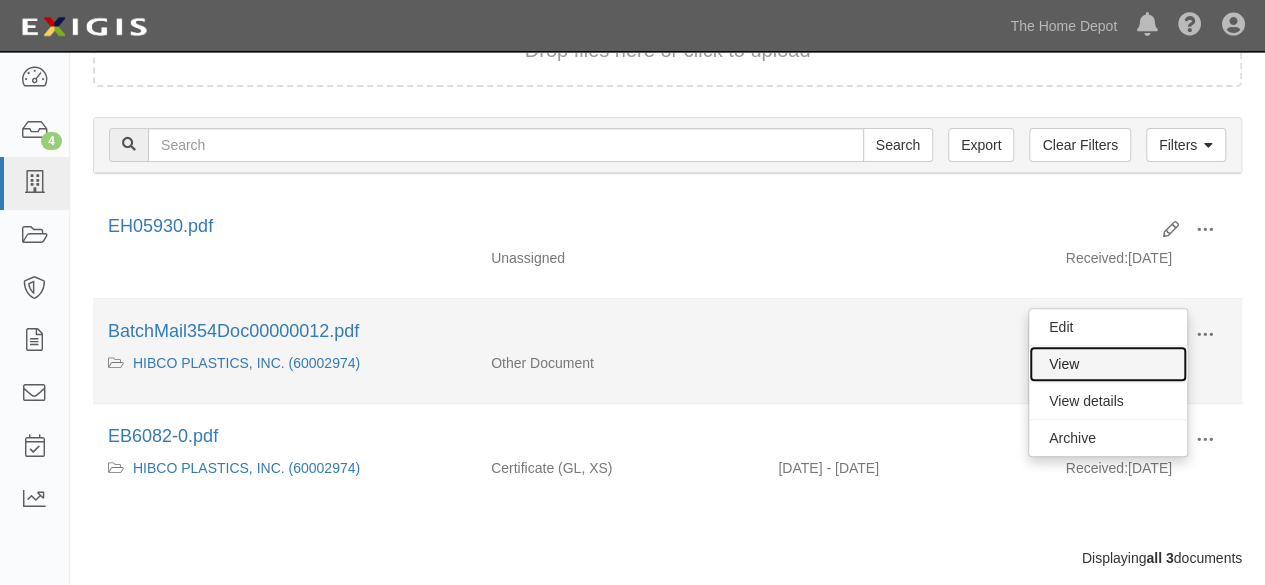 click on "View" at bounding box center (1108, 364) 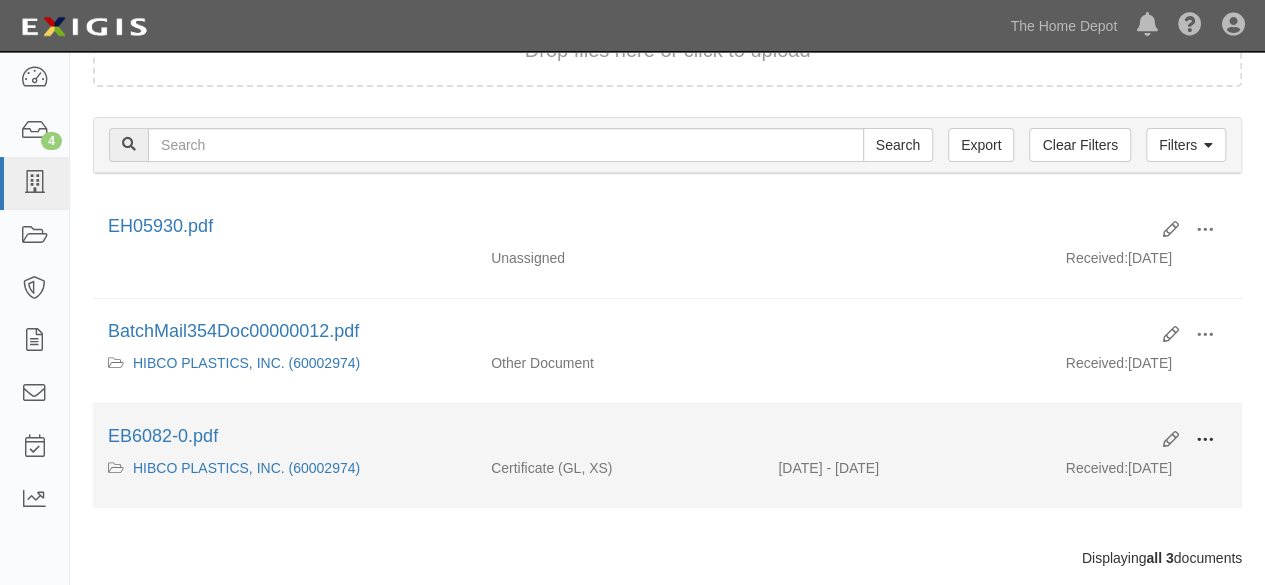 click at bounding box center (1205, 440) 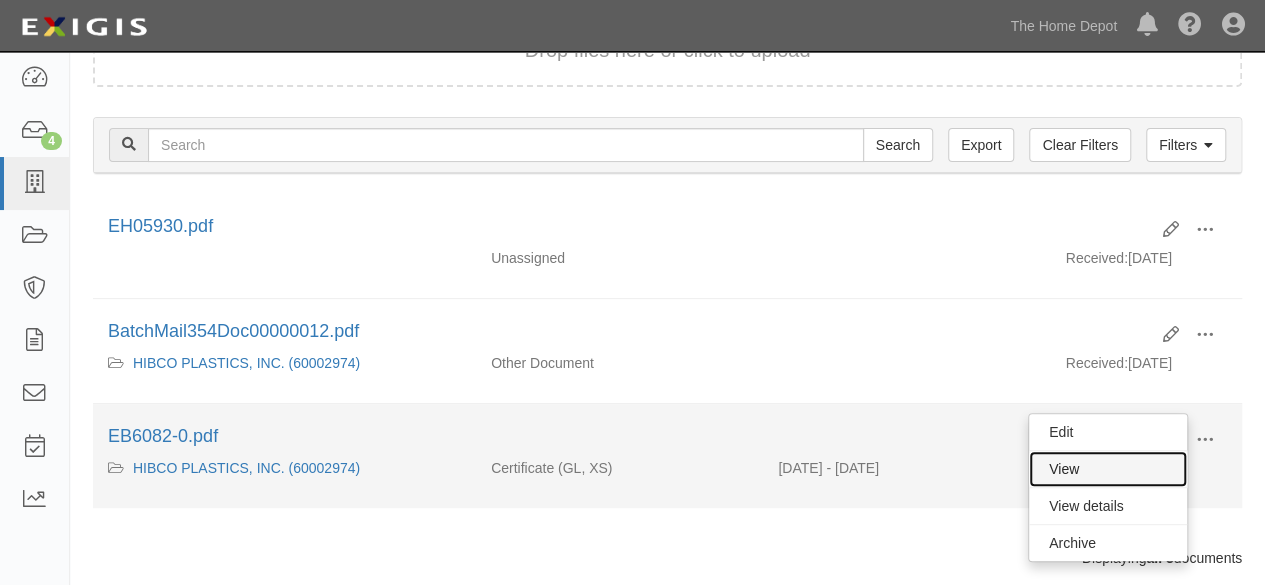 click on "View" at bounding box center [1108, 469] 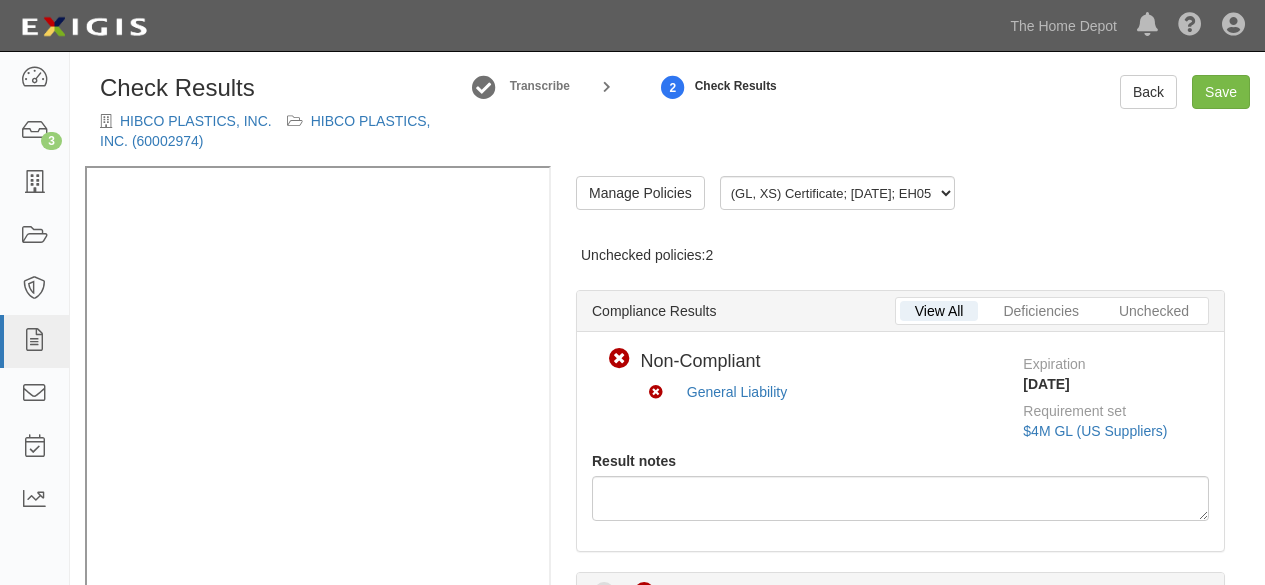 scroll, scrollTop: 0, scrollLeft: 0, axis: both 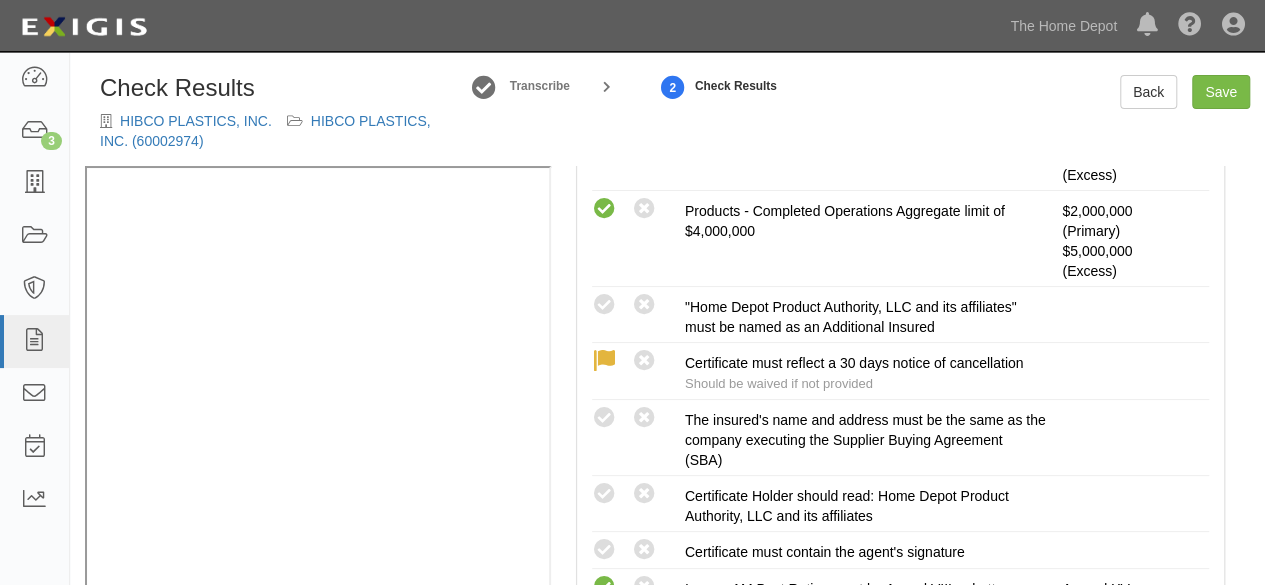 drag, startPoint x: 602, startPoint y: 413, endPoint x: 530, endPoint y: 425, distance: 72.99315 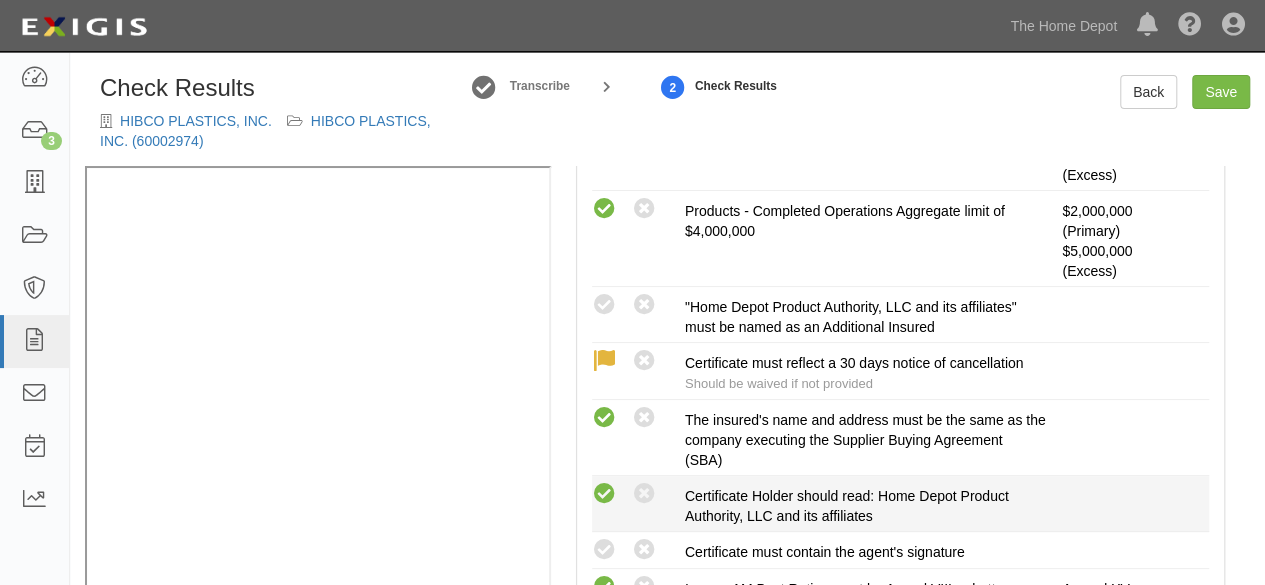click at bounding box center [604, 494] 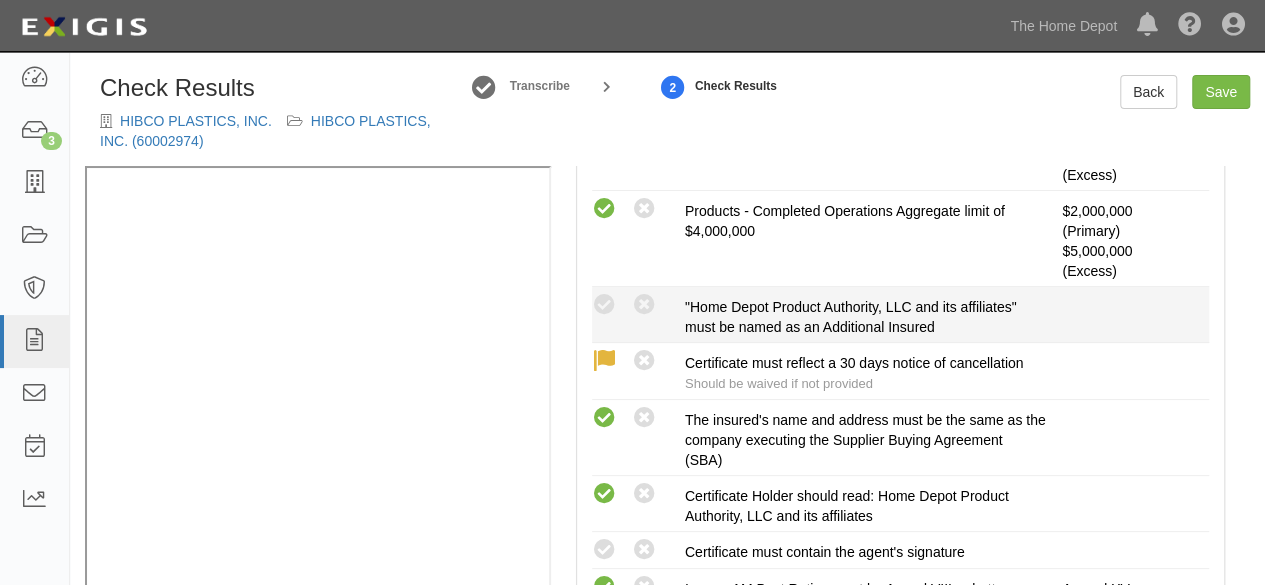 drag, startPoint x: 603, startPoint y: 307, endPoint x: 612, endPoint y: 321, distance: 16.643316 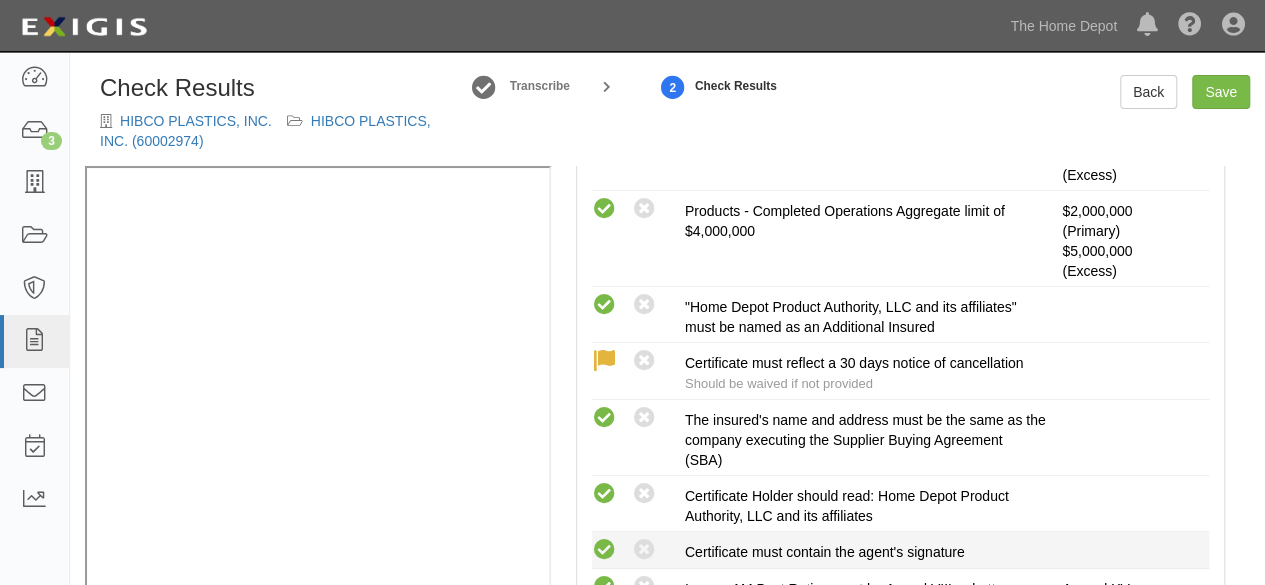 click at bounding box center (604, 550) 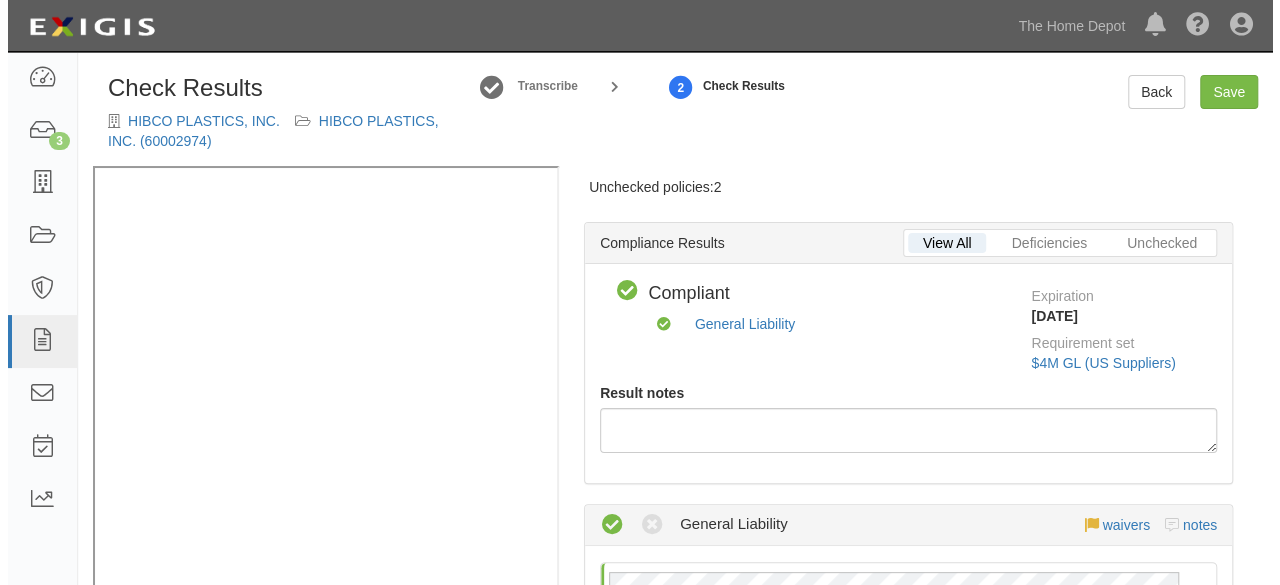 scroll, scrollTop: 0, scrollLeft: 0, axis: both 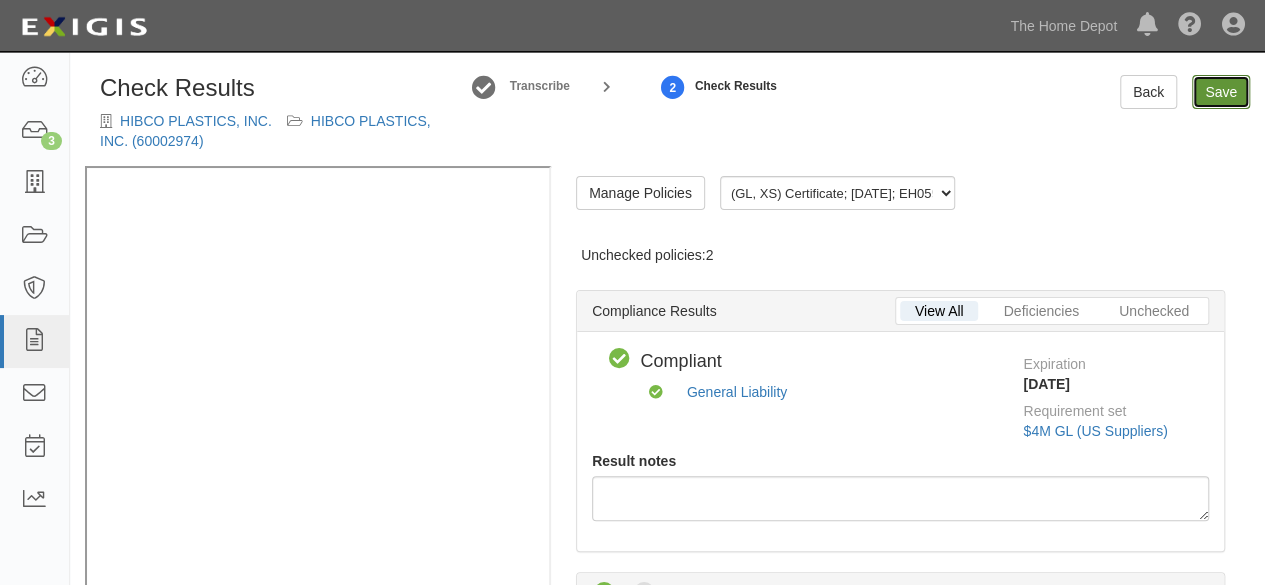 click on "Save" at bounding box center [1221, 92] 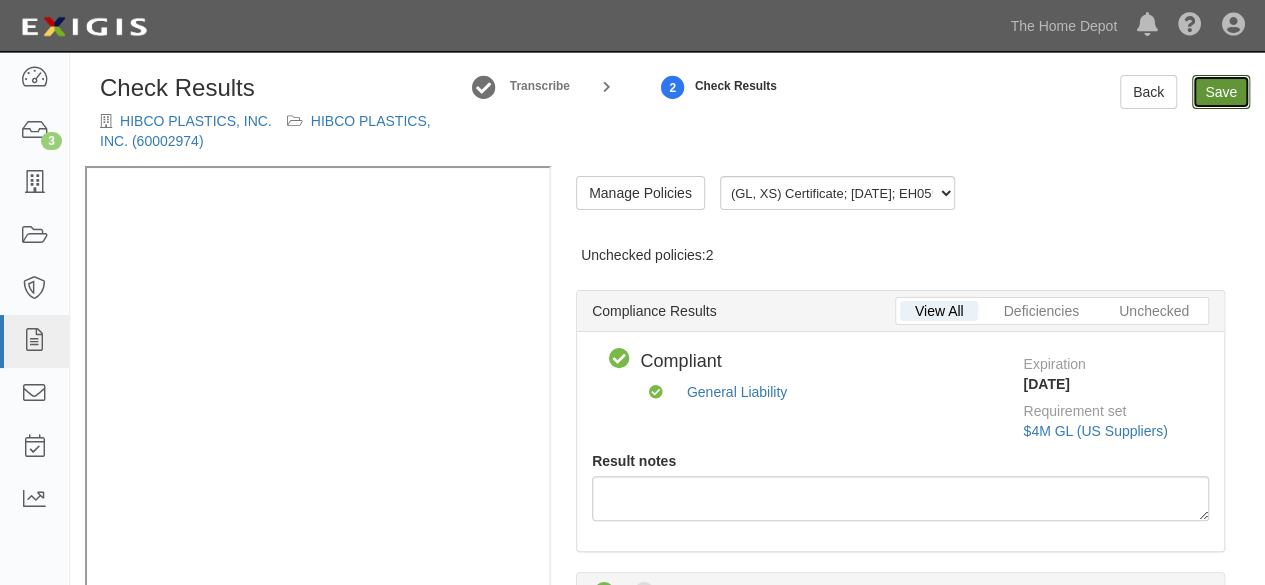 radio on "true" 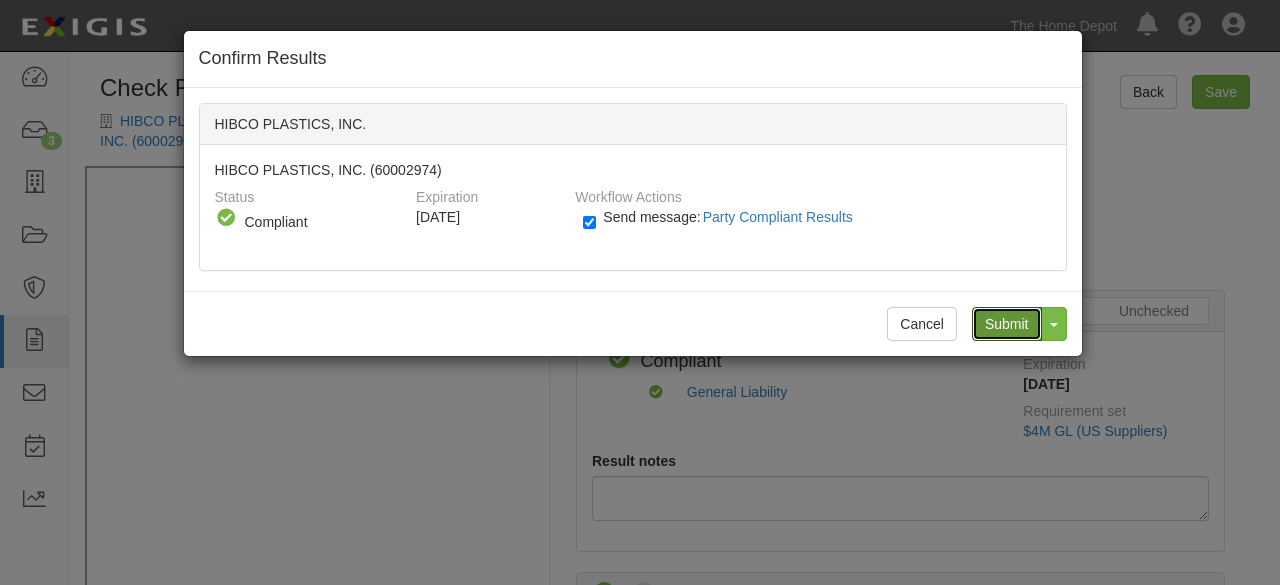 drag, startPoint x: 999, startPoint y: 327, endPoint x: 773, endPoint y: 255, distance: 237.19191 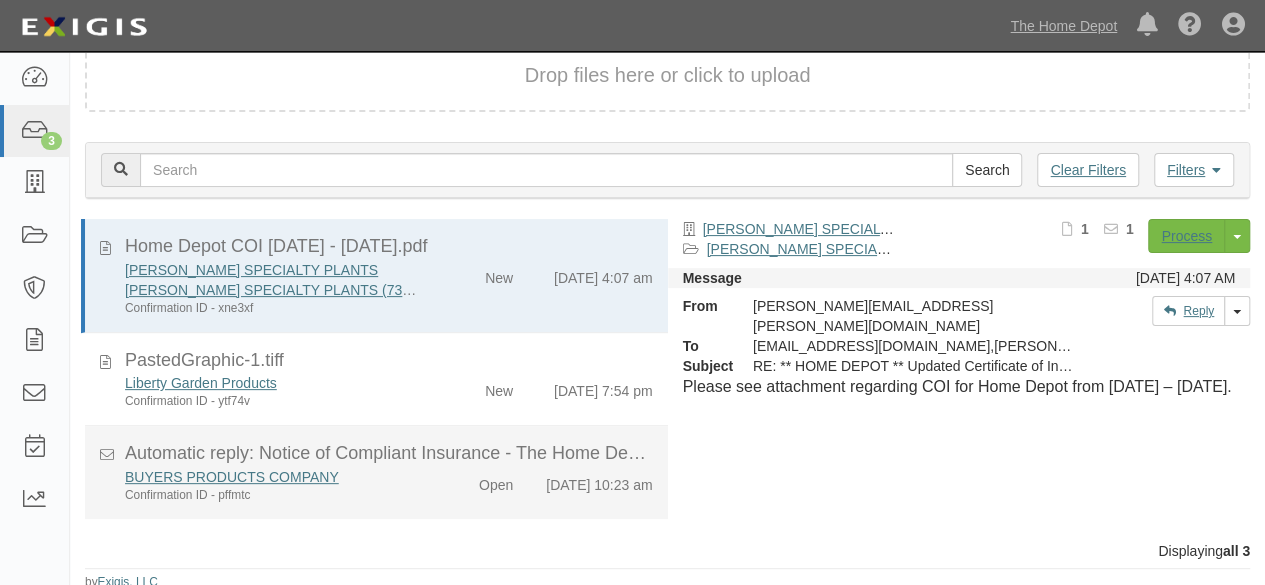 scroll, scrollTop: 147, scrollLeft: 0, axis: vertical 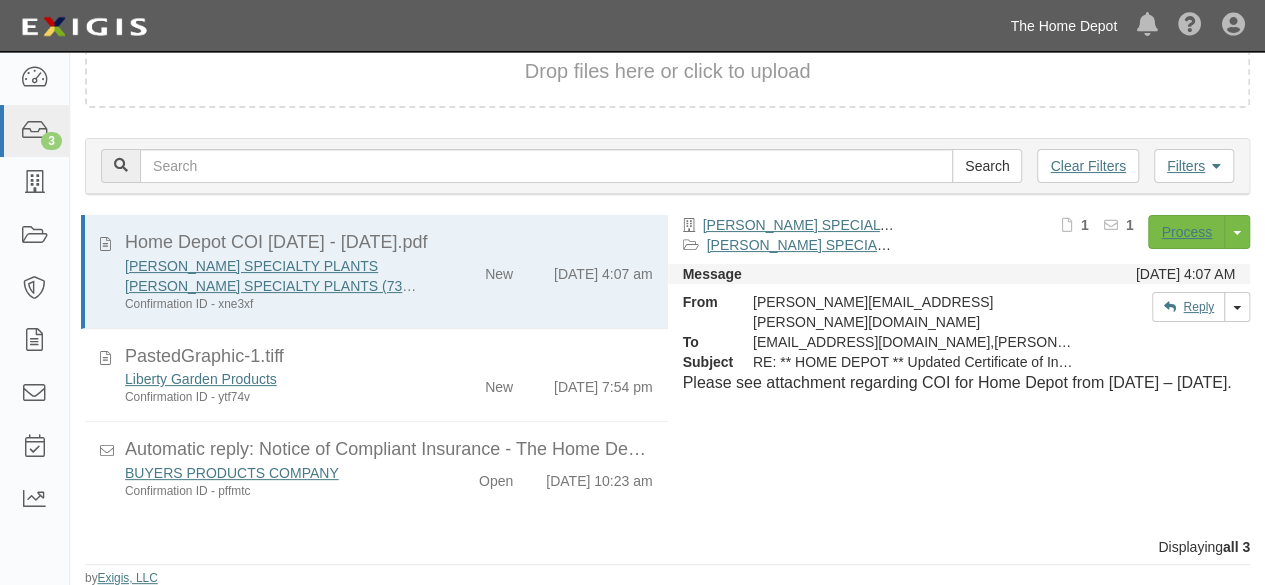 click on "The Home Depot" at bounding box center (1063, 26) 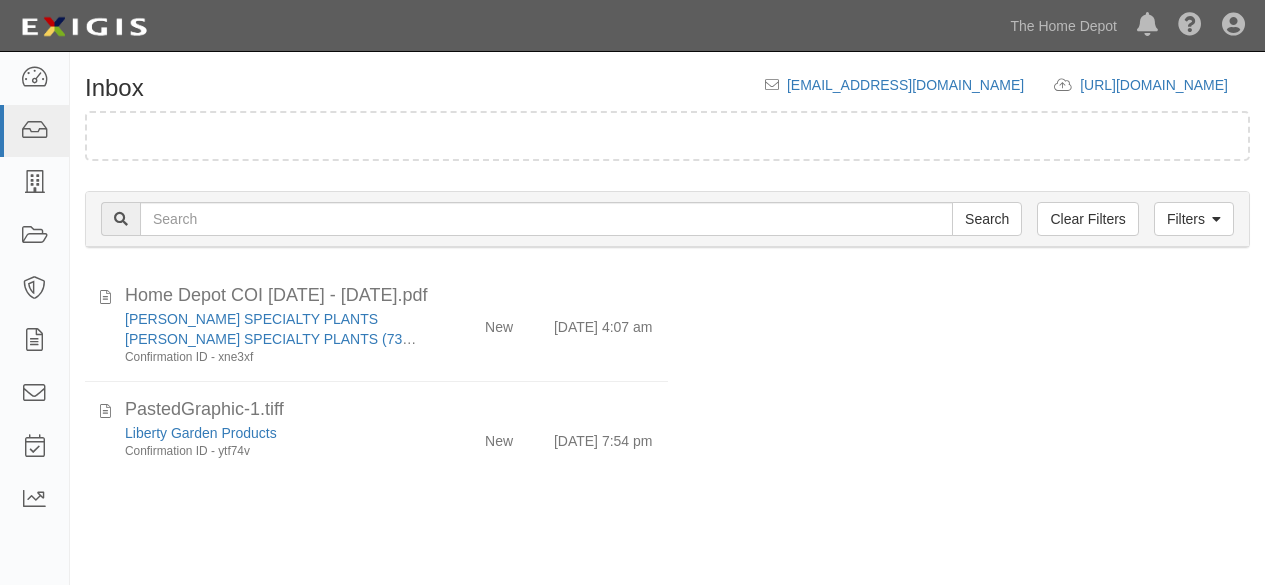 scroll, scrollTop: 76, scrollLeft: 0, axis: vertical 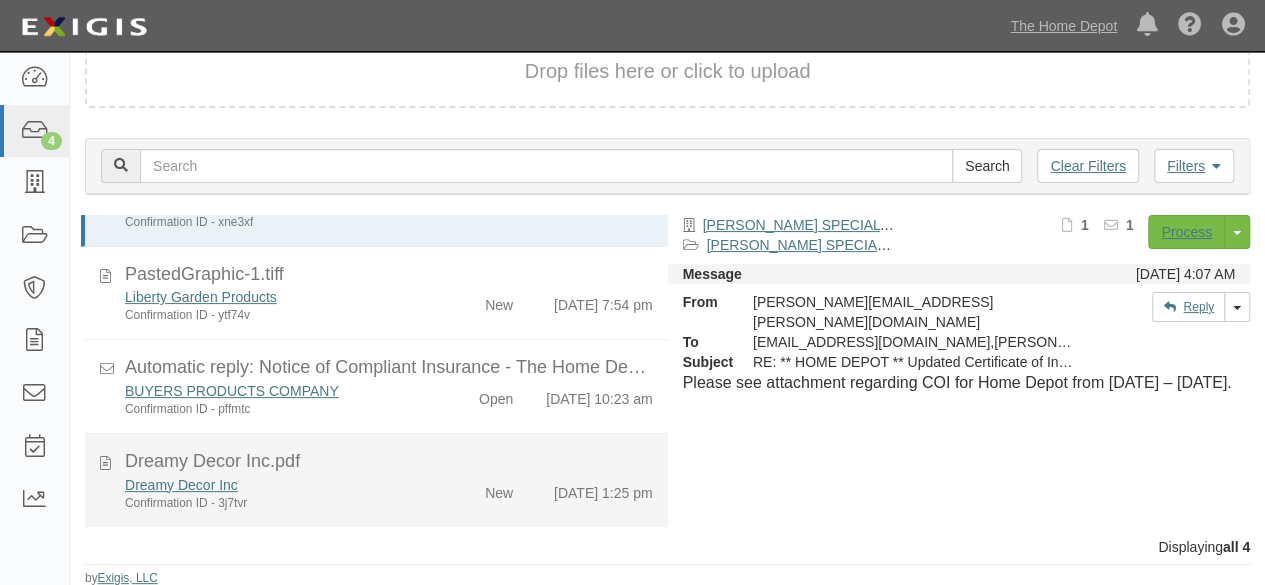 drag, startPoint x: 390, startPoint y: 519, endPoint x: 500, endPoint y: 474, distance: 118.84864 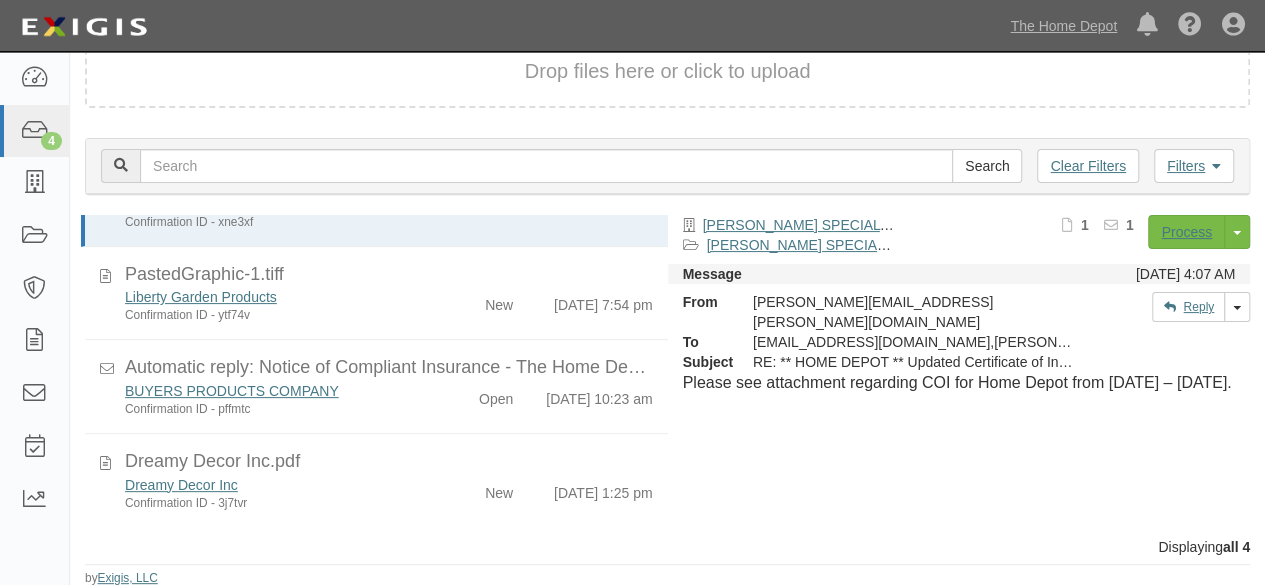 scroll, scrollTop: 74, scrollLeft: 0, axis: vertical 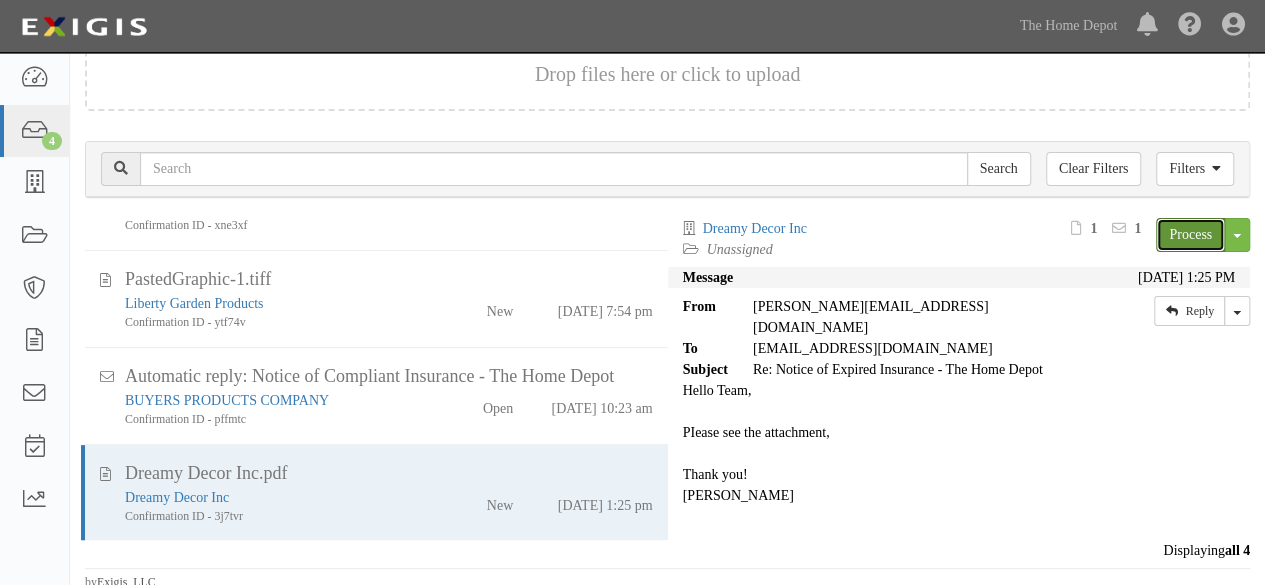 click on "Process" at bounding box center [1190, 235] 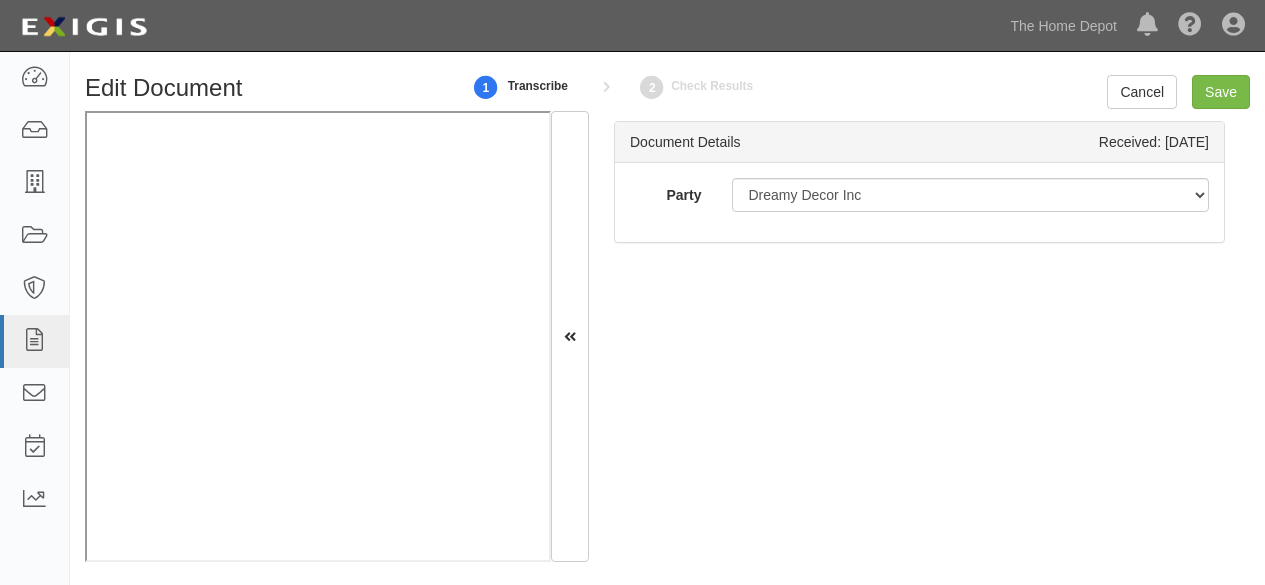 scroll, scrollTop: 0, scrollLeft: 0, axis: both 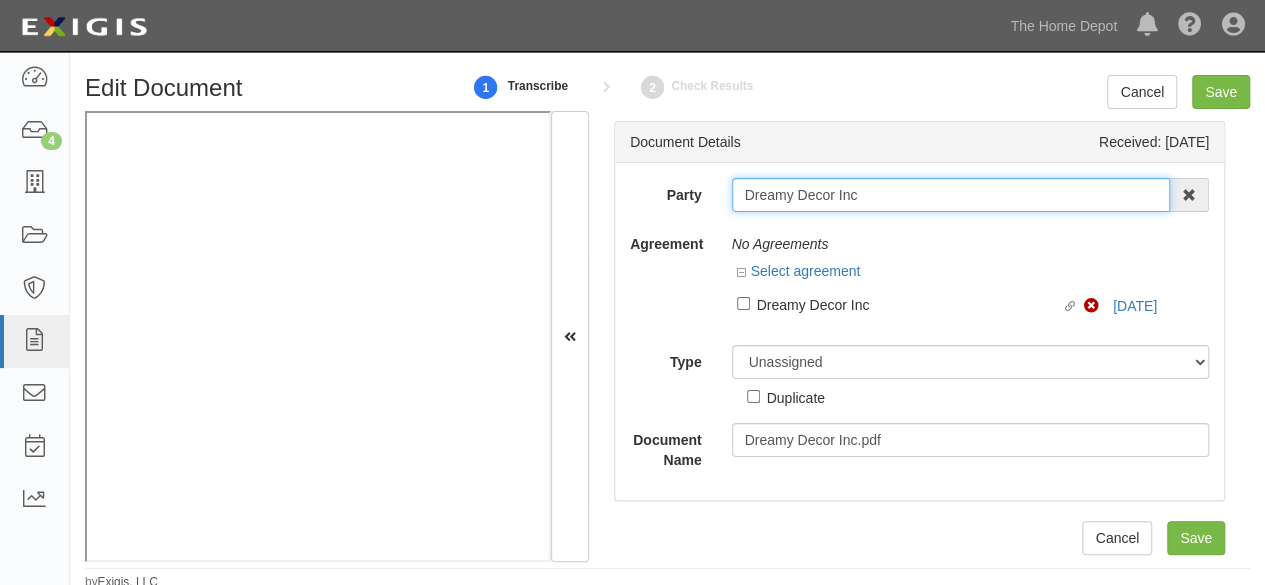click on "Dreamy Decor Inc" at bounding box center (951, 195) 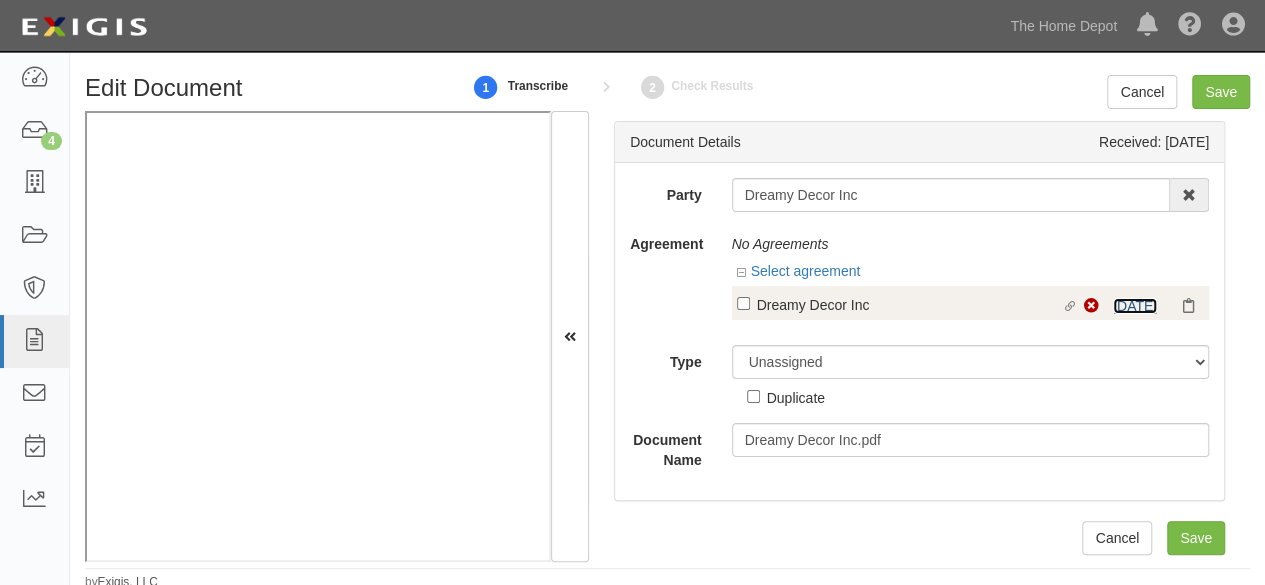 click on "7/10/25" at bounding box center [1135, 306] 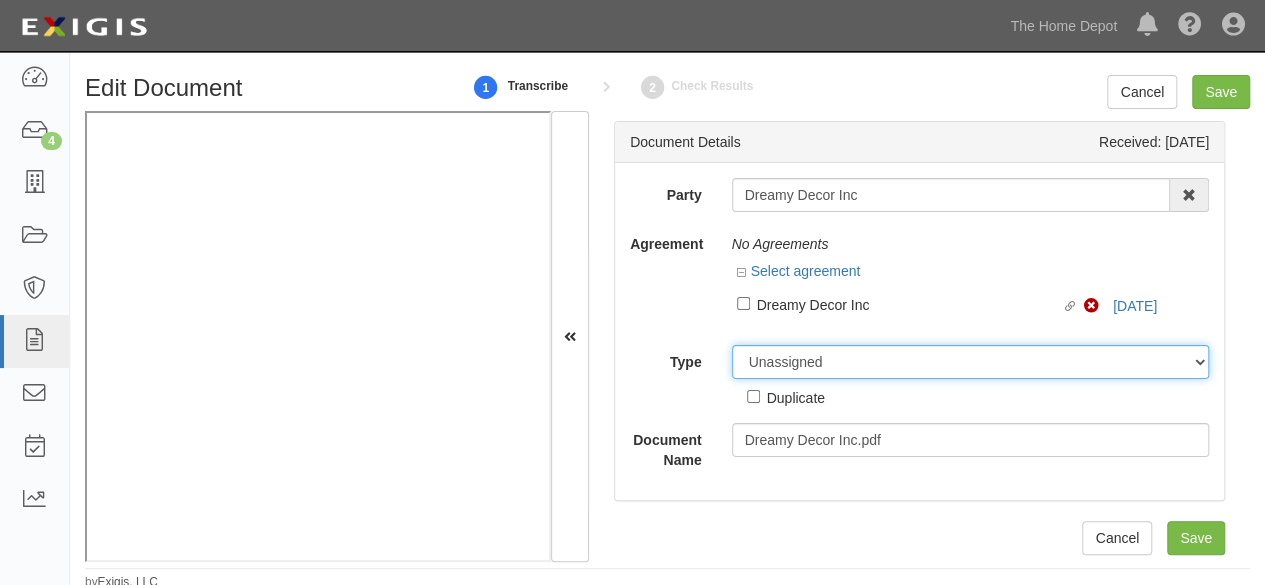 drag, startPoint x: 765, startPoint y: 363, endPoint x: 770, endPoint y: 349, distance: 14.866069 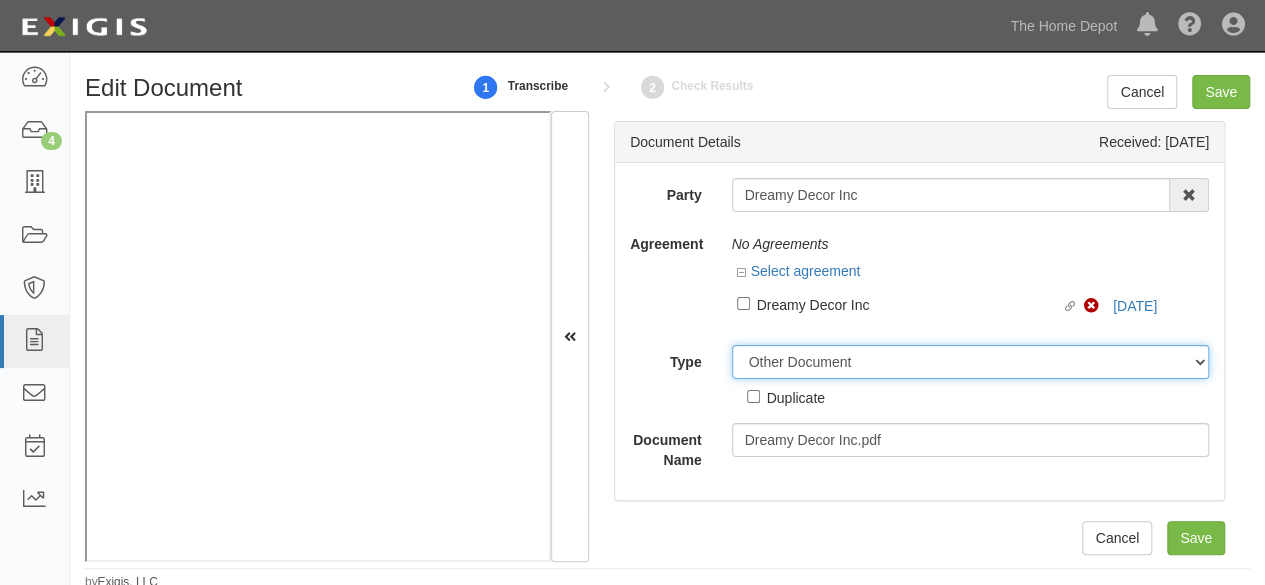 click on "Unassigned
Binder
Cancellation Notice
Certificate
Contract
Endorsement
Insurance Policy
Junk
Other Document
Policy Declarations
Reinstatement Notice
Requirements
Waiver Request" at bounding box center [971, 362] 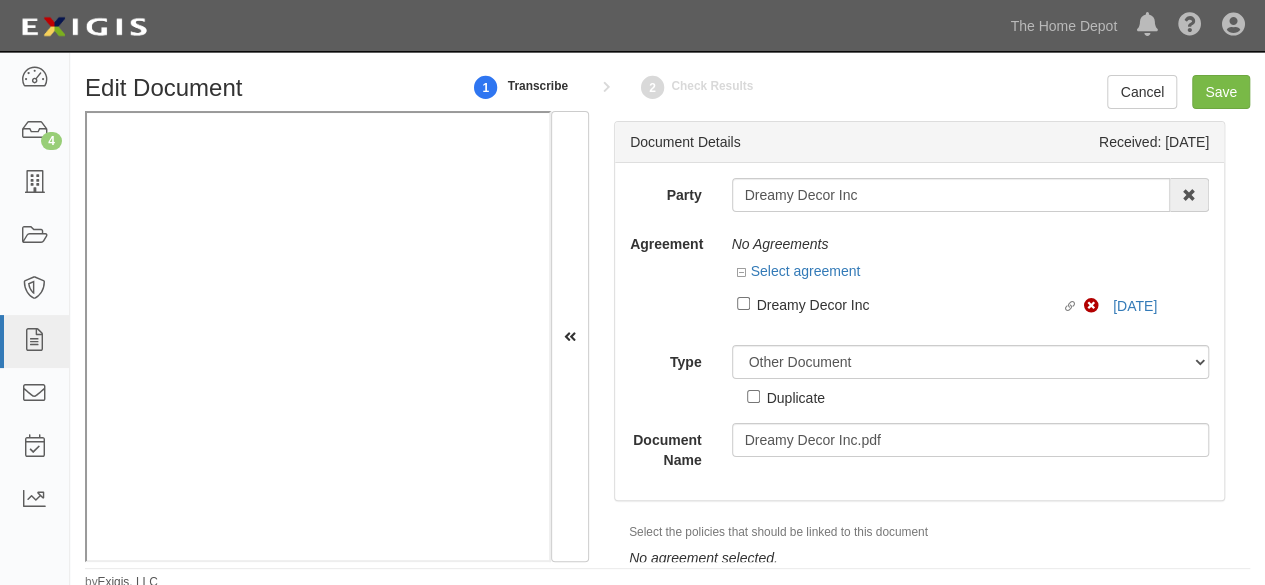 click on "Duplicate" at bounding box center (796, 397) 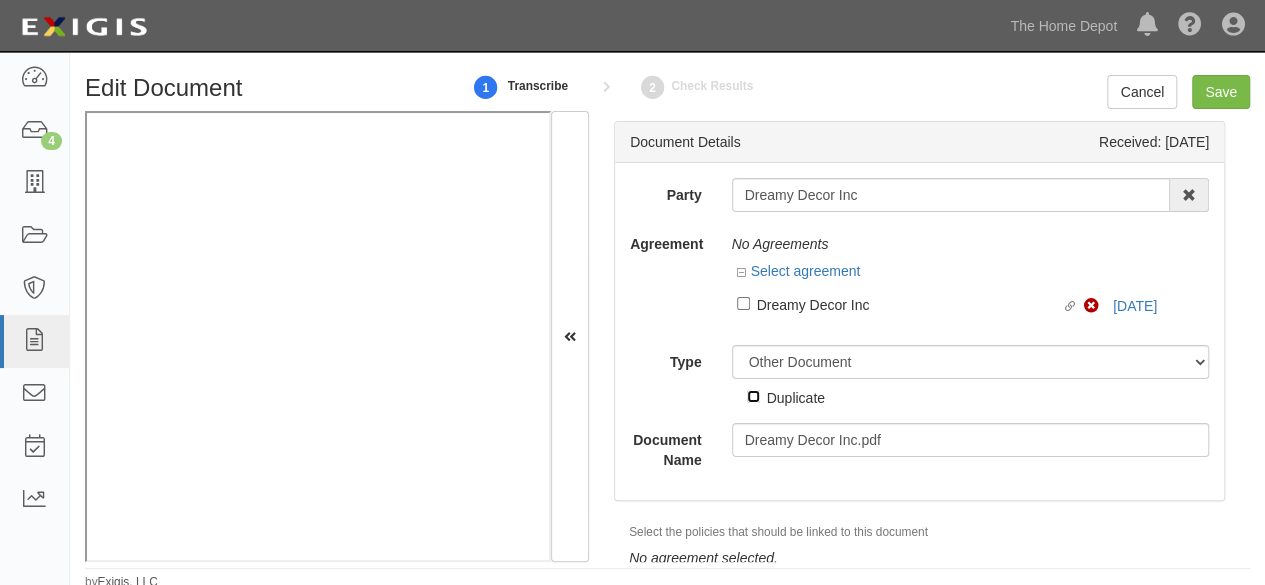 click on "Duplicate" at bounding box center (753, 396) 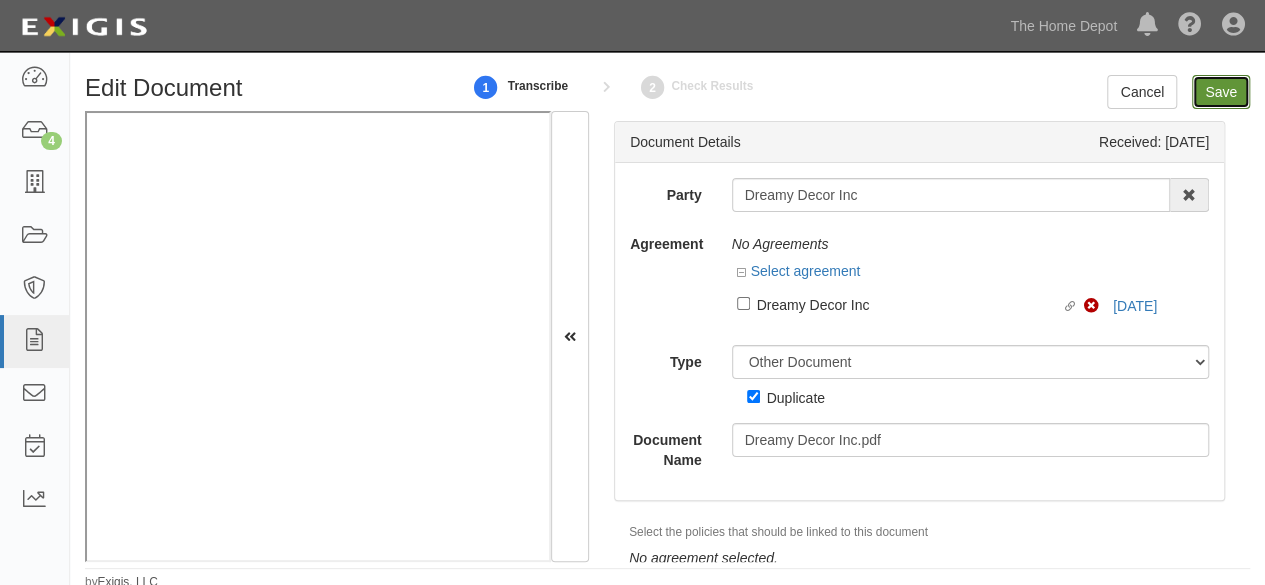 click on "Save" at bounding box center (1221, 92) 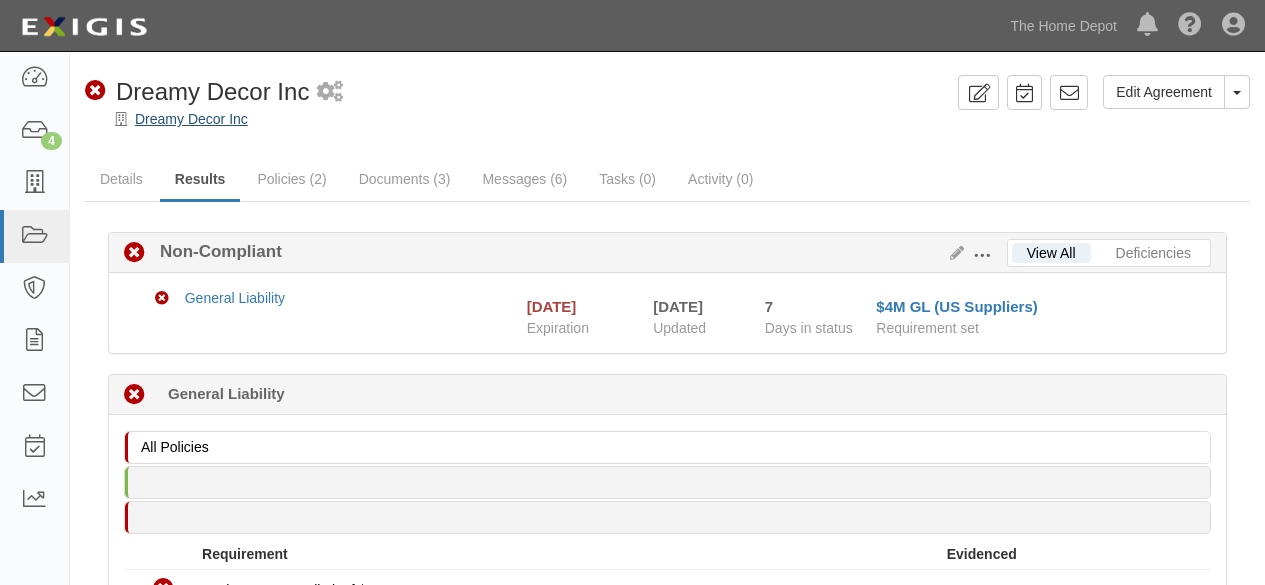 scroll, scrollTop: 0, scrollLeft: 0, axis: both 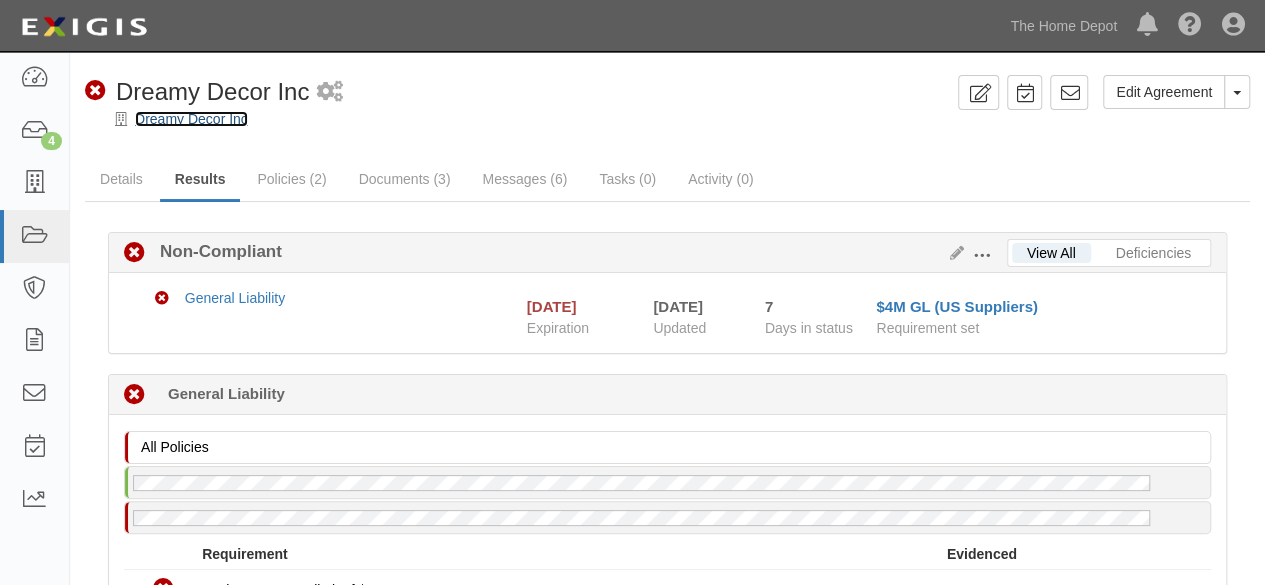 click on "Dreamy Decor Inc" at bounding box center [191, 119] 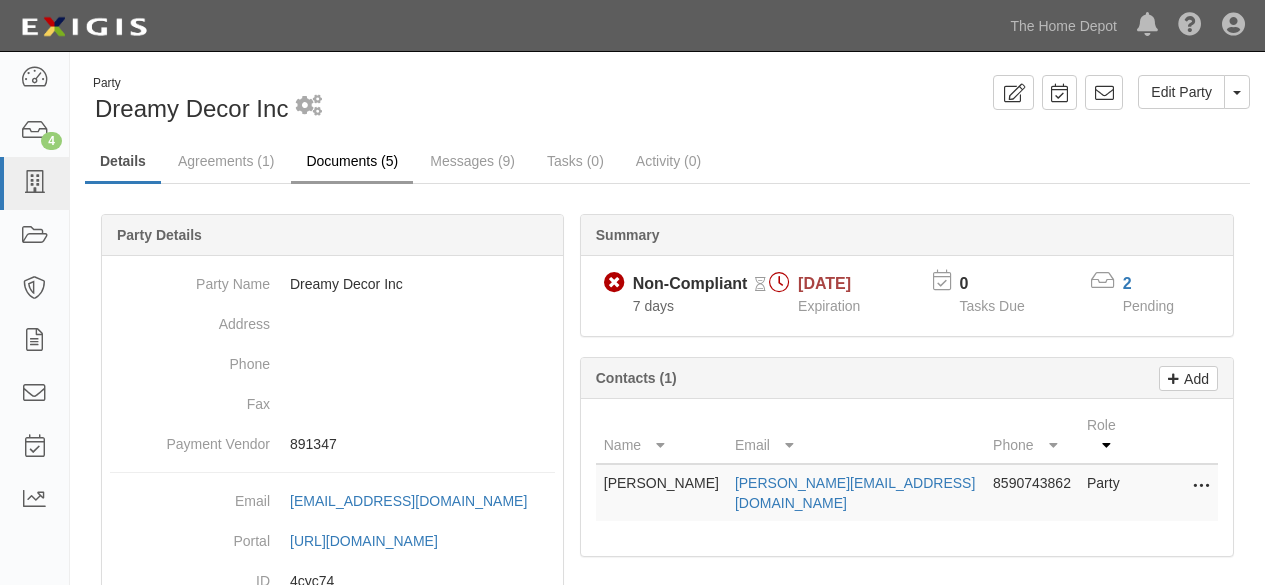 scroll, scrollTop: 0, scrollLeft: 0, axis: both 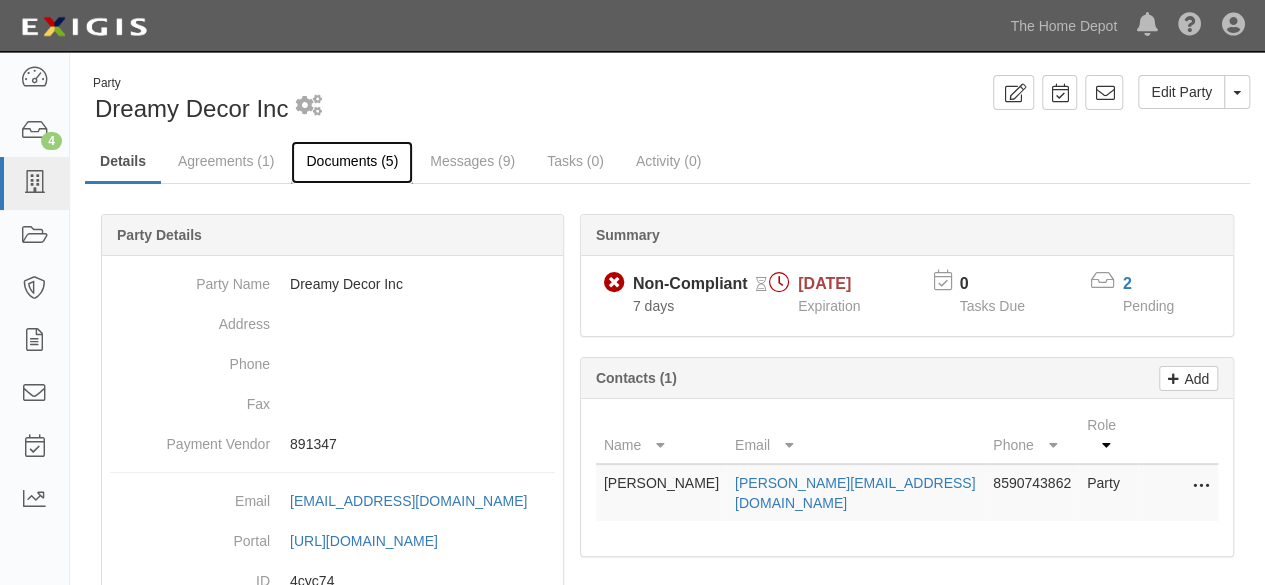 click on "Documents (5)" at bounding box center [352, 162] 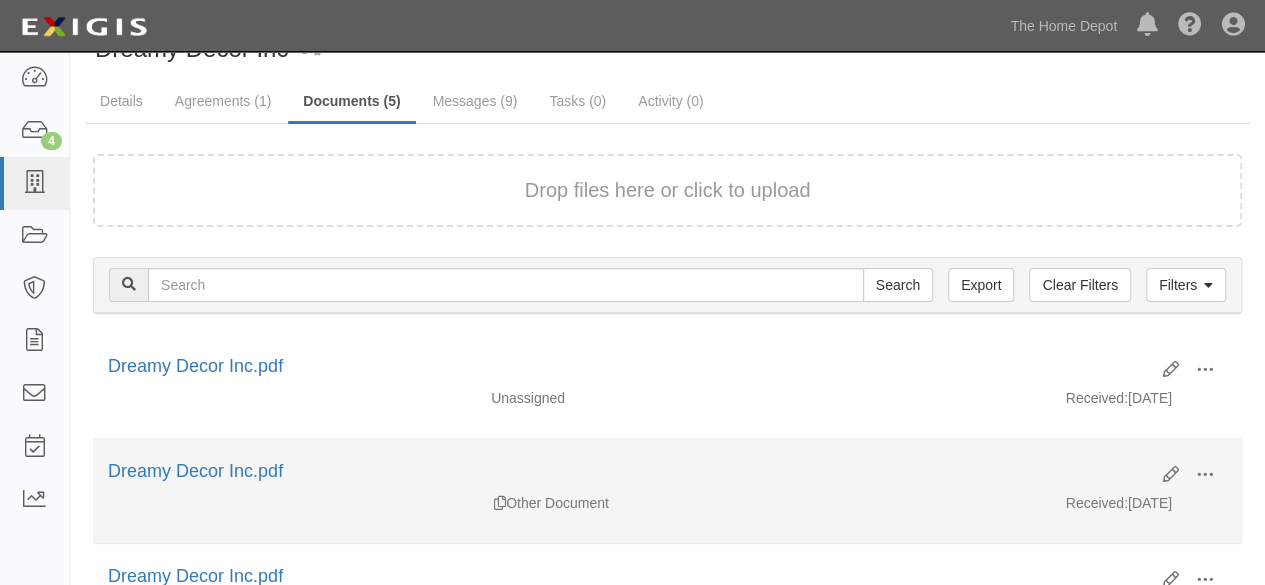 scroll, scrollTop: 100, scrollLeft: 0, axis: vertical 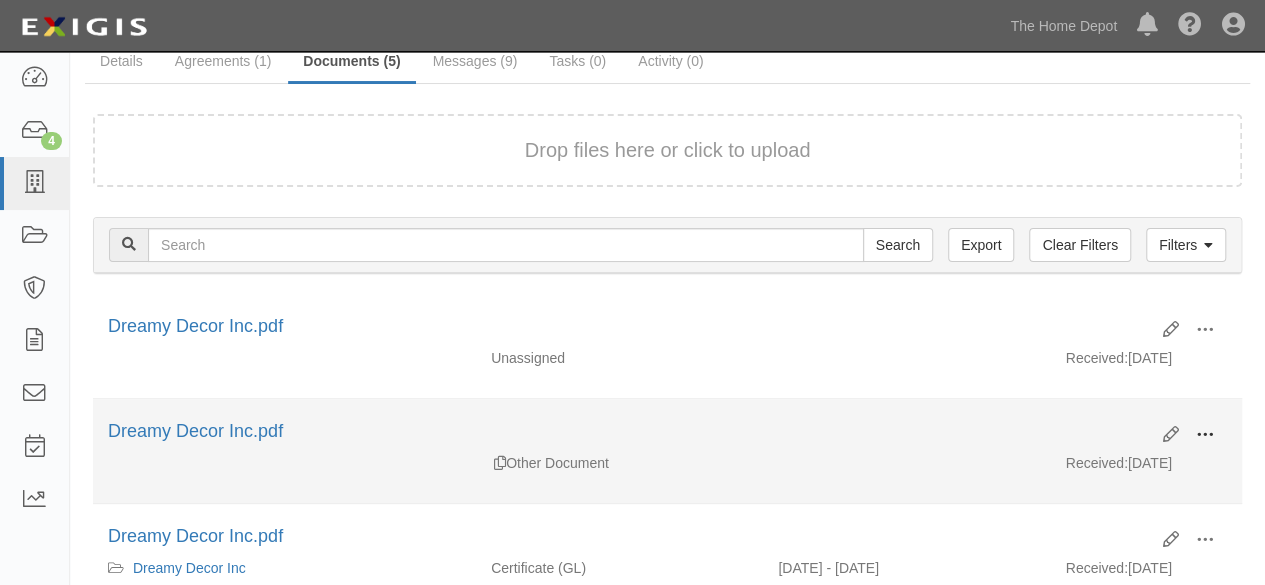 drag, startPoint x: 1198, startPoint y: 436, endPoint x: 1180, endPoint y: 453, distance: 24.758837 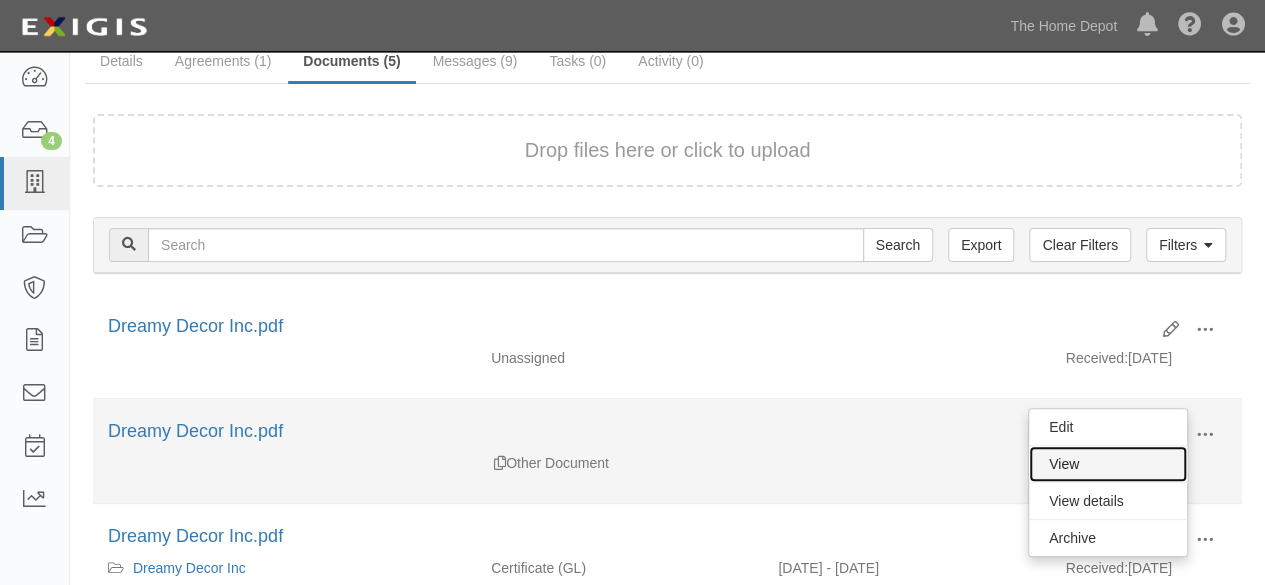 click on "View" at bounding box center (1108, 464) 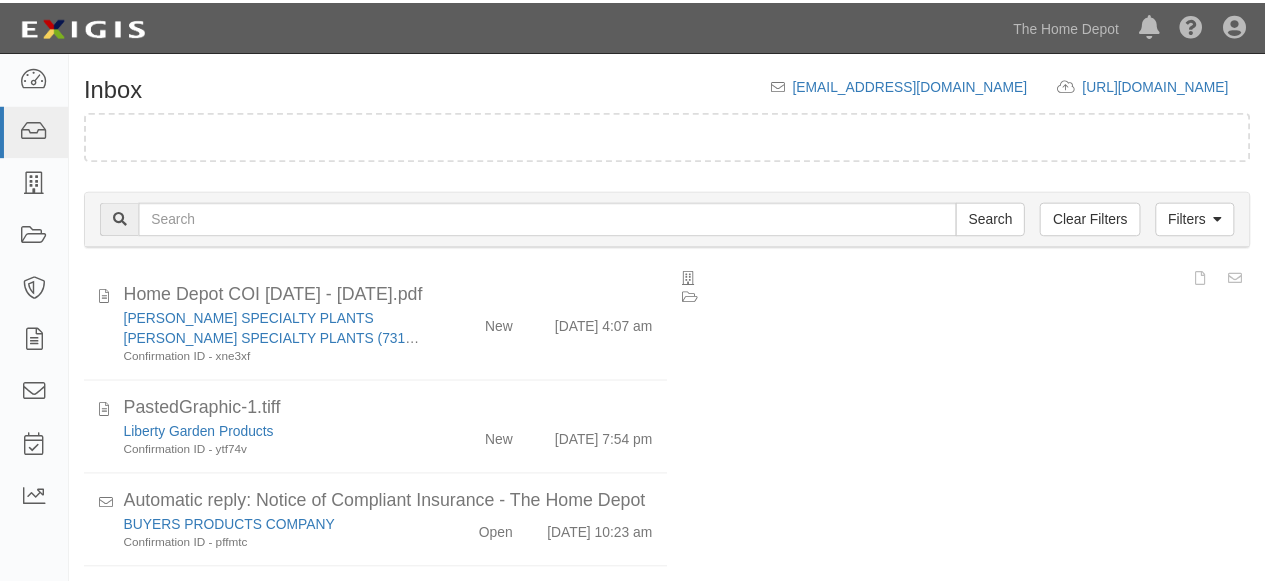 scroll, scrollTop: 0, scrollLeft: 0, axis: both 